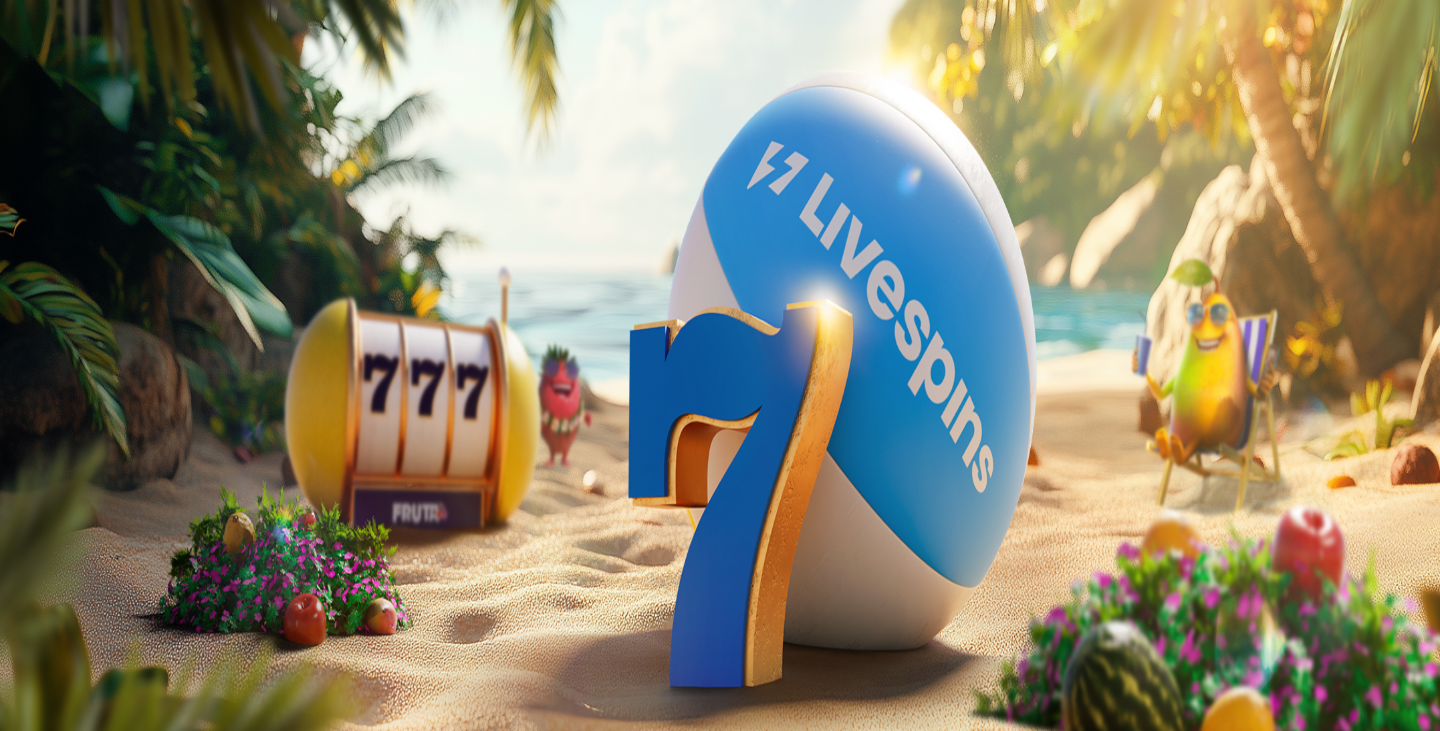 scroll, scrollTop: 0, scrollLeft: 0, axis: both 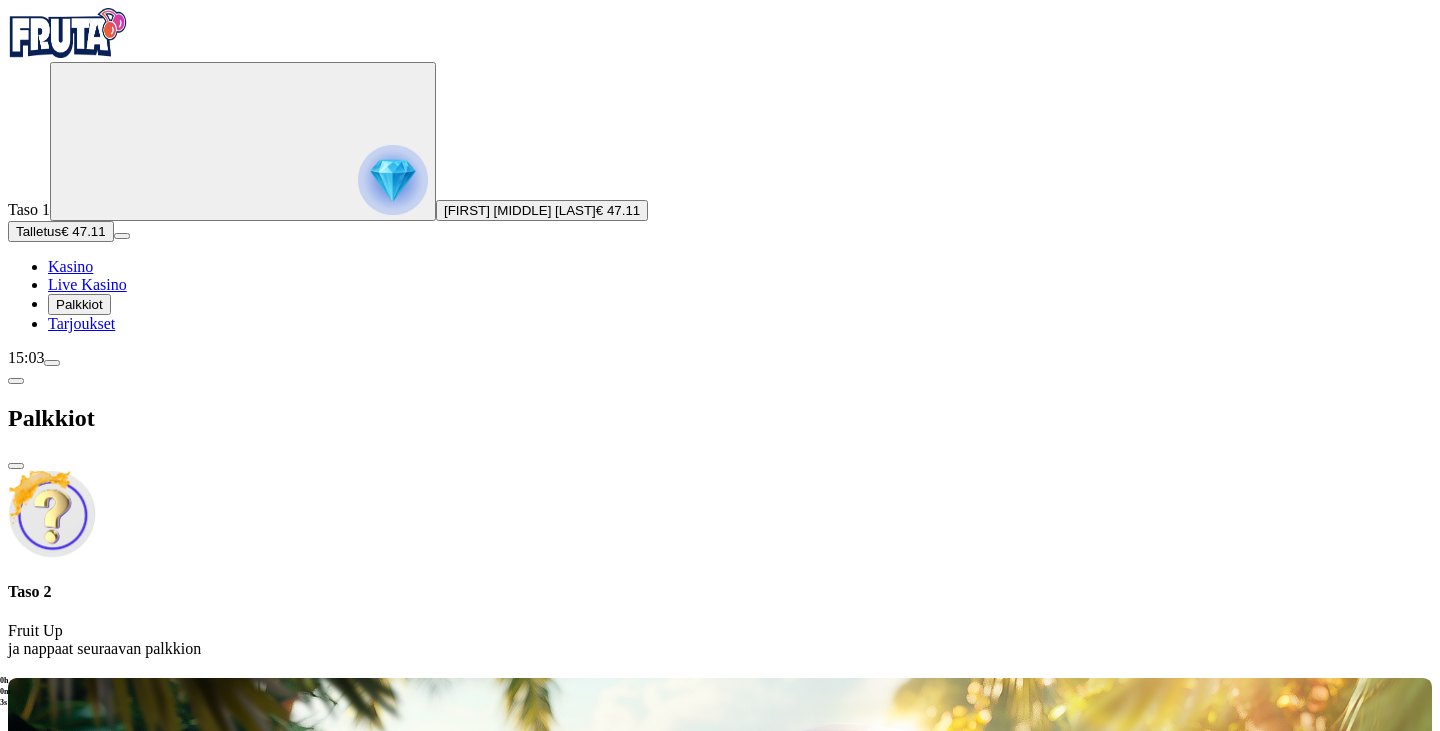 click on "Palkkiot" at bounding box center (79, 304) 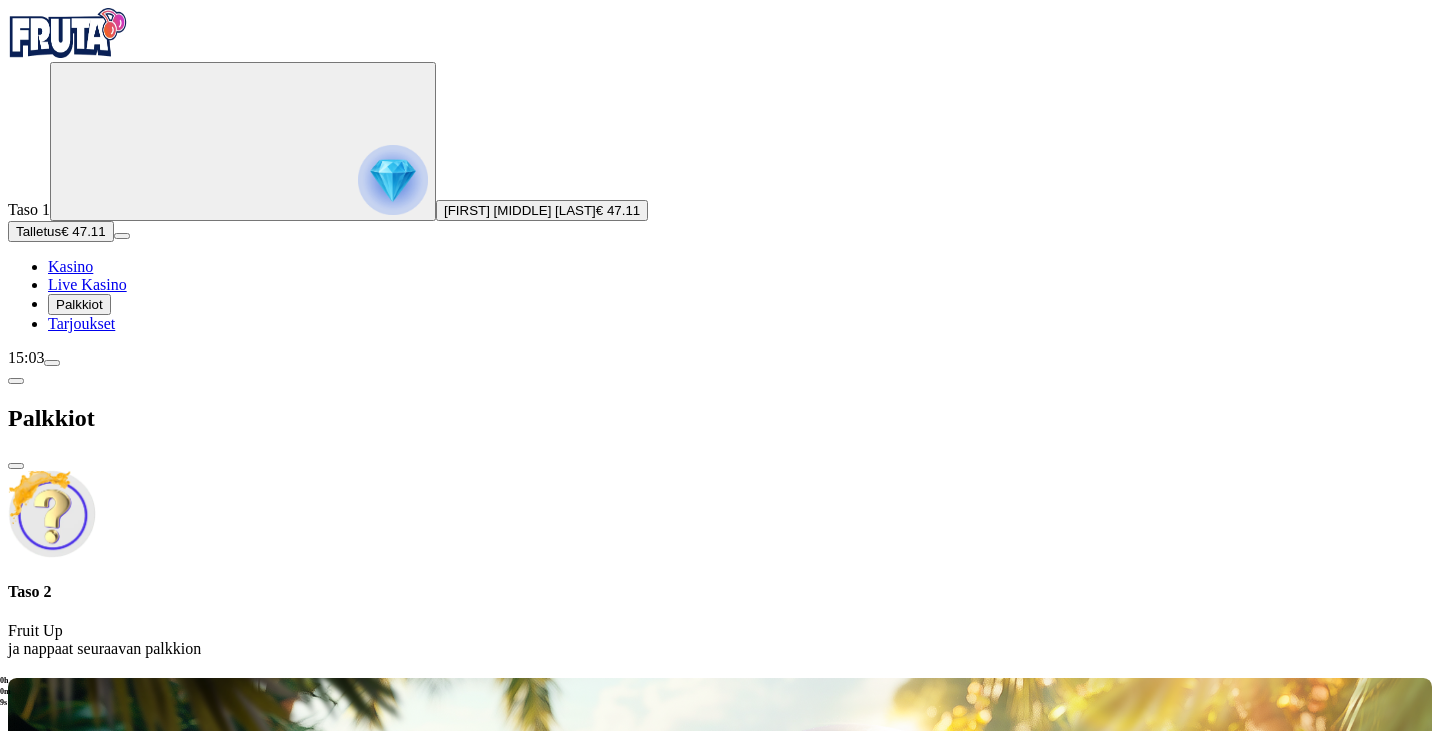 click at bounding box center [52, 363] 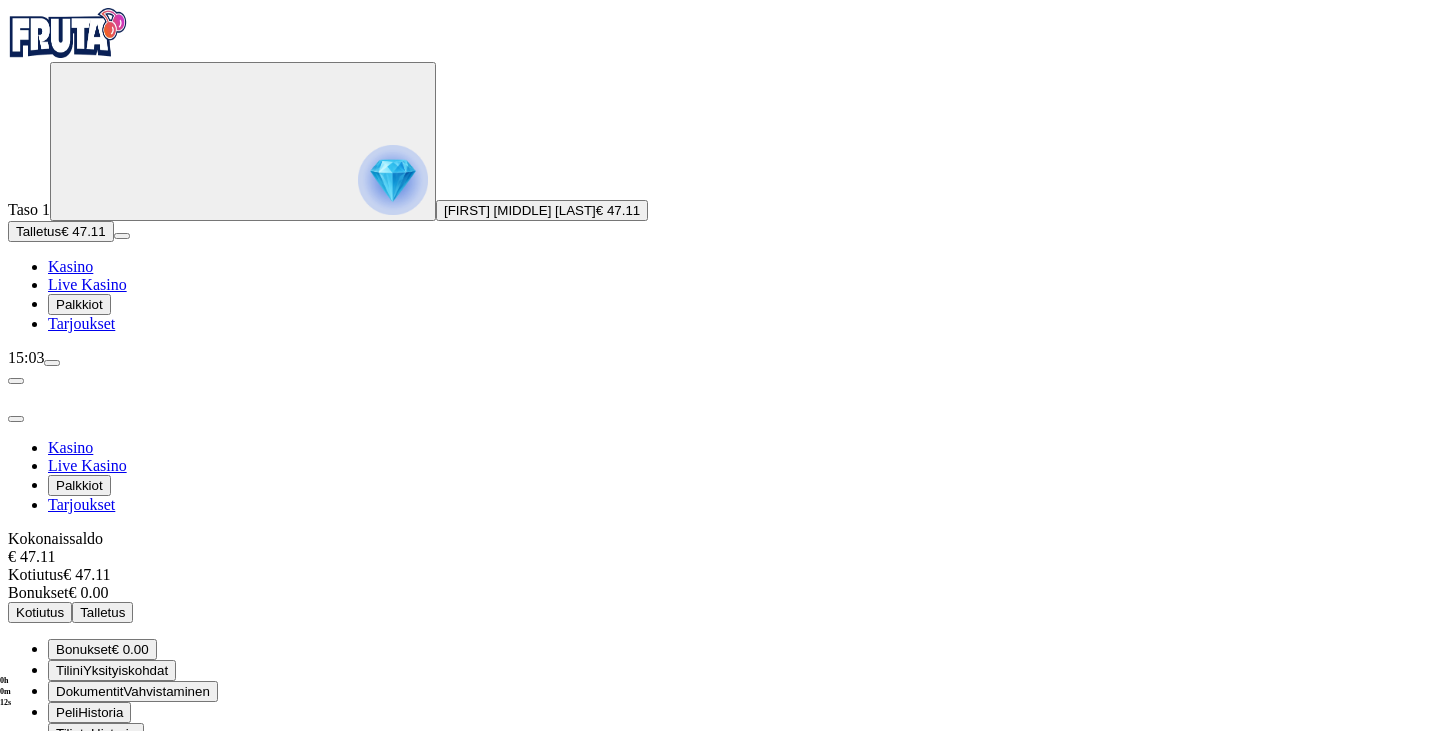 click on "Peli" at bounding box center (67, 712) 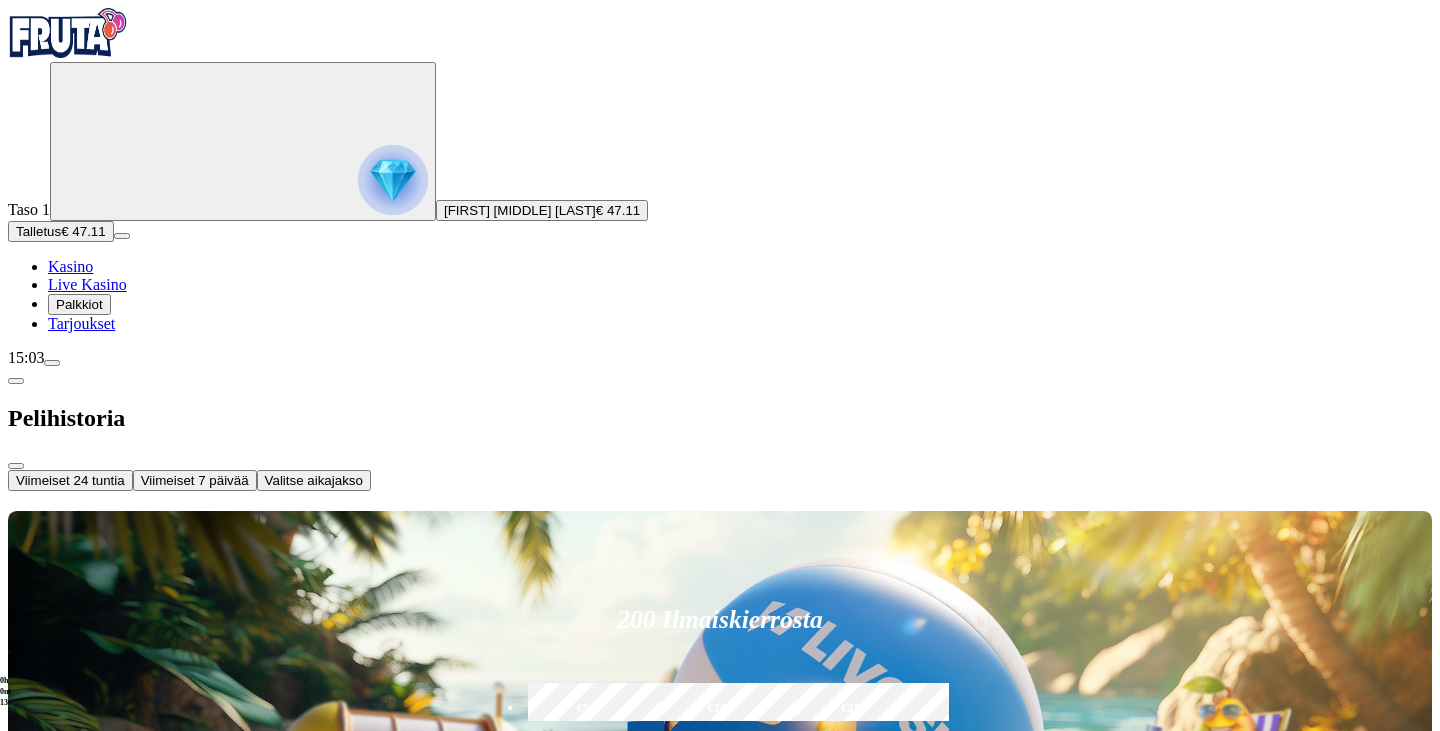 click on "Viimeiset 7 päivää" at bounding box center (195, 480) 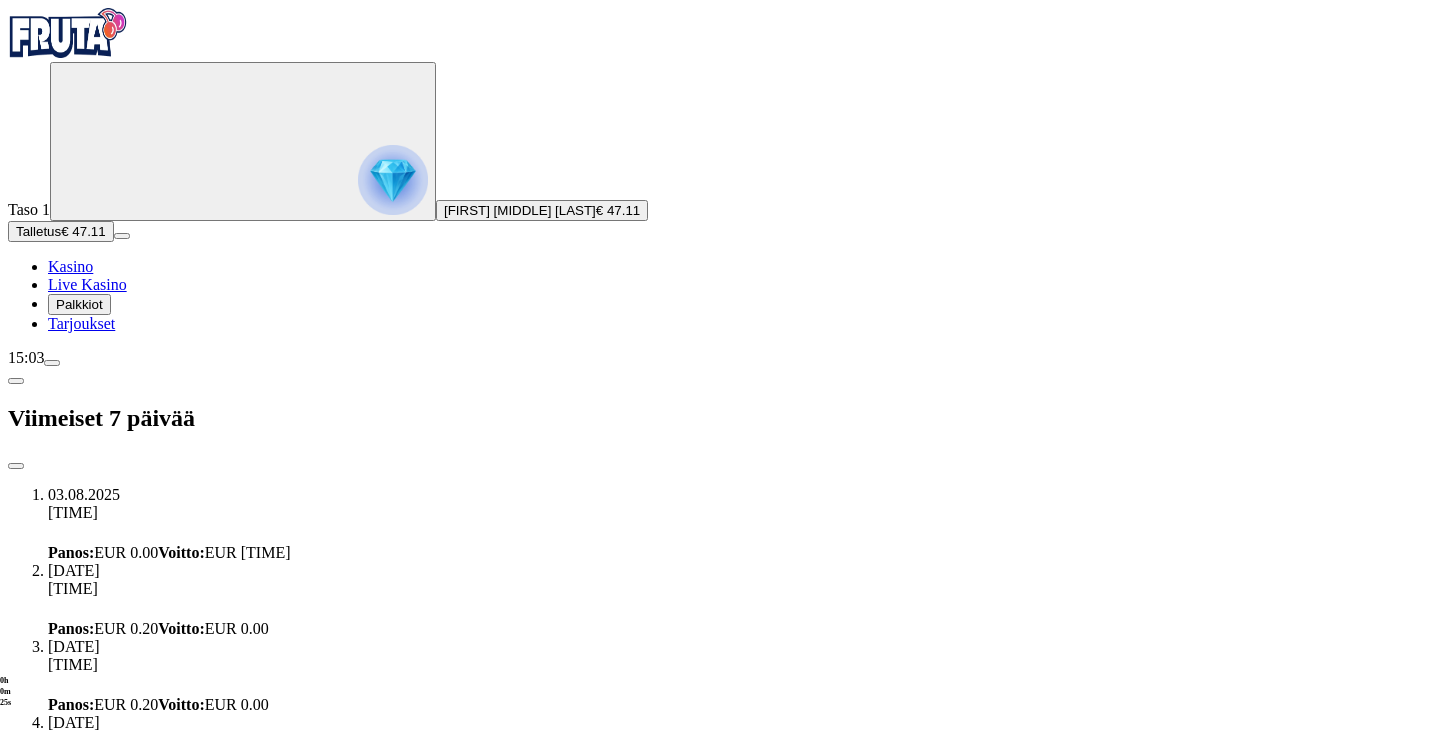 scroll, scrollTop: 0, scrollLeft: 0, axis: both 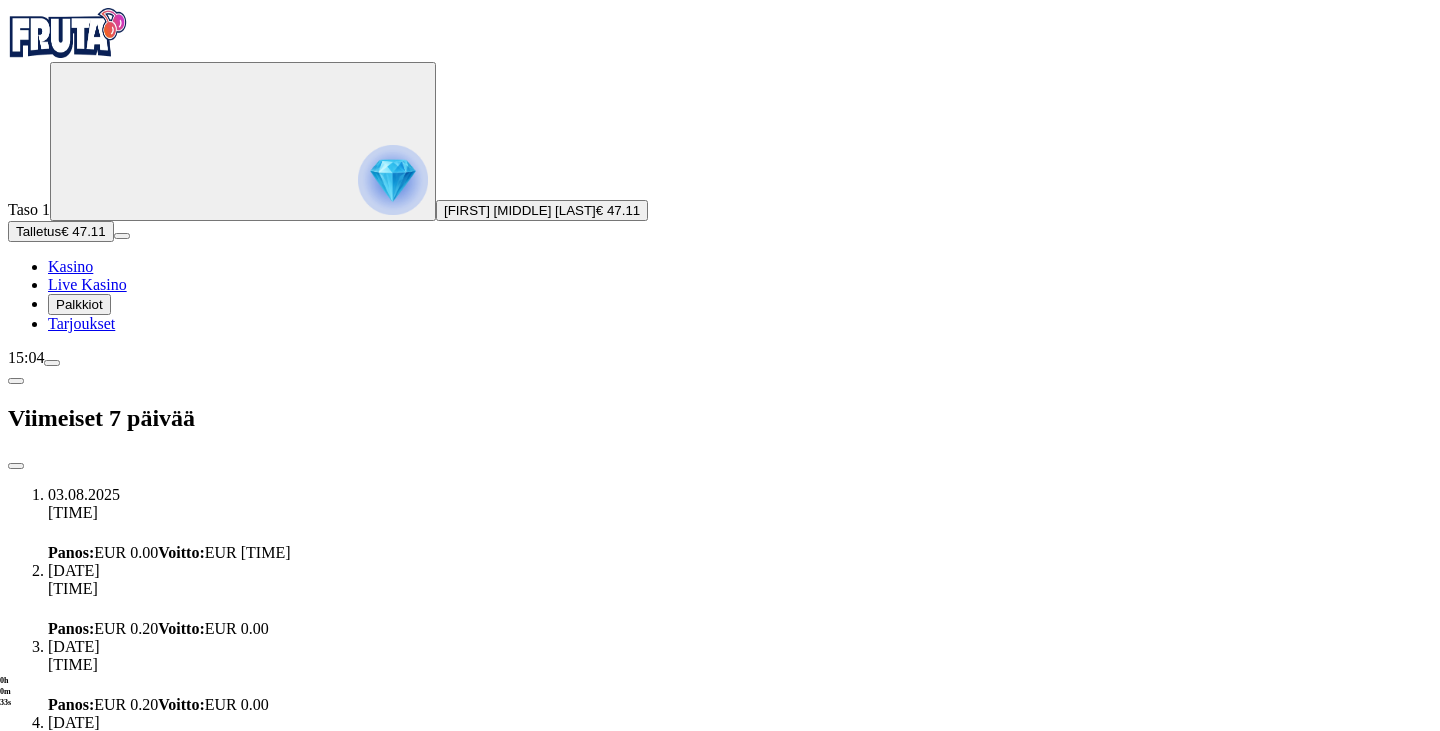 click at bounding box center (52, 363) 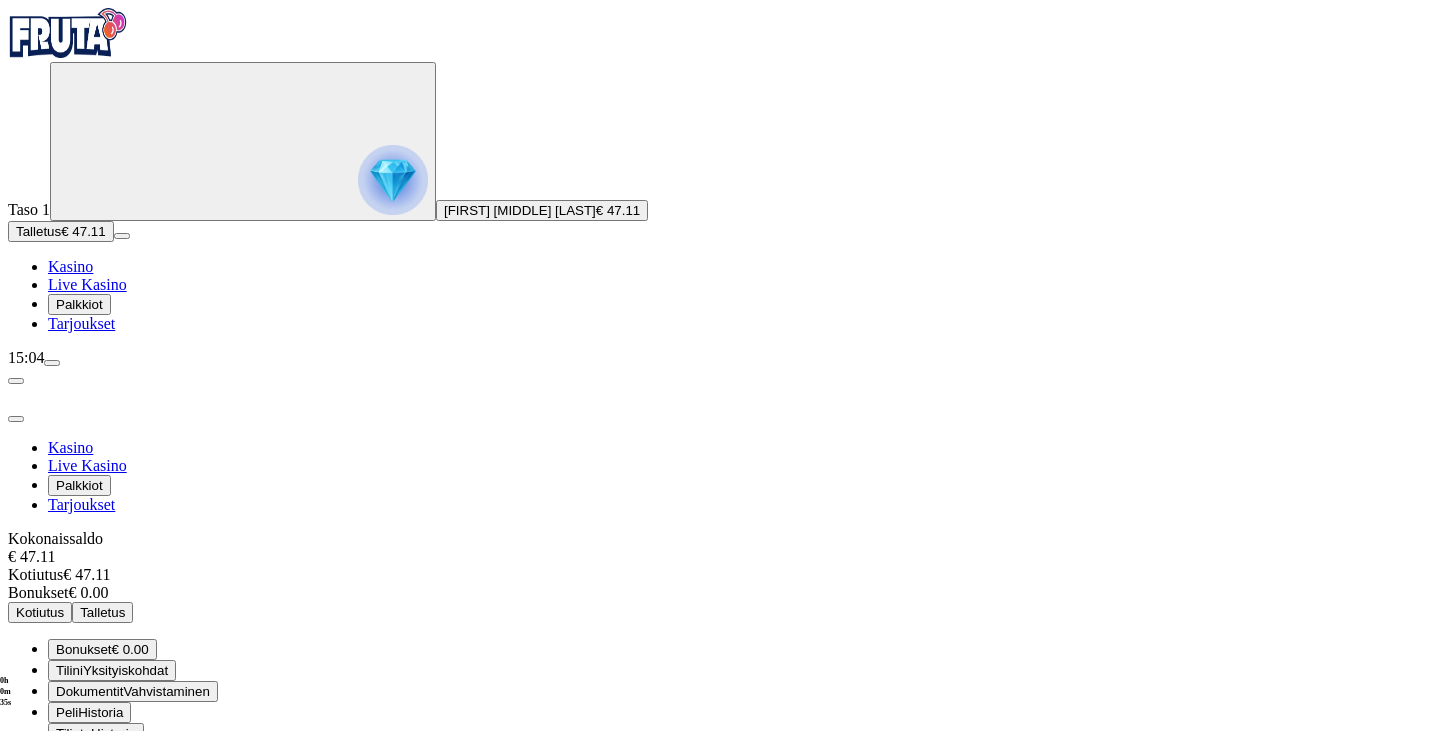 click on "Kysy apua 8 AM - 1 AM CET" at bounding box center [138, 817] 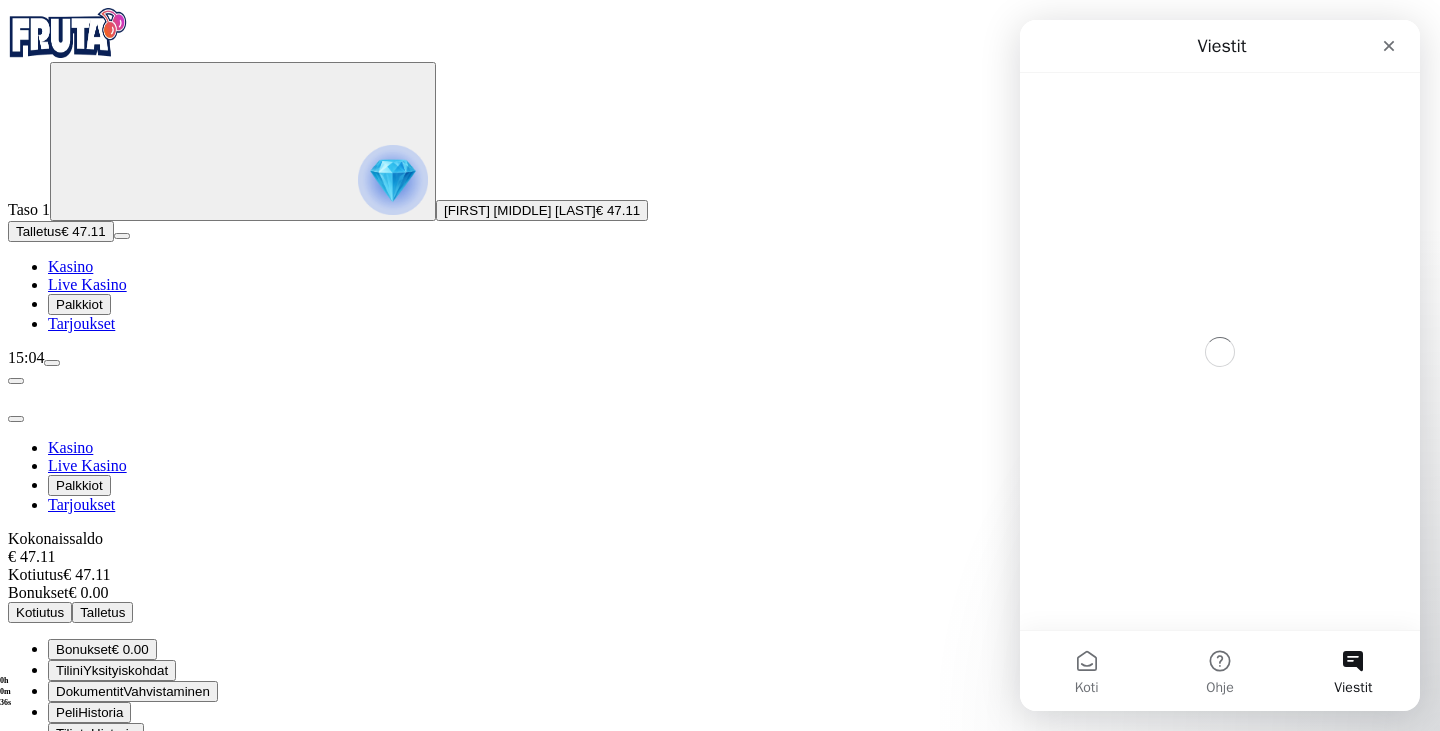 scroll, scrollTop: 0, scrollLeft: 0, axis: both 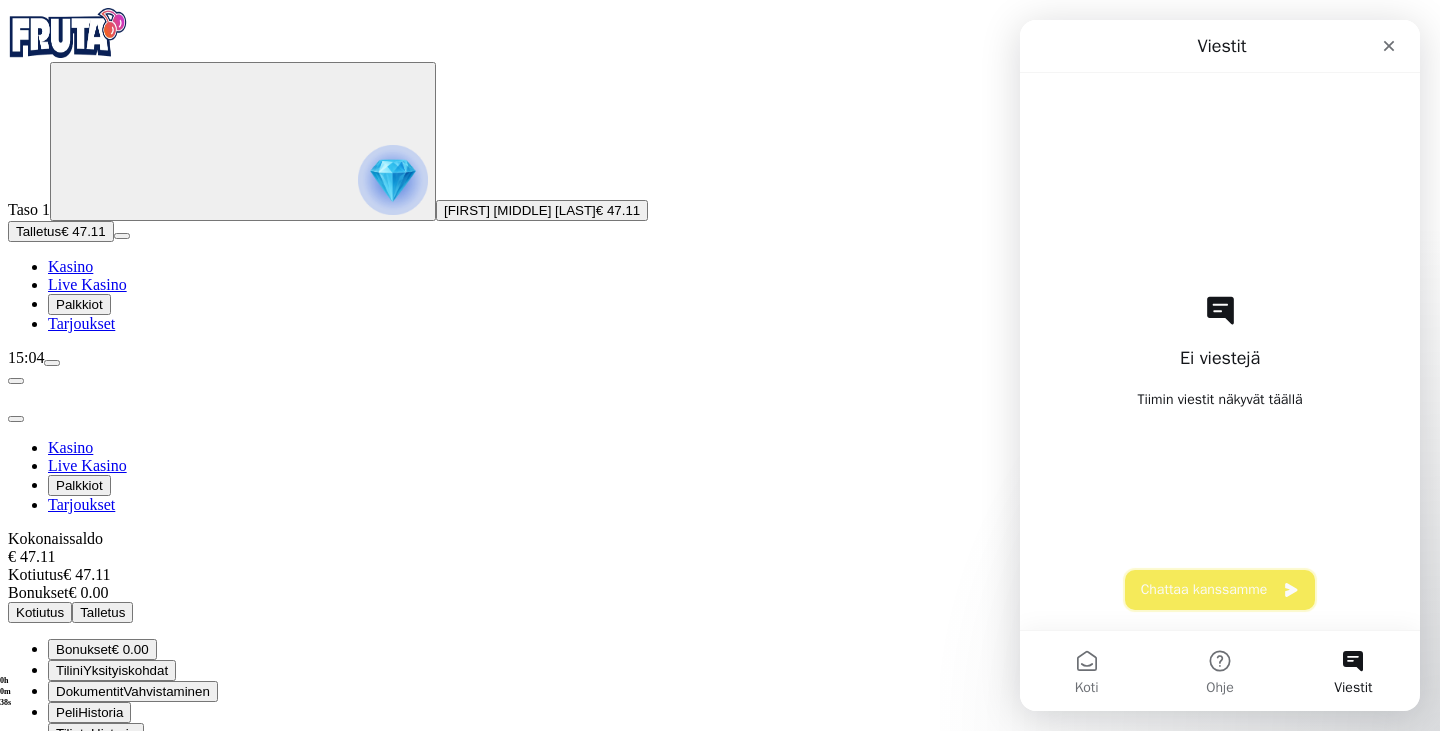 click on "Chattaa kanssamme" at bounding box center (1220, 590) 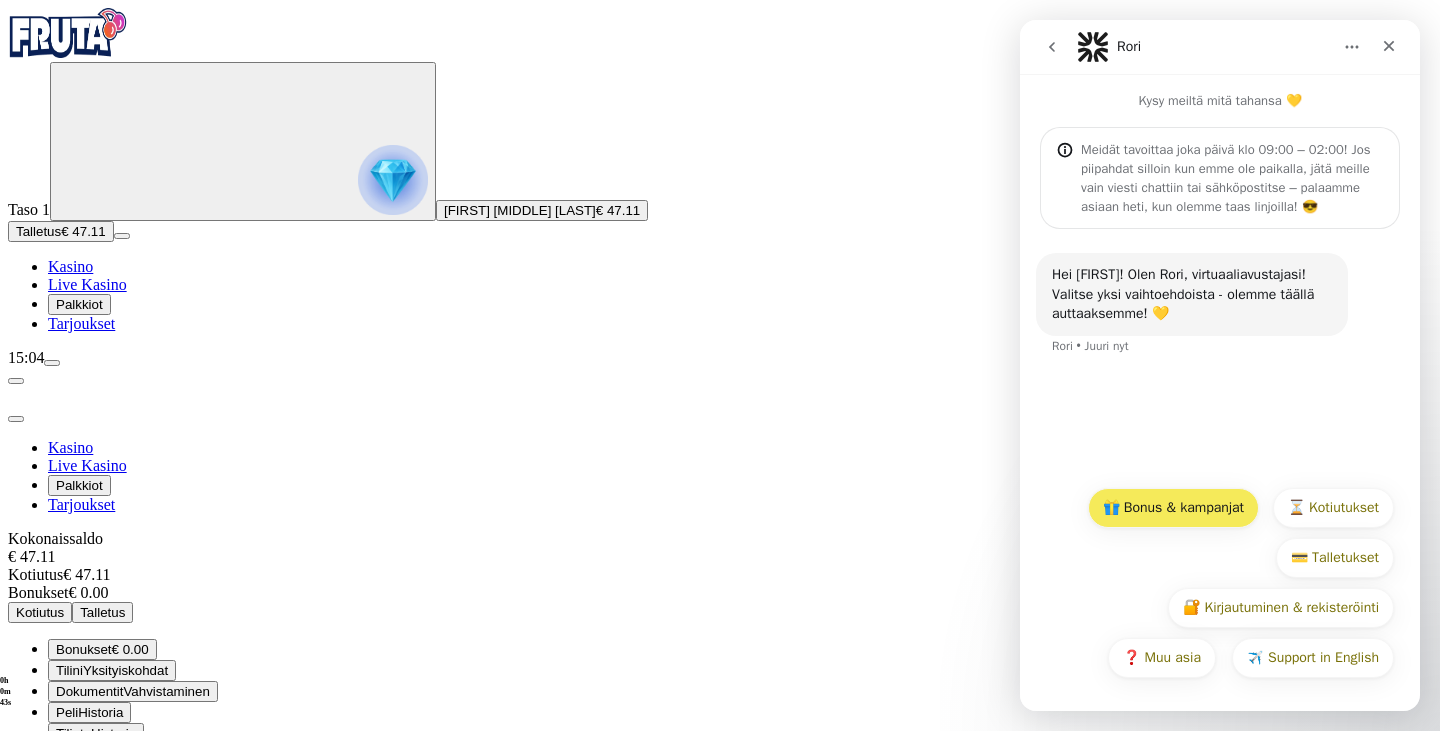 click on "🎁 Bonus & kampanjat" at bounding box center (1173, 508) 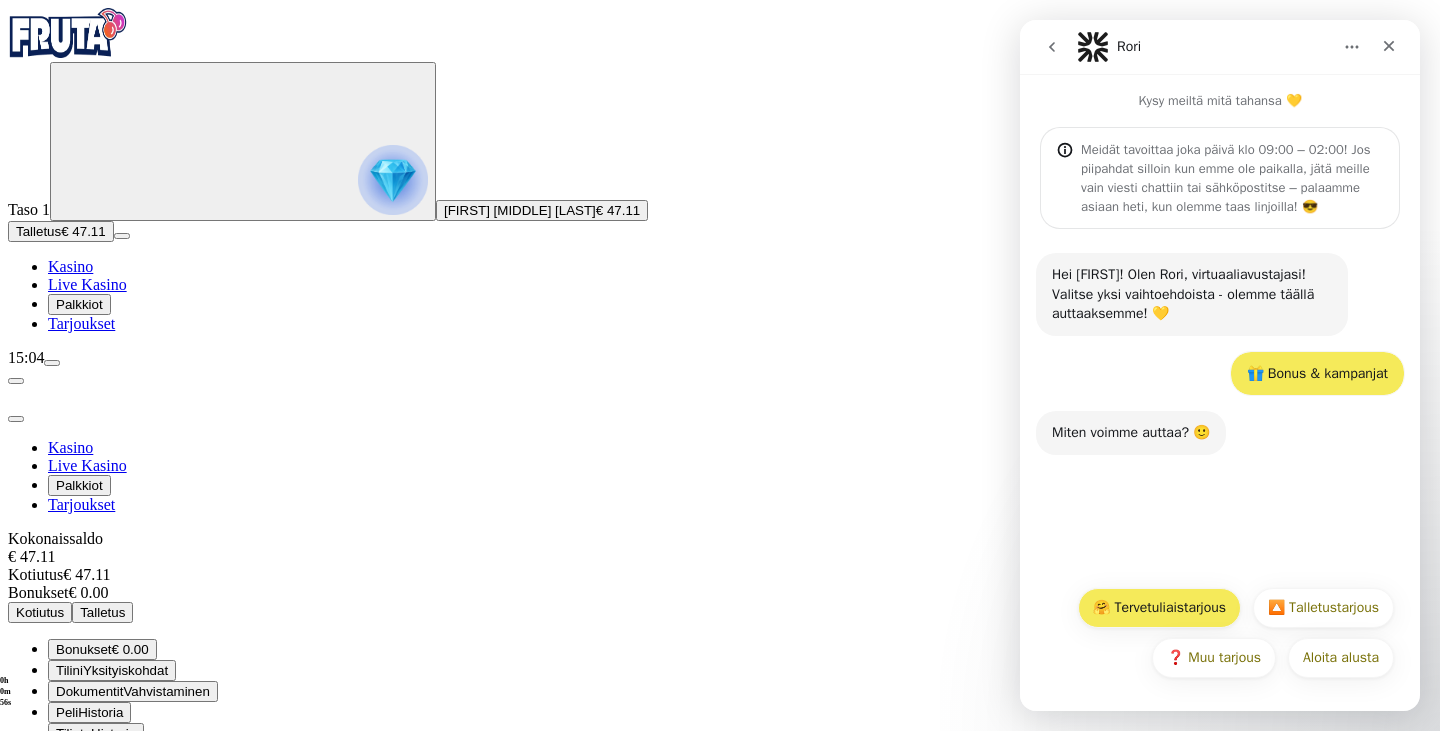 click on "🤗 Tervetuliaistarjous" at bounding box center (1159, 608) 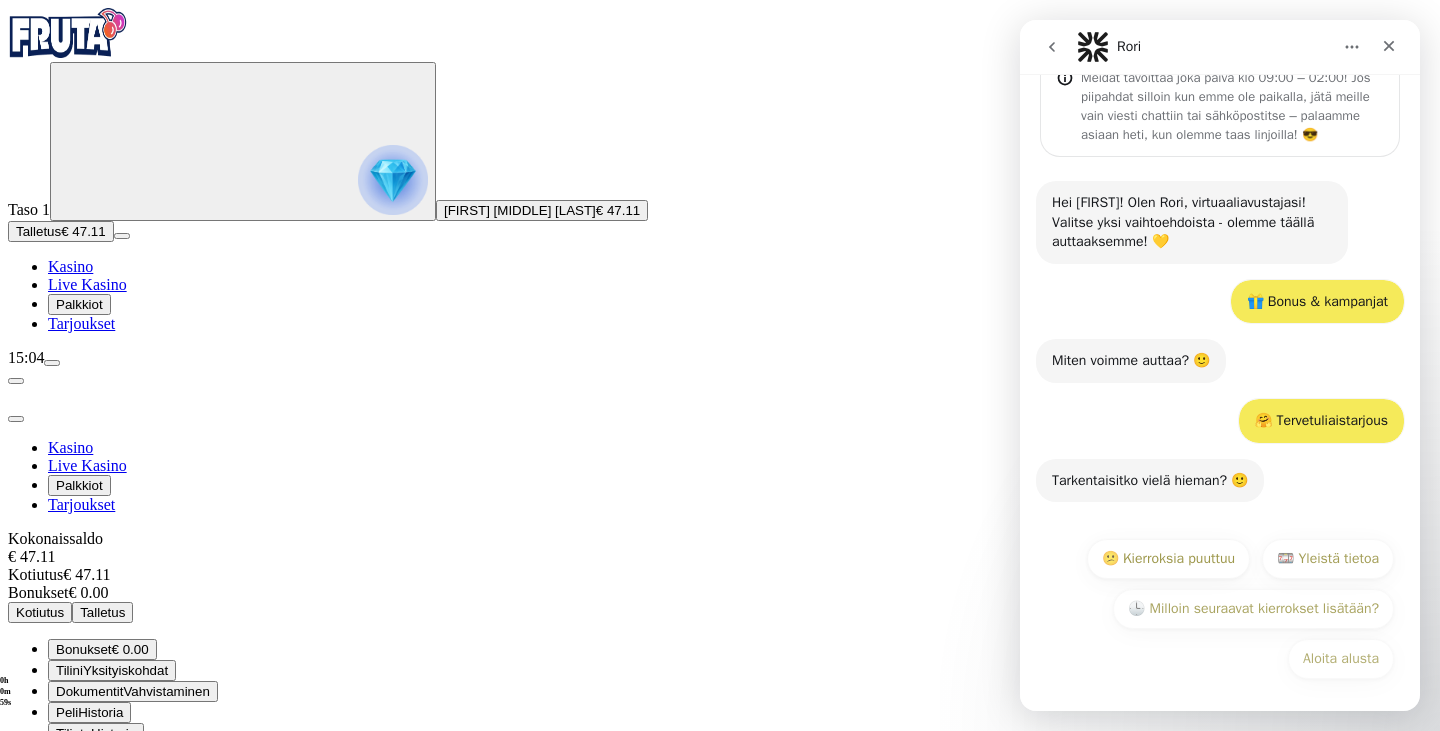 scroll, scrollTop: 73, scrollLeft: 0, axis: vertical 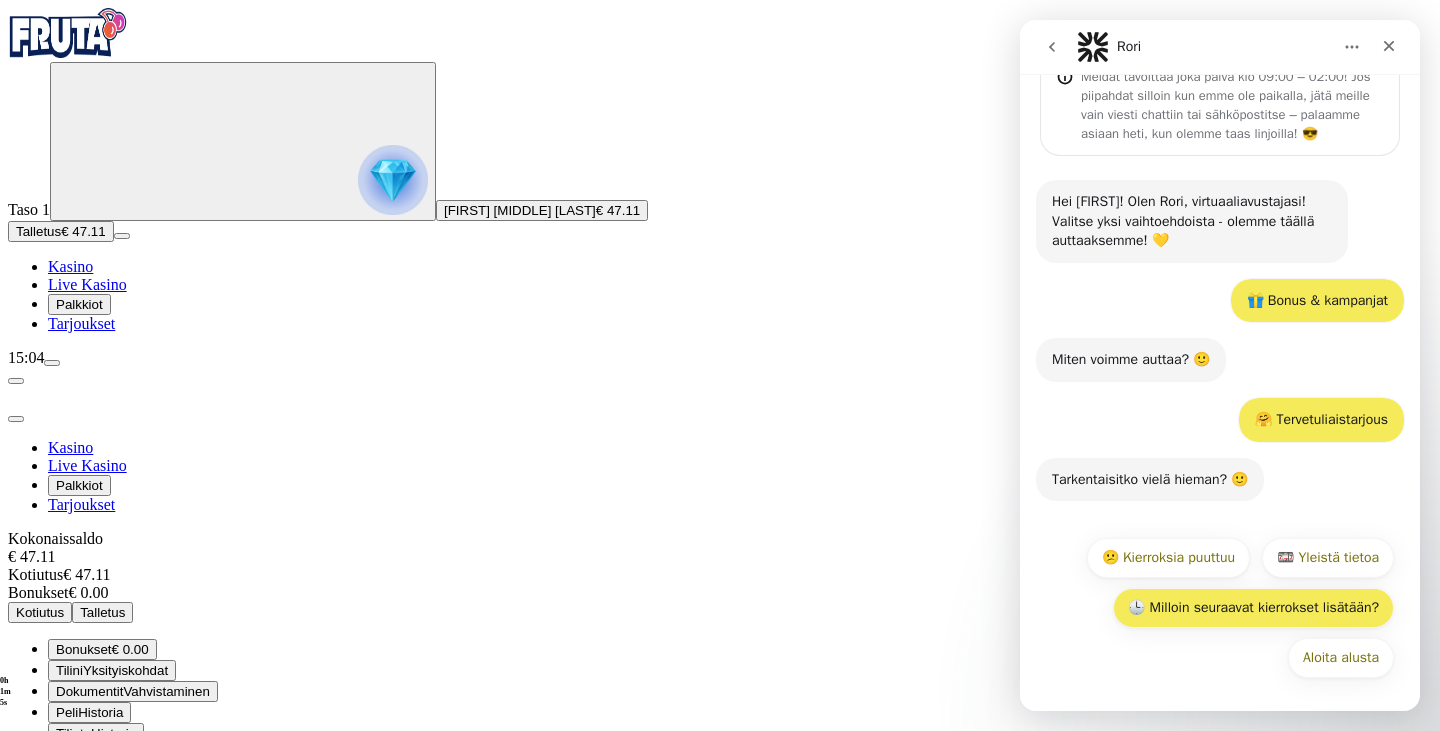 click on "🕒 Milloin seuraavat kierrokset lisätään?" at bounding box center (1253, 608) 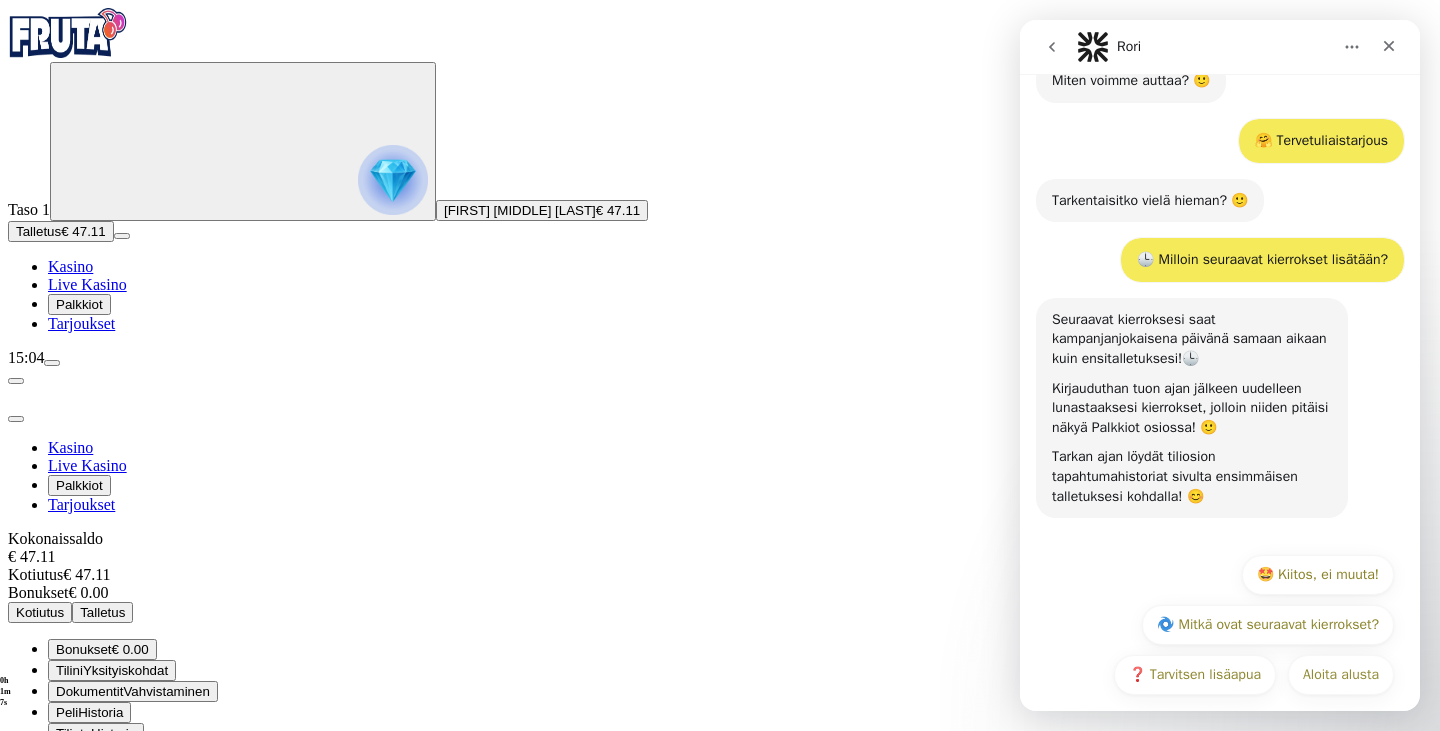 scroll, scrollTop: 369, scrollLeft: 0, axis: vertical 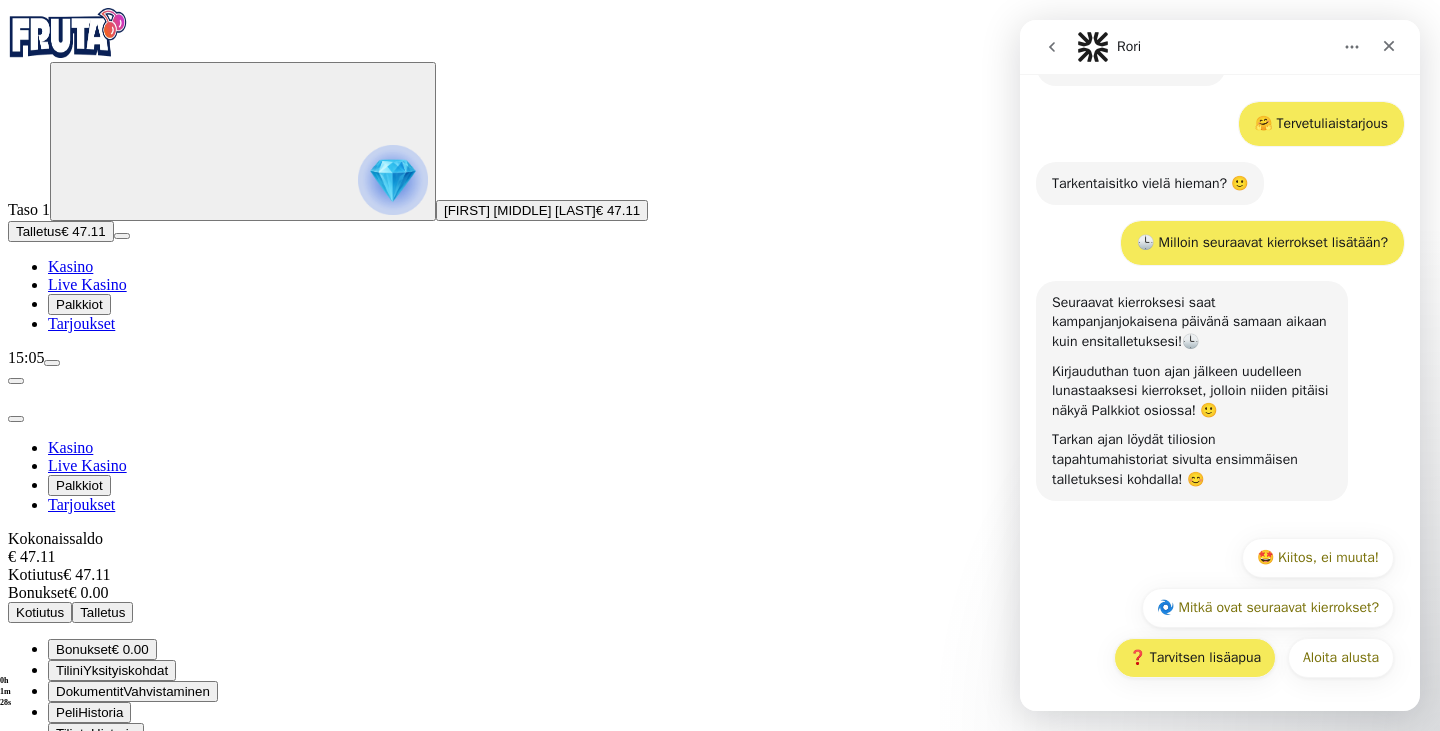 click on "❓ Tarvitsen lisäapua" at bounding box center (1195, 658) 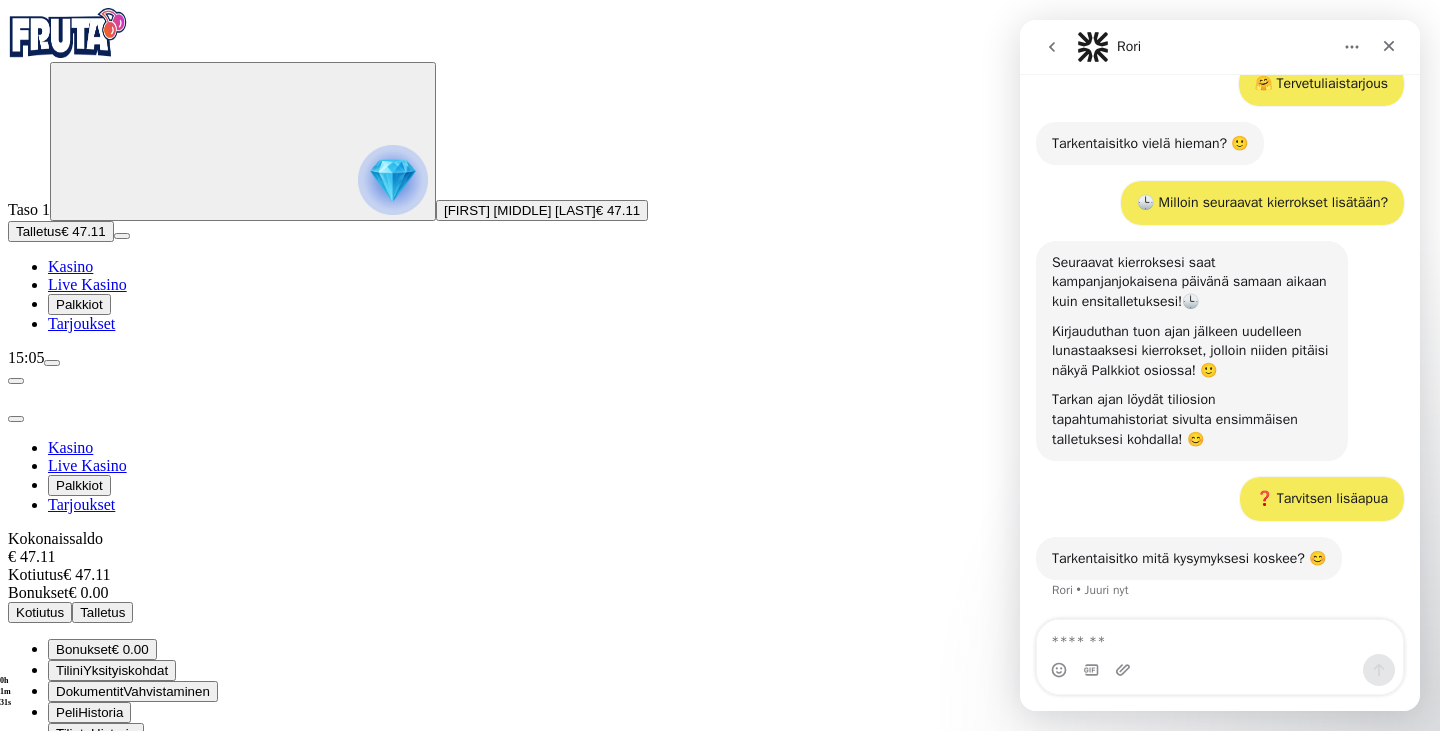 scroll, scrollTop: 411, scrollLeft: 0, axis: vertical 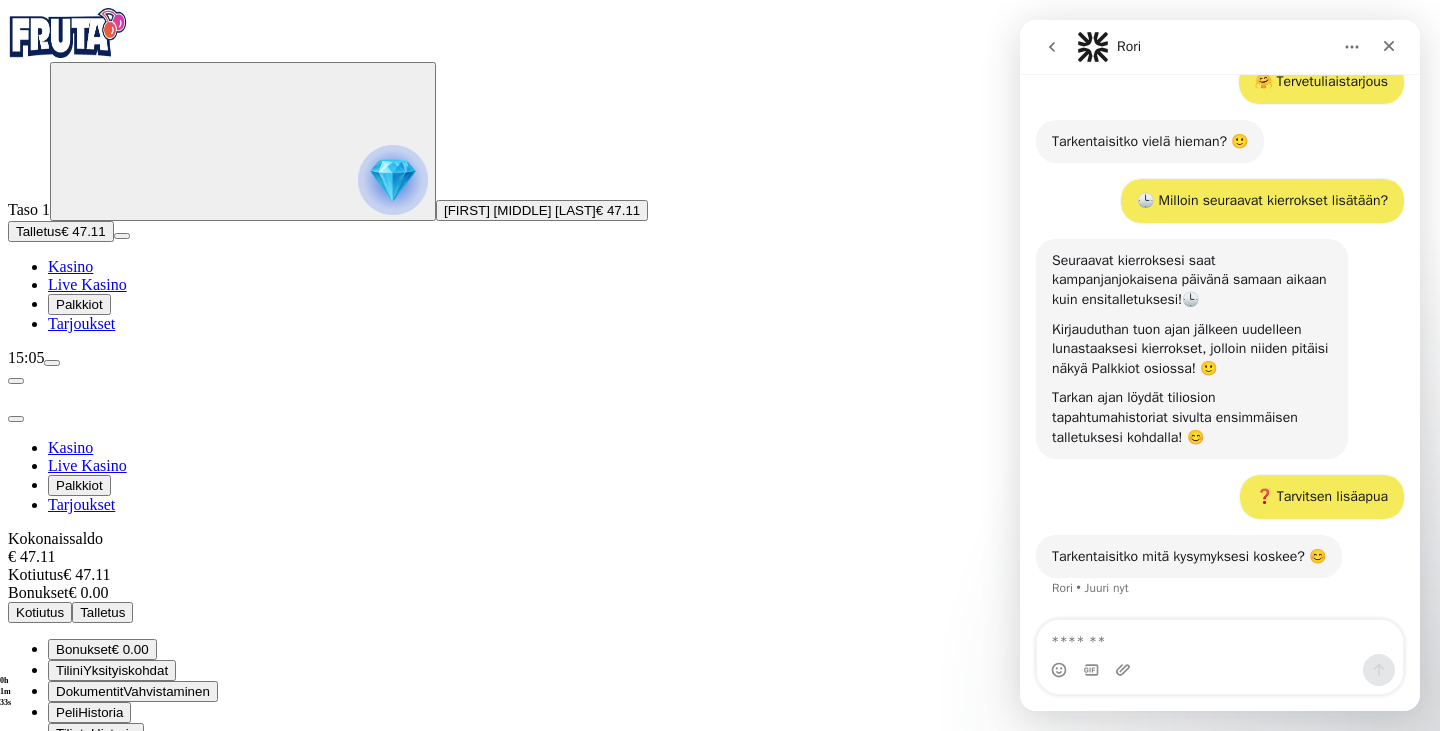 click at bounding box center [1220, 637] 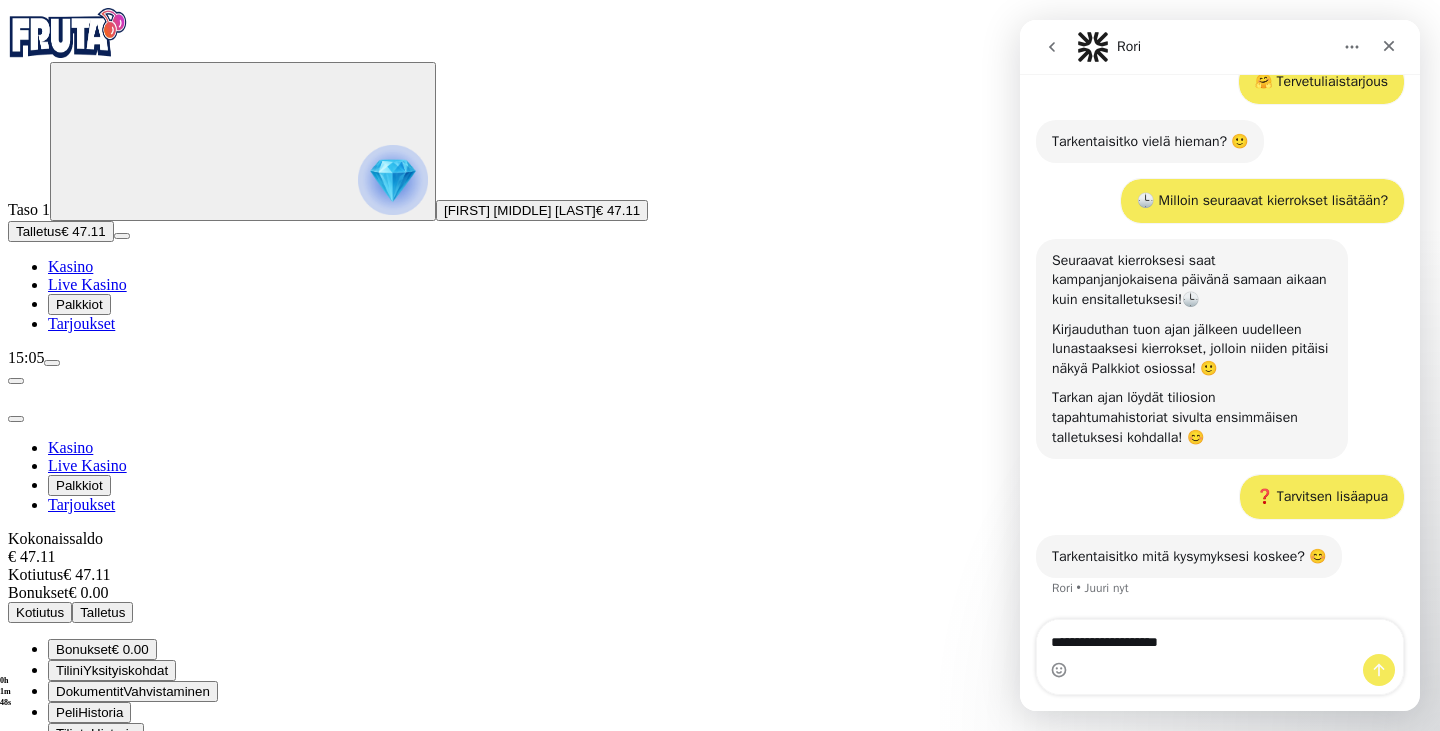 type on "**********" 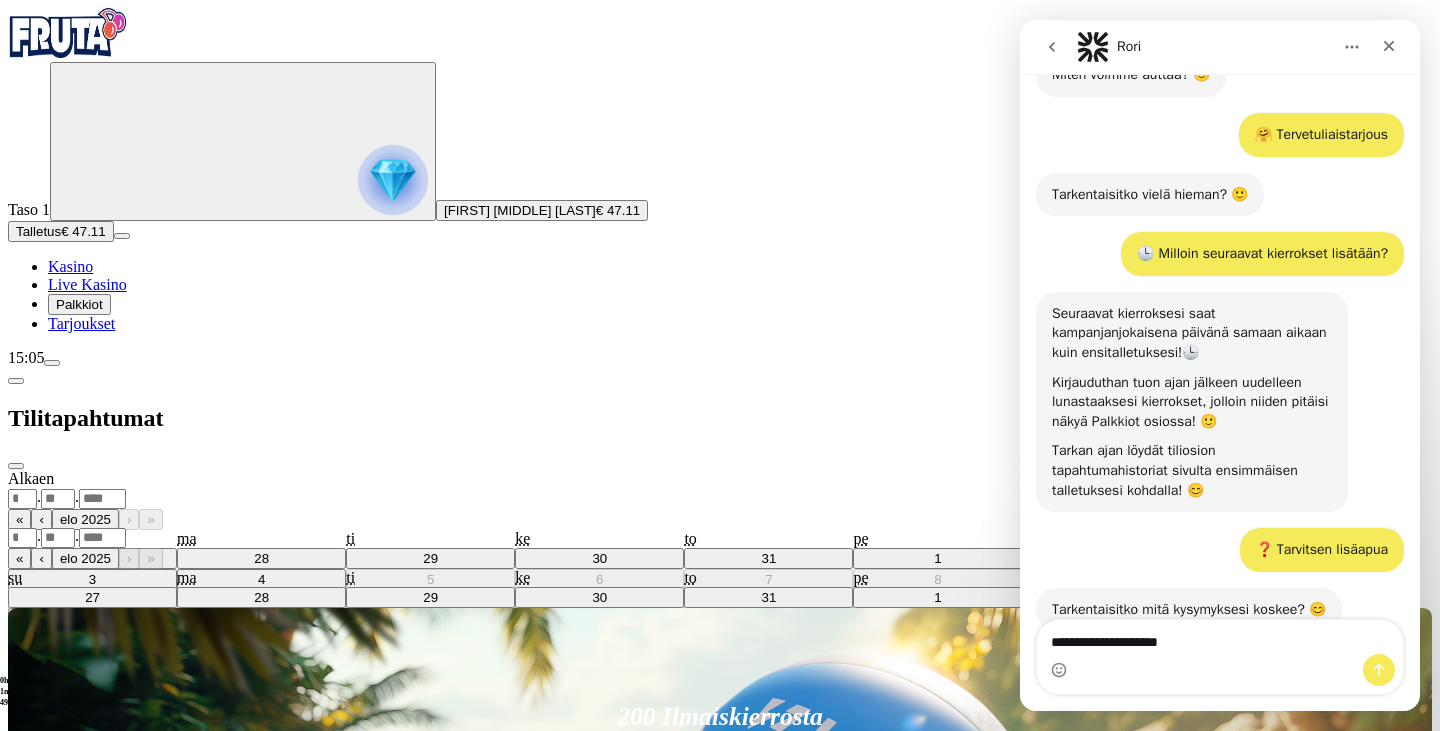 scroll, scrollTop: 411, scrollLeft: 0, axis: vertical 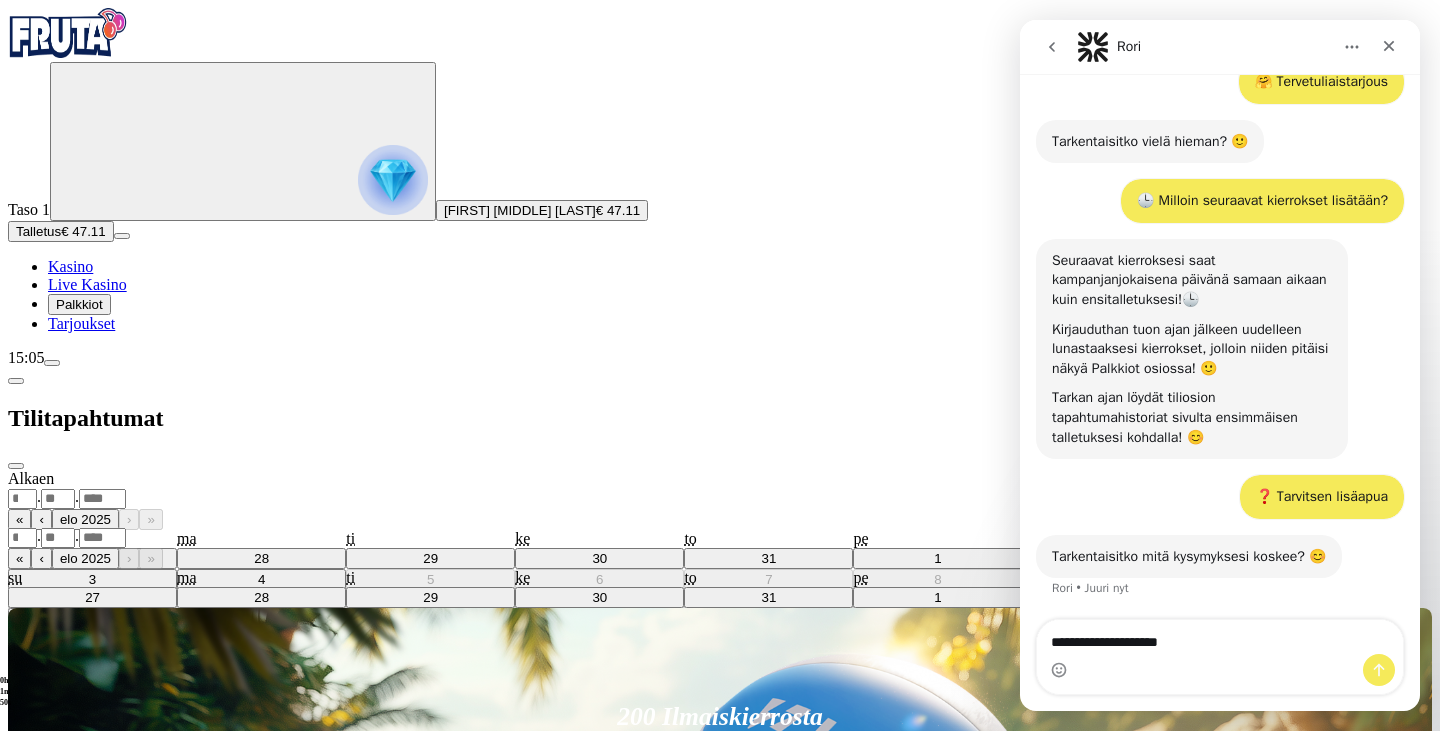 click on ". ." at bounding box center [720, 498] 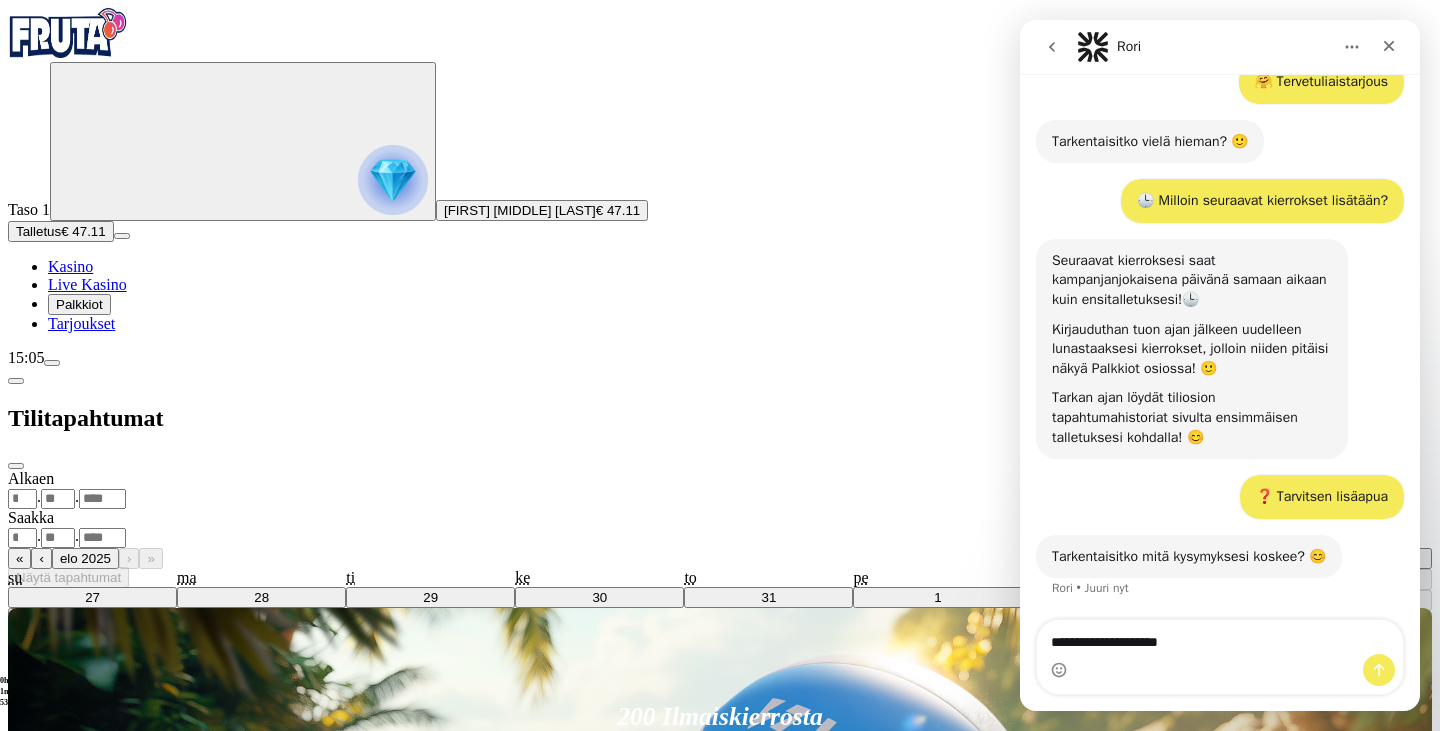 click on "‹" at bounding box center [1131, 519] 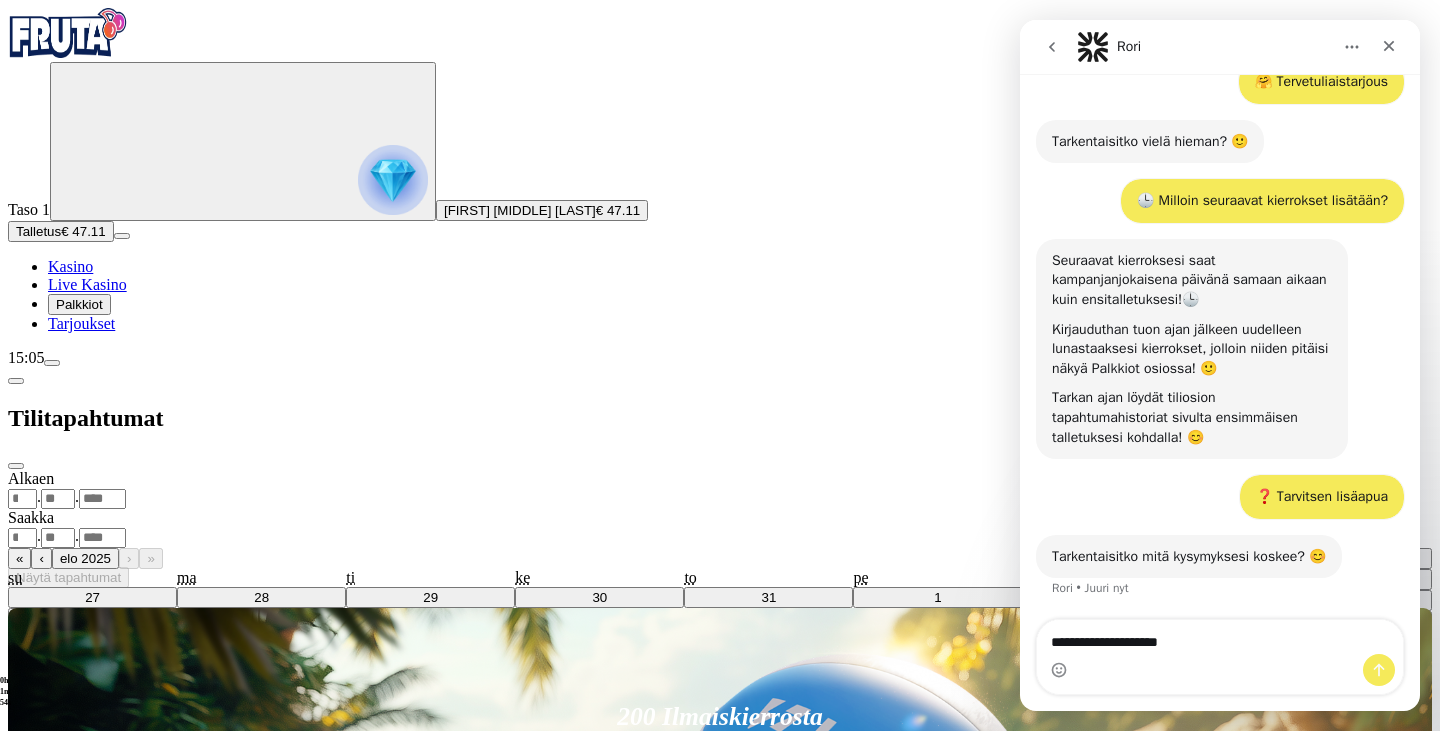 click on "31" at bounding box center [1312, 642] 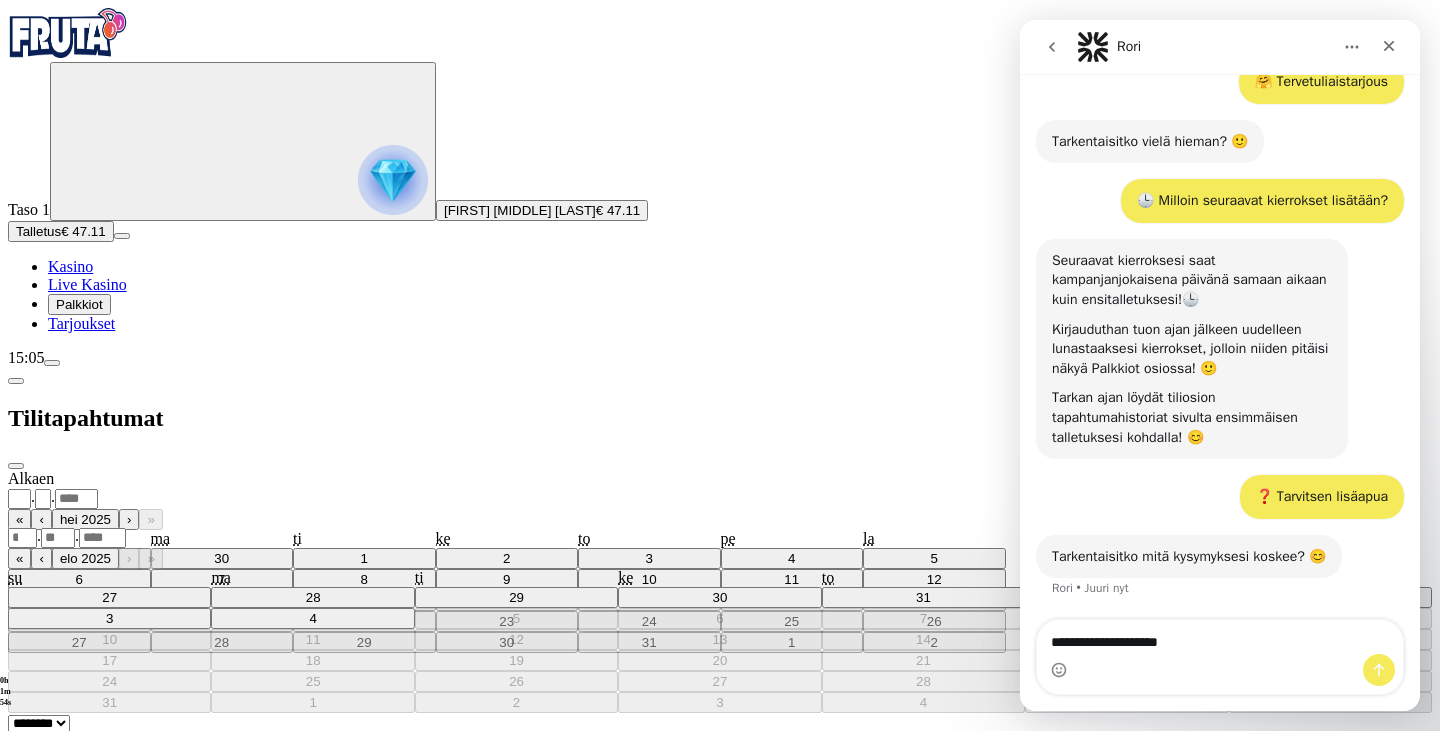 type on "**" 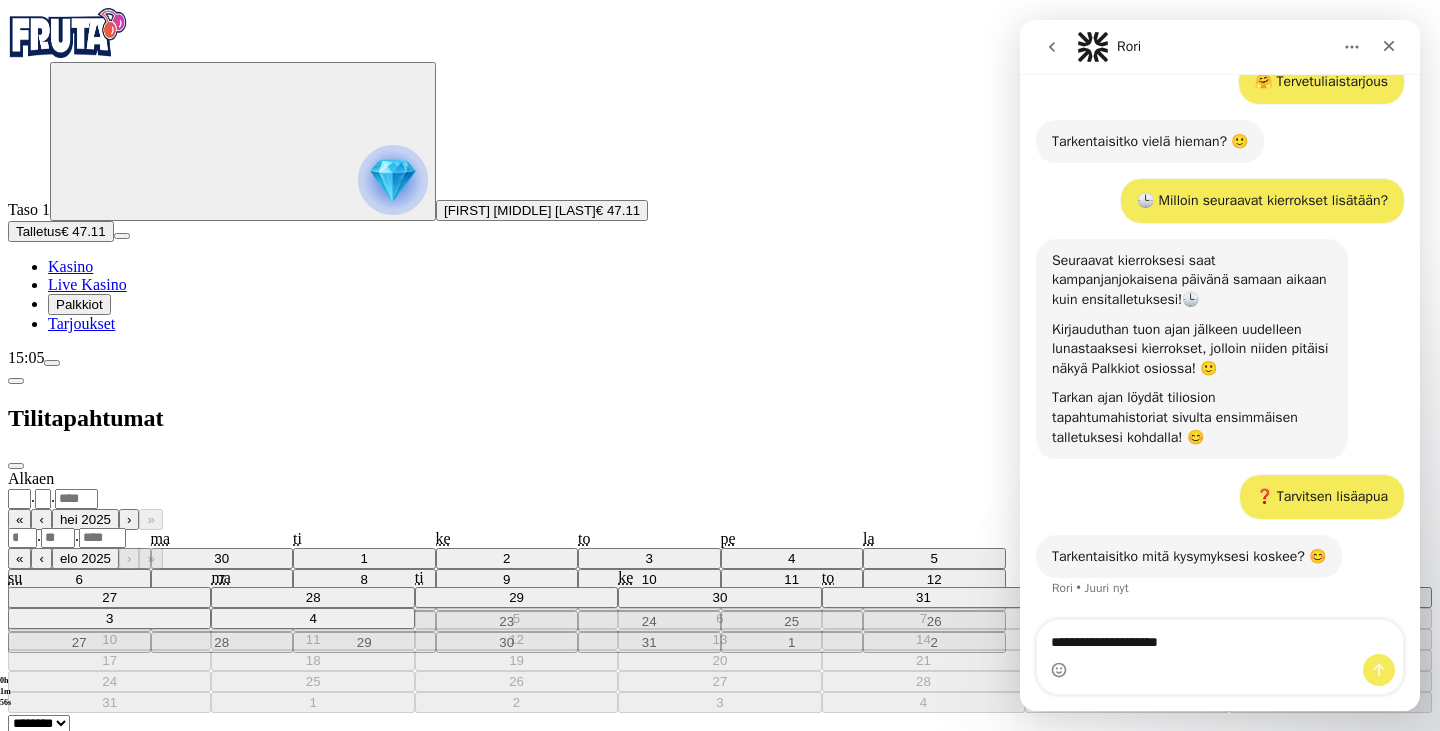 click on ". ." at bounding box center (720, 537) 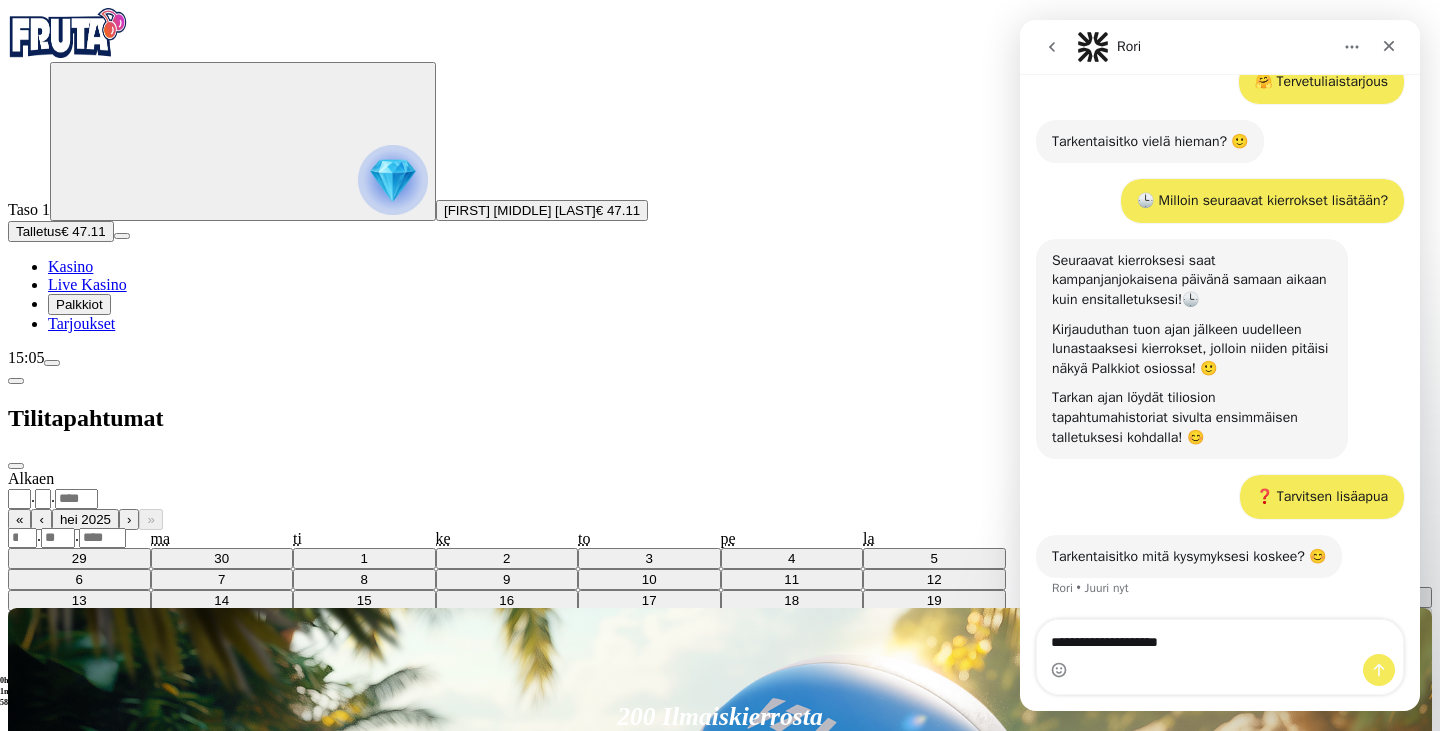 click on "4" at bounding box center (1168, 618) 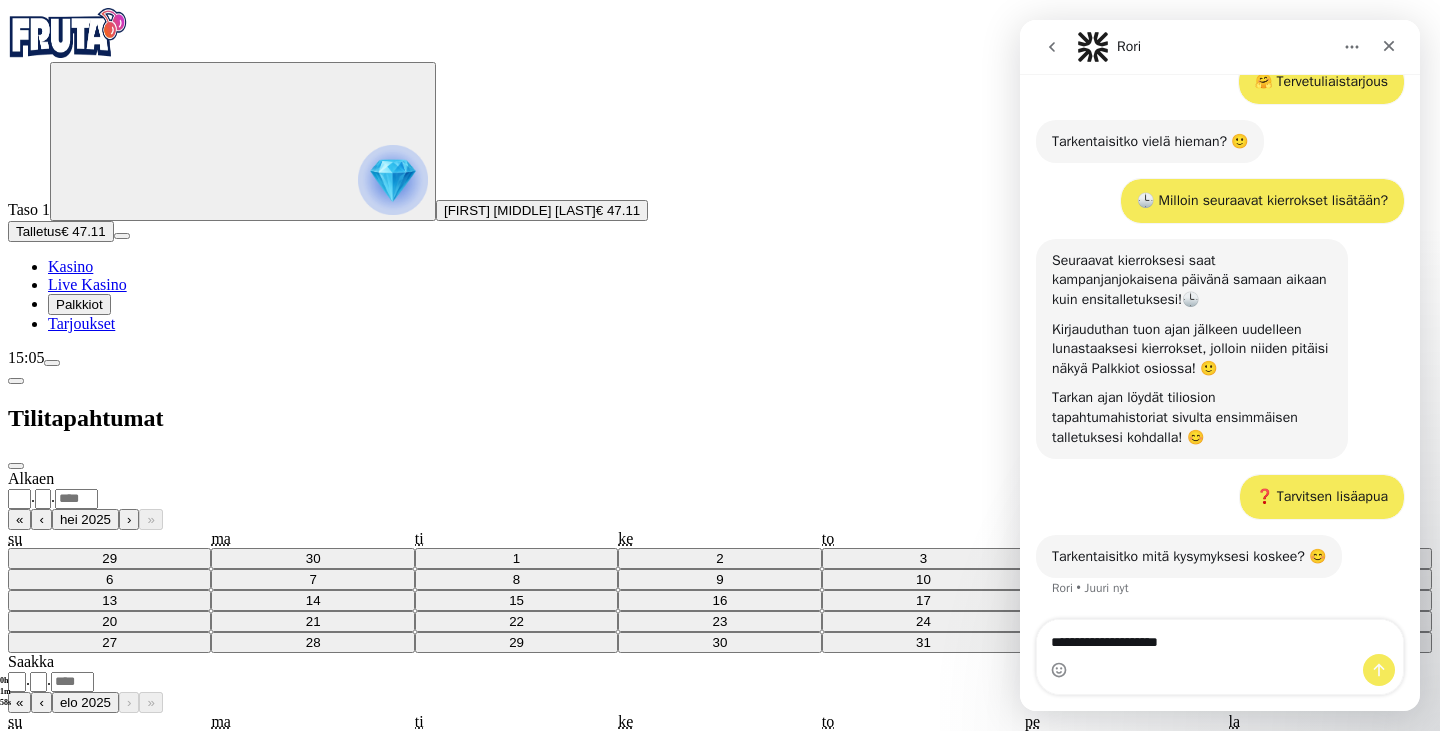click on "Näytä tapahtumat" at bounding box center [68, 886] 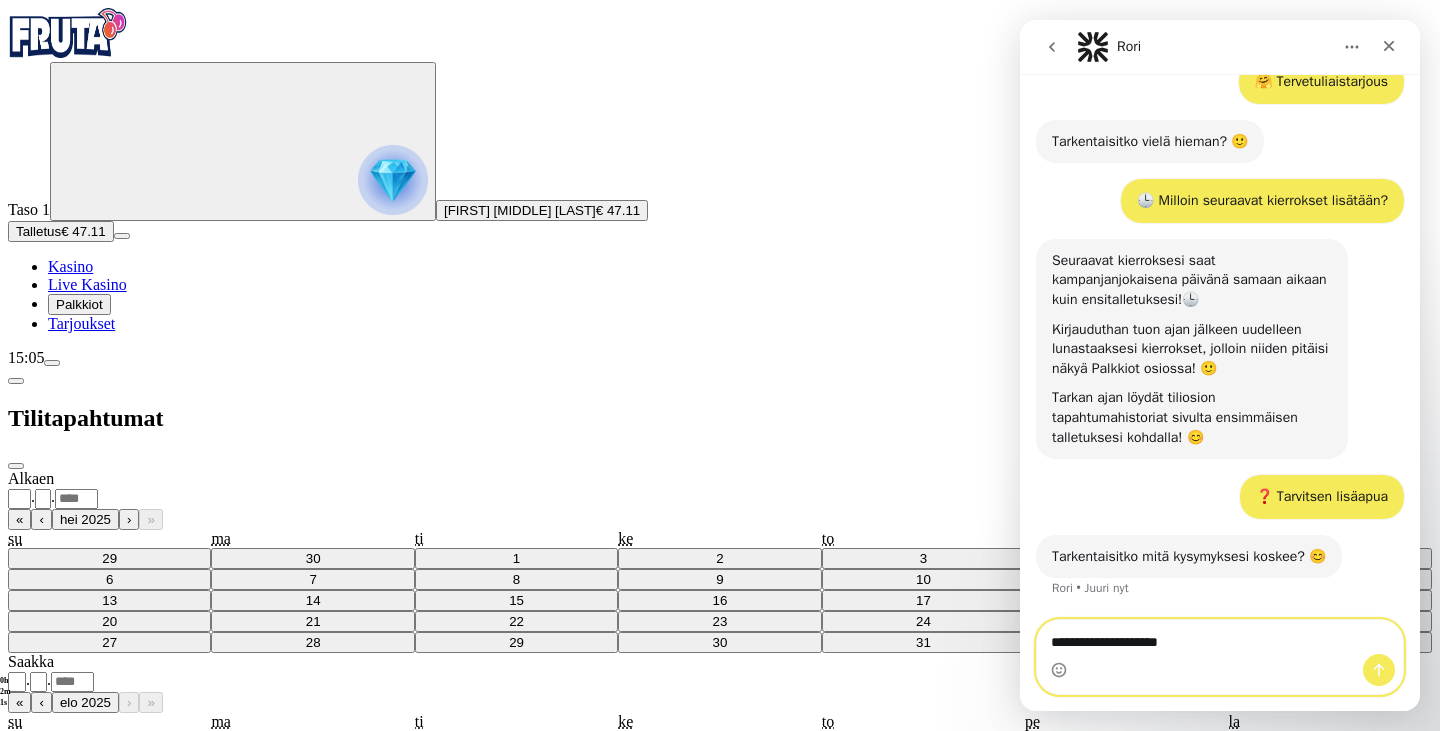 click on "**********" at bounding box center (1220, 637) 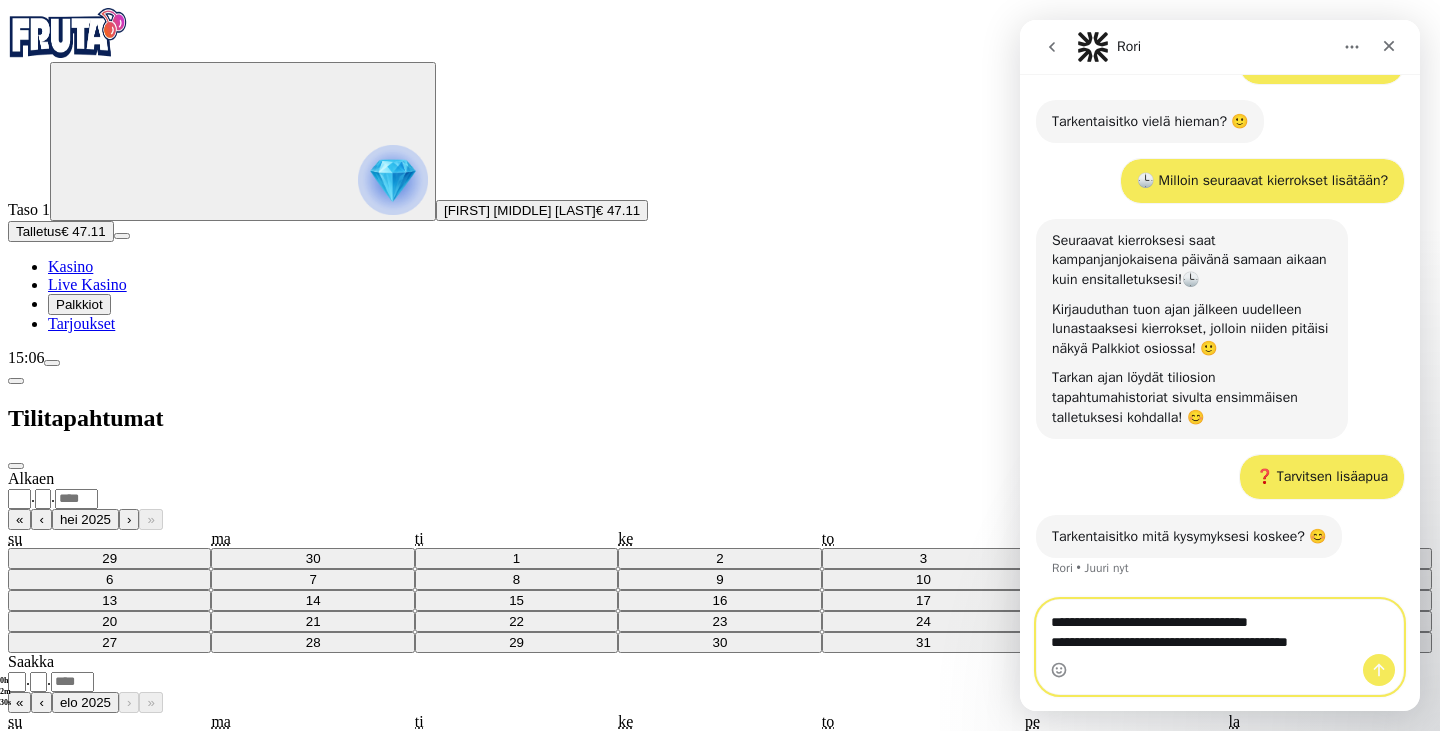 scroll, scrollTop: 451, scrollLeft: 0, axis: vertical 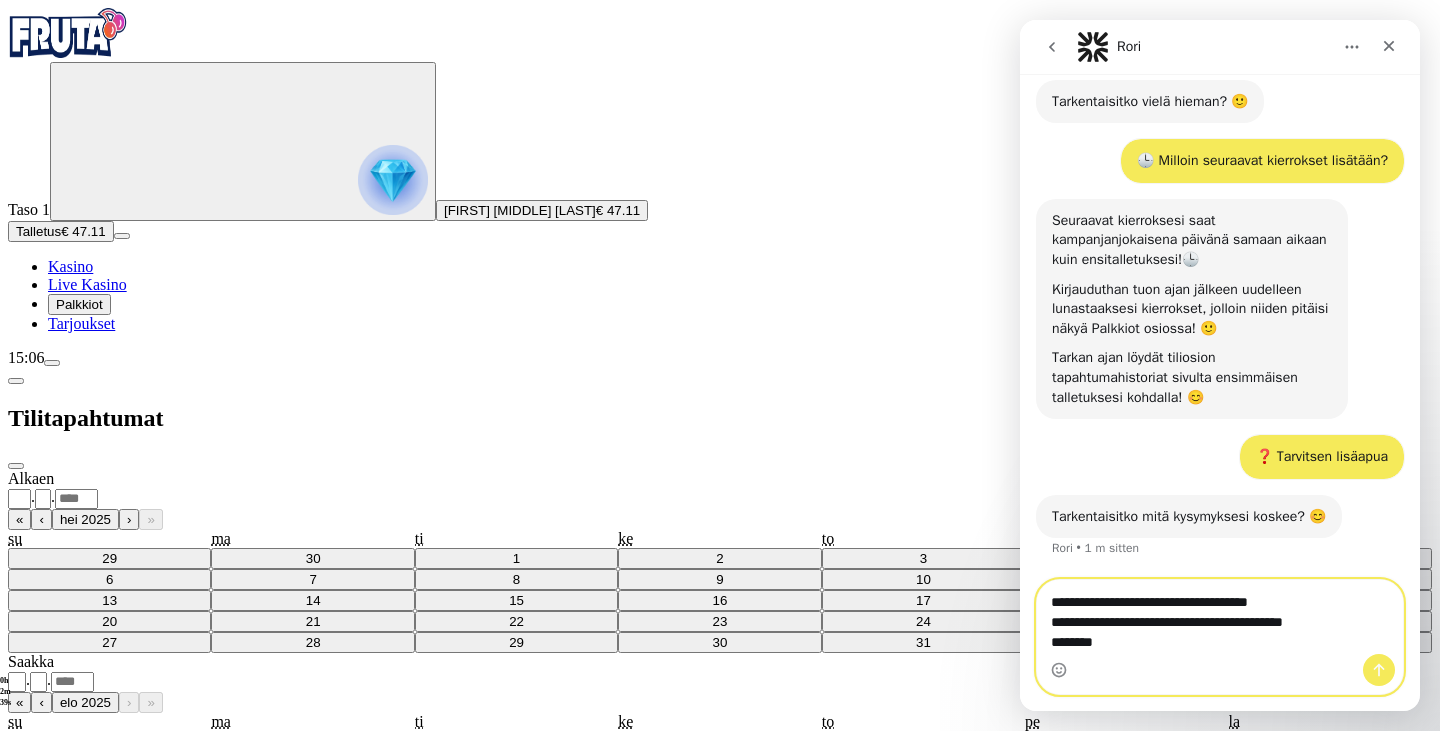 click on "**********" at bounding box center [1220, 617] 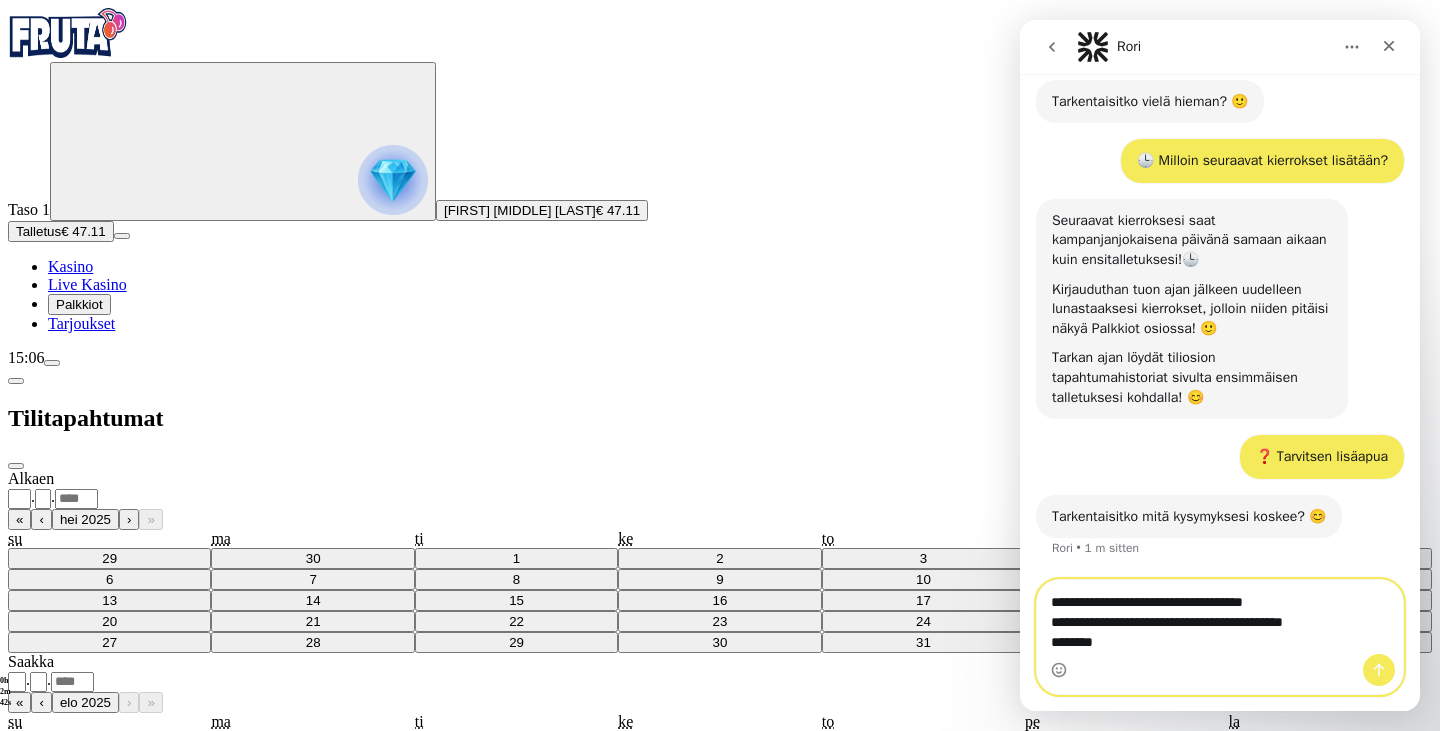 click on "**********" at bounding box center (1220, 617) 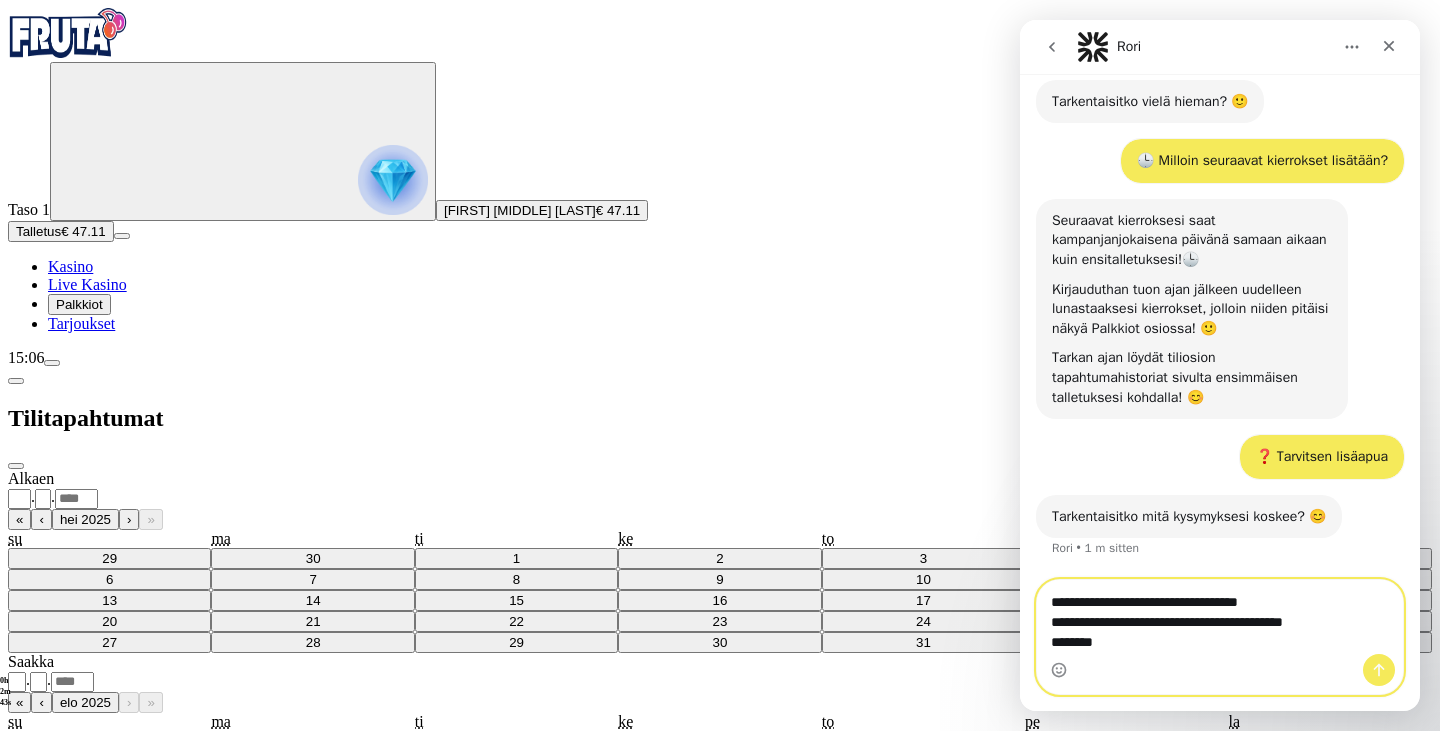 click on "**********" at bounding box center [1220, 617] 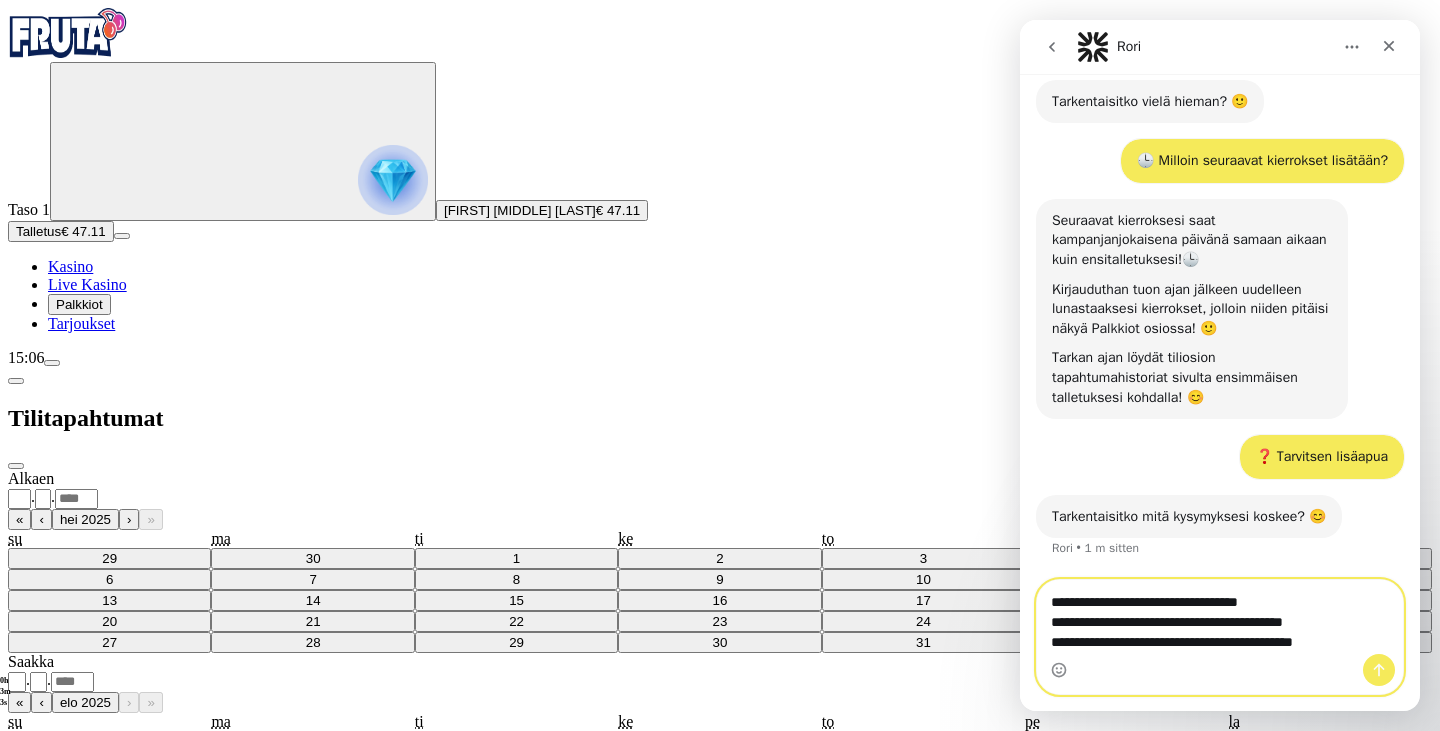 scroll, scrollTop: 491, scrollLeft: 0, axis: vertical 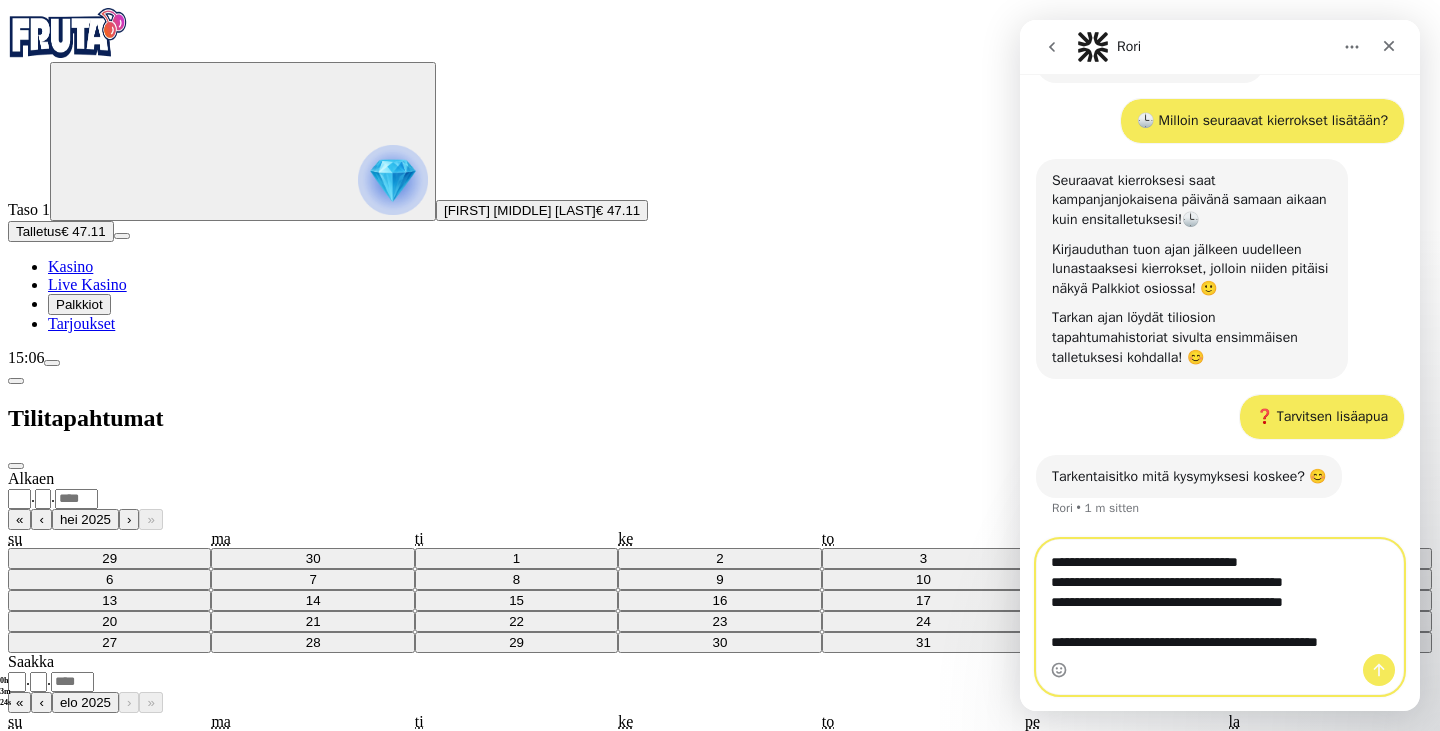 type on "**********" 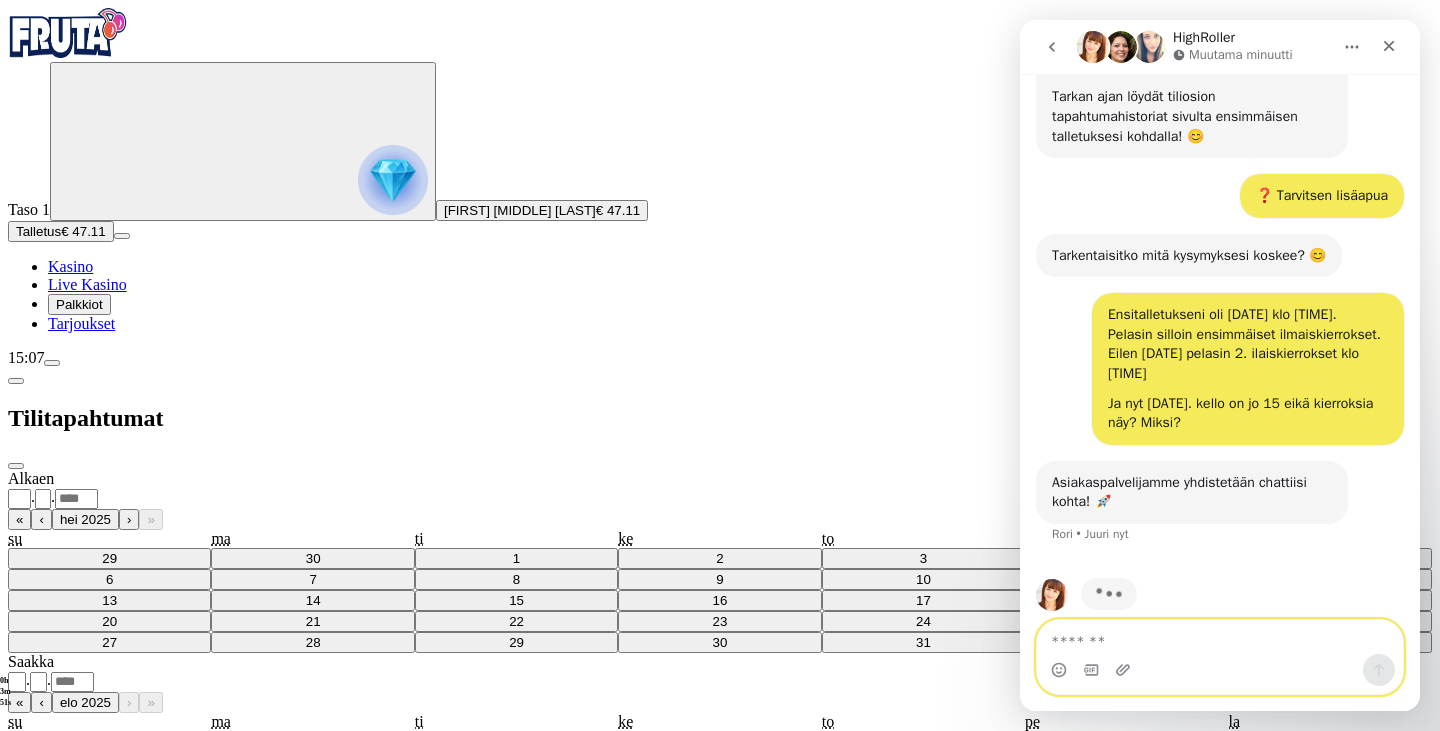 scroll, scrollTop: 715, scrollLeft: 0, axis: vertical 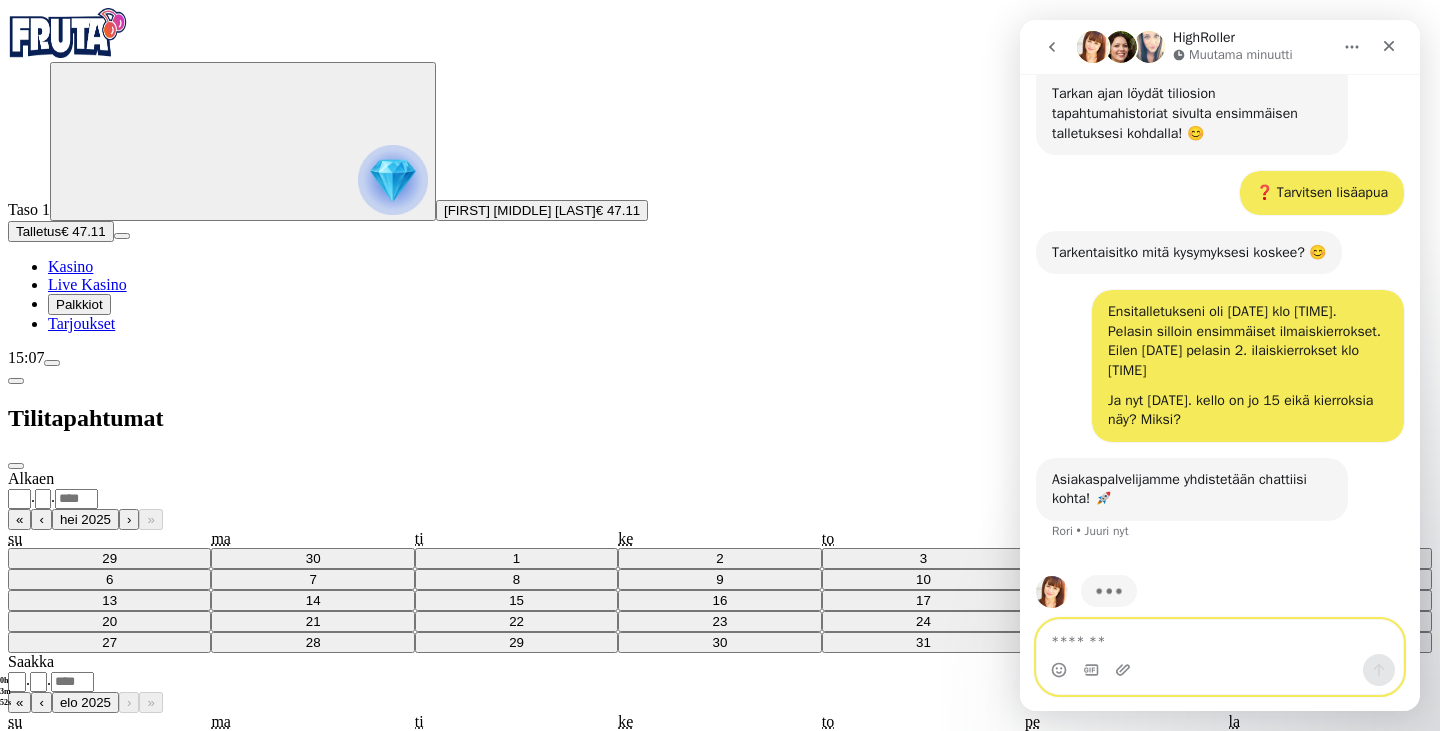 click at bounding box center (1220, 637) 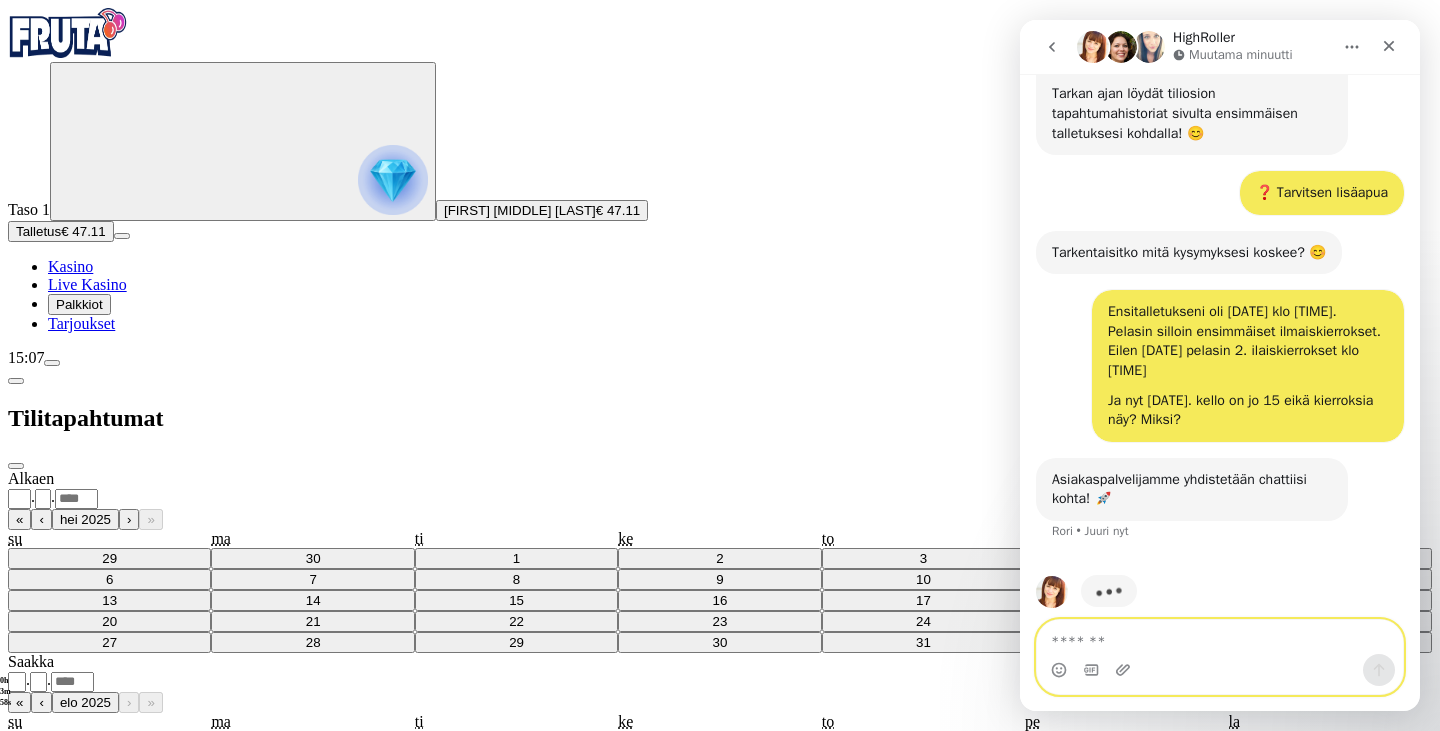 click at bounding box center (1220, 637) 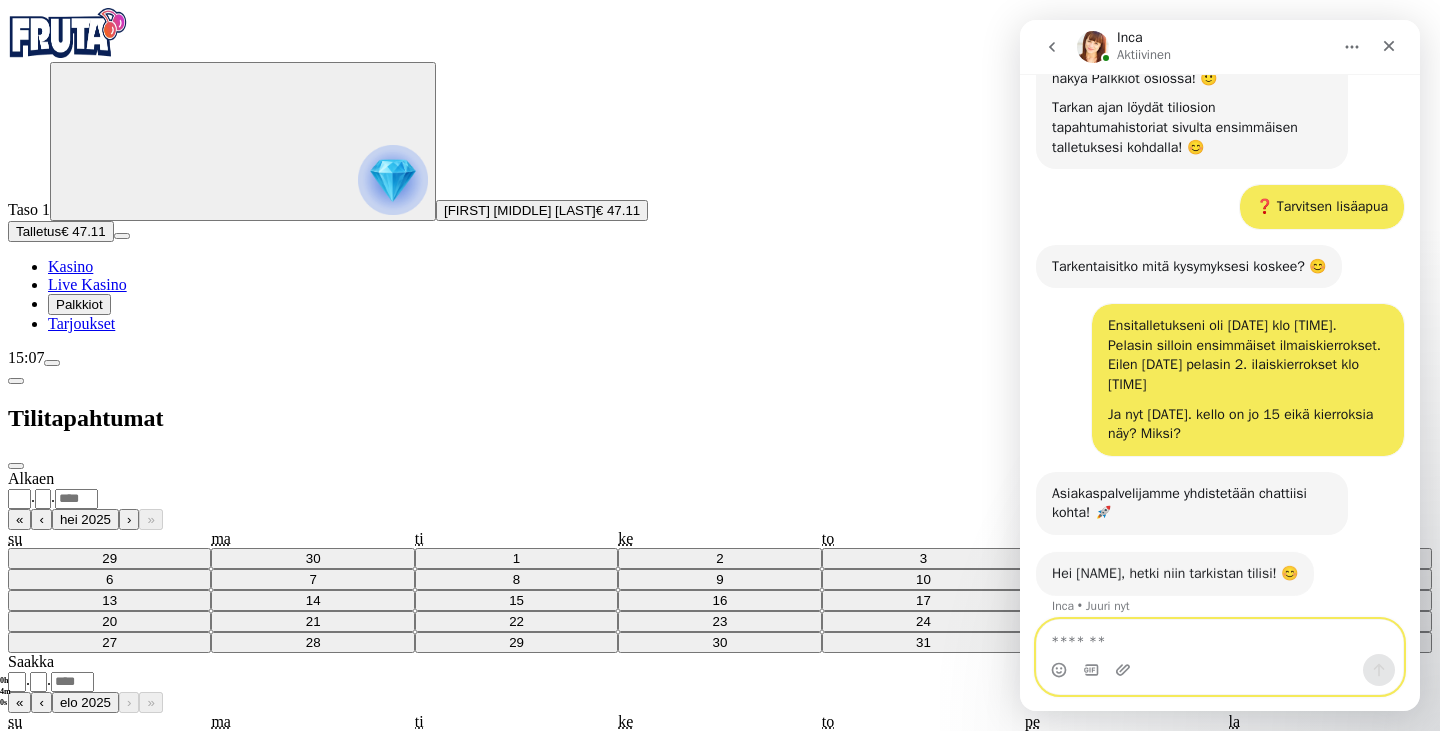 scroll, scrollTop: 698, scrollLeft: 0, axis: vertical 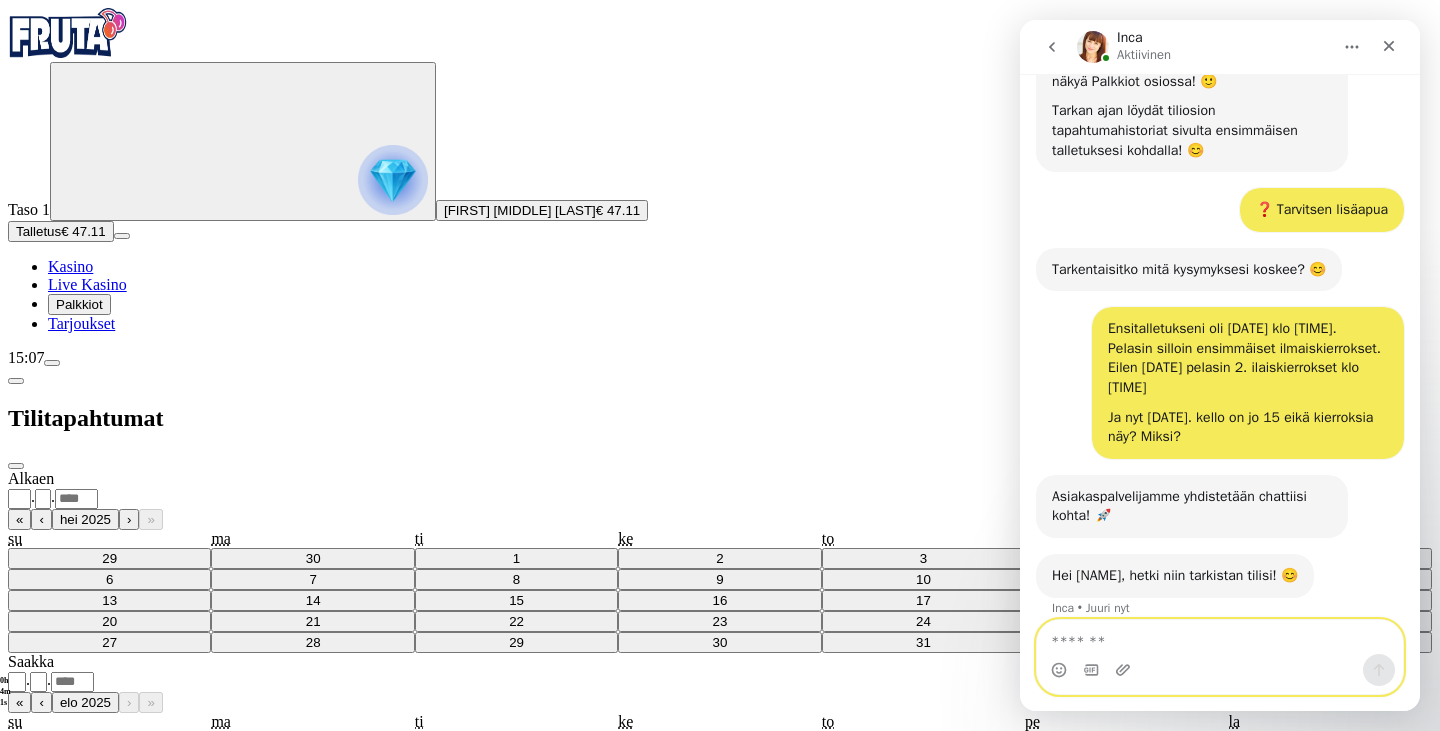 click at bounding box center [1220, 637] 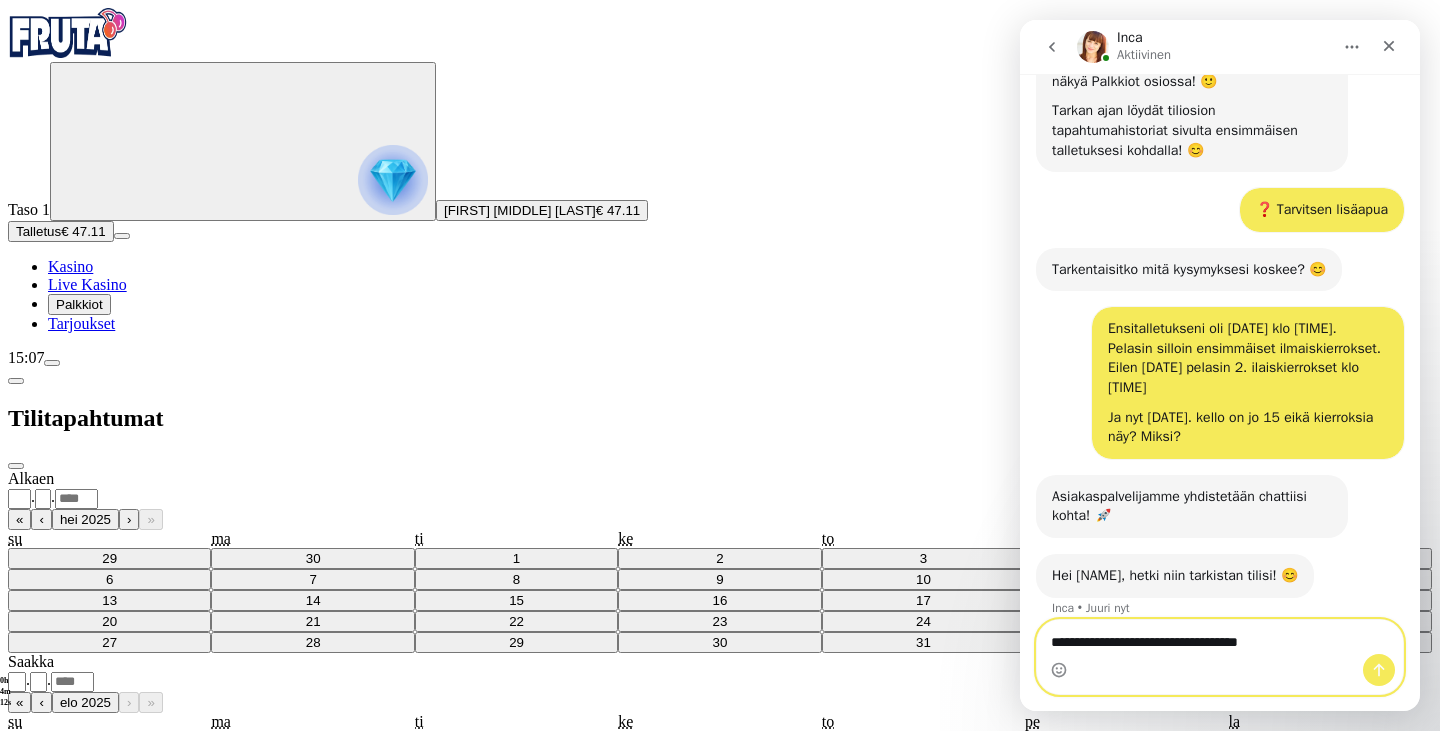type on "**********" 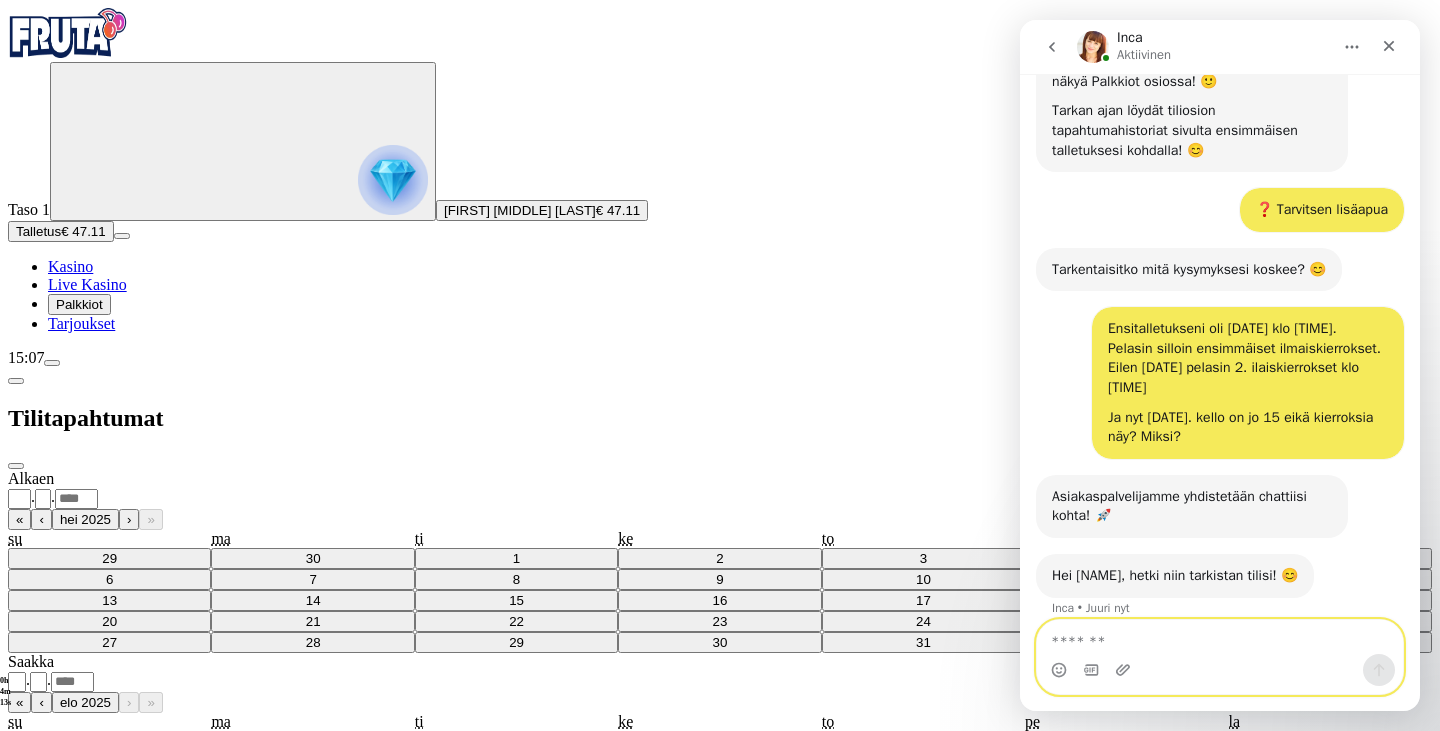 scroll, scrollTop: 757, scrollLeft: 0, axis: vertical 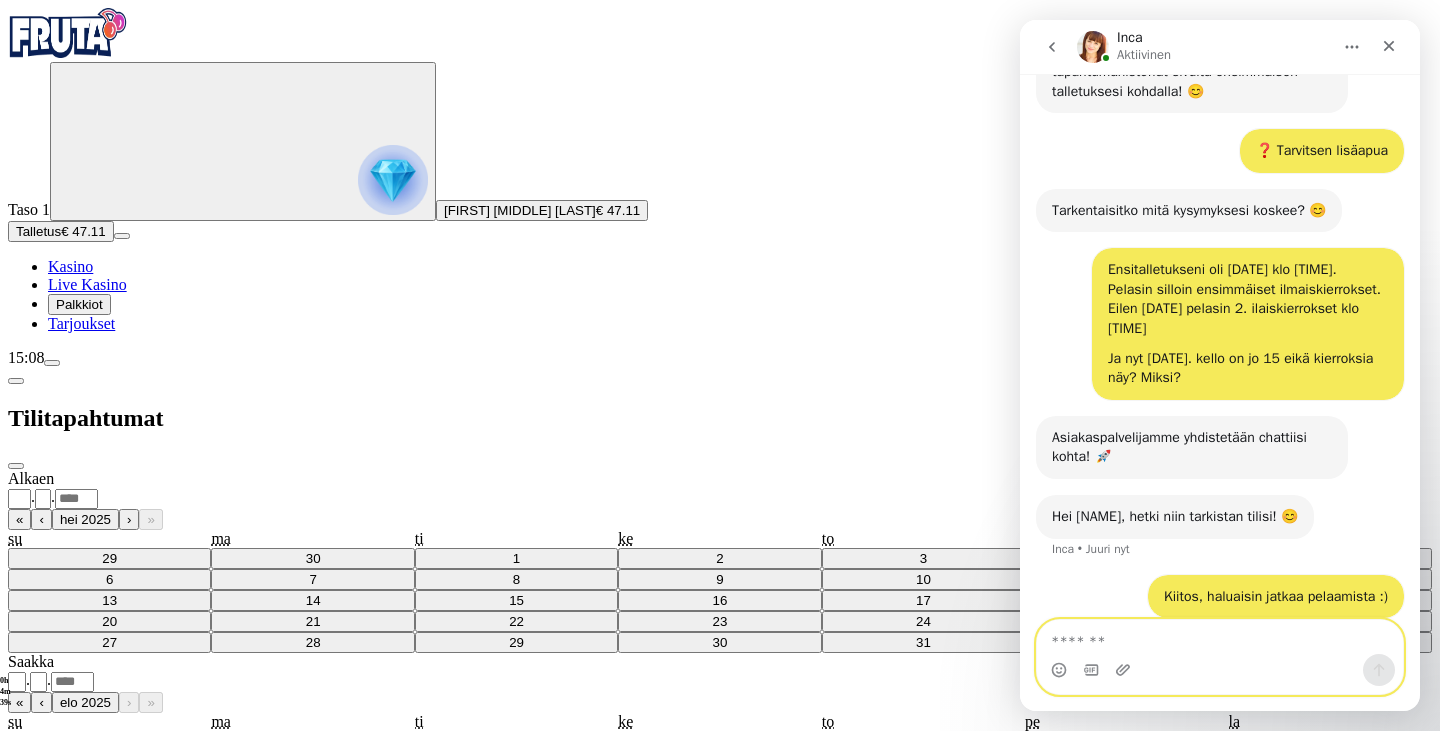 type 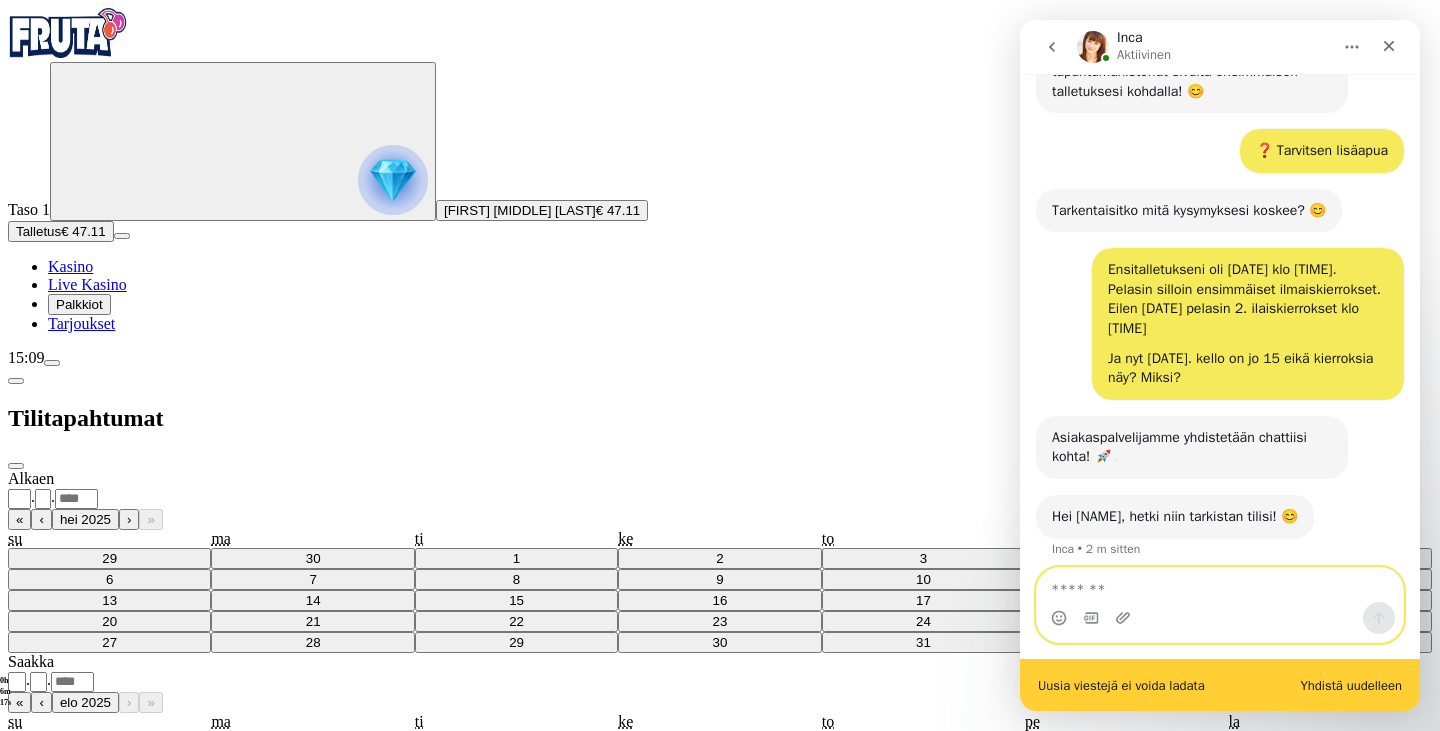 scroll, scrollTop: 809, scrollLeft: 0, axis: vertical 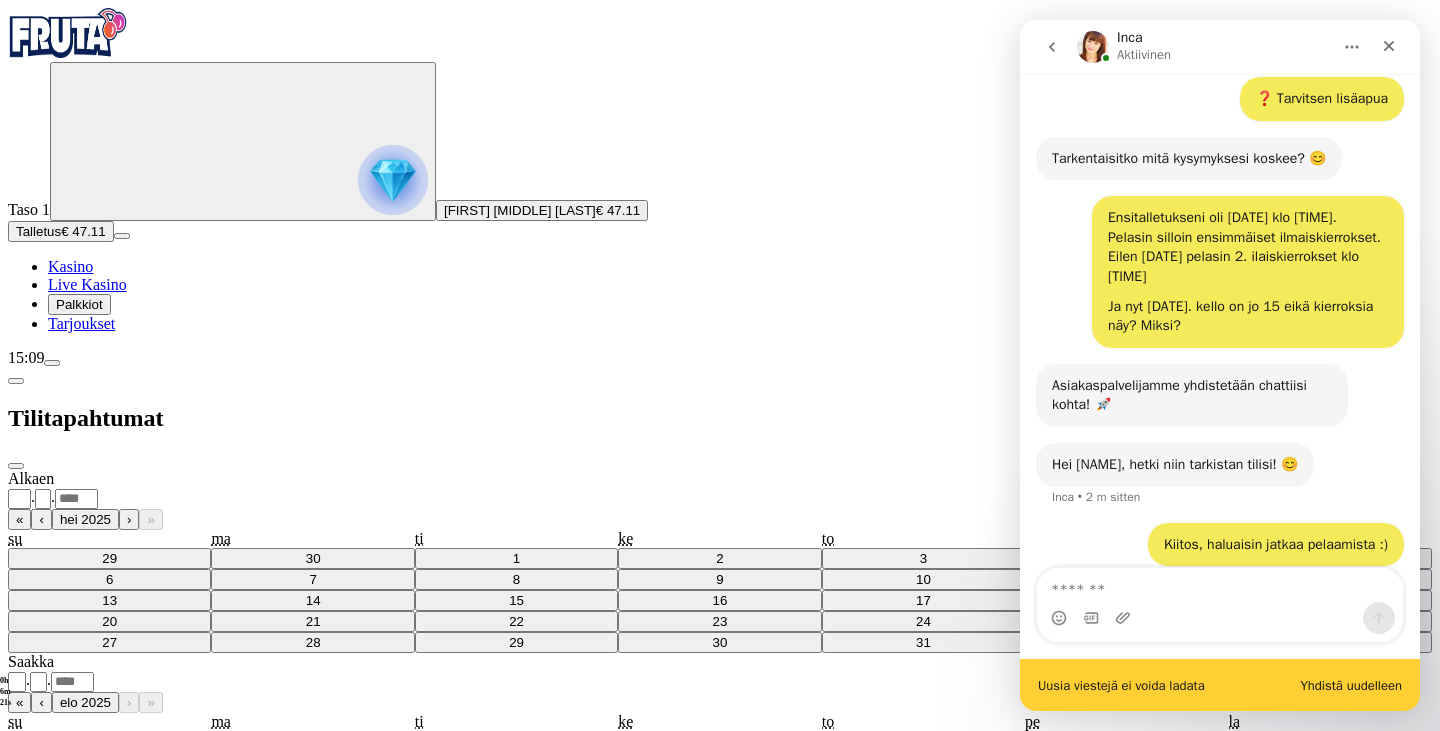 click on "Yhdistä uudelleen" at bounding box center [1352, 685] 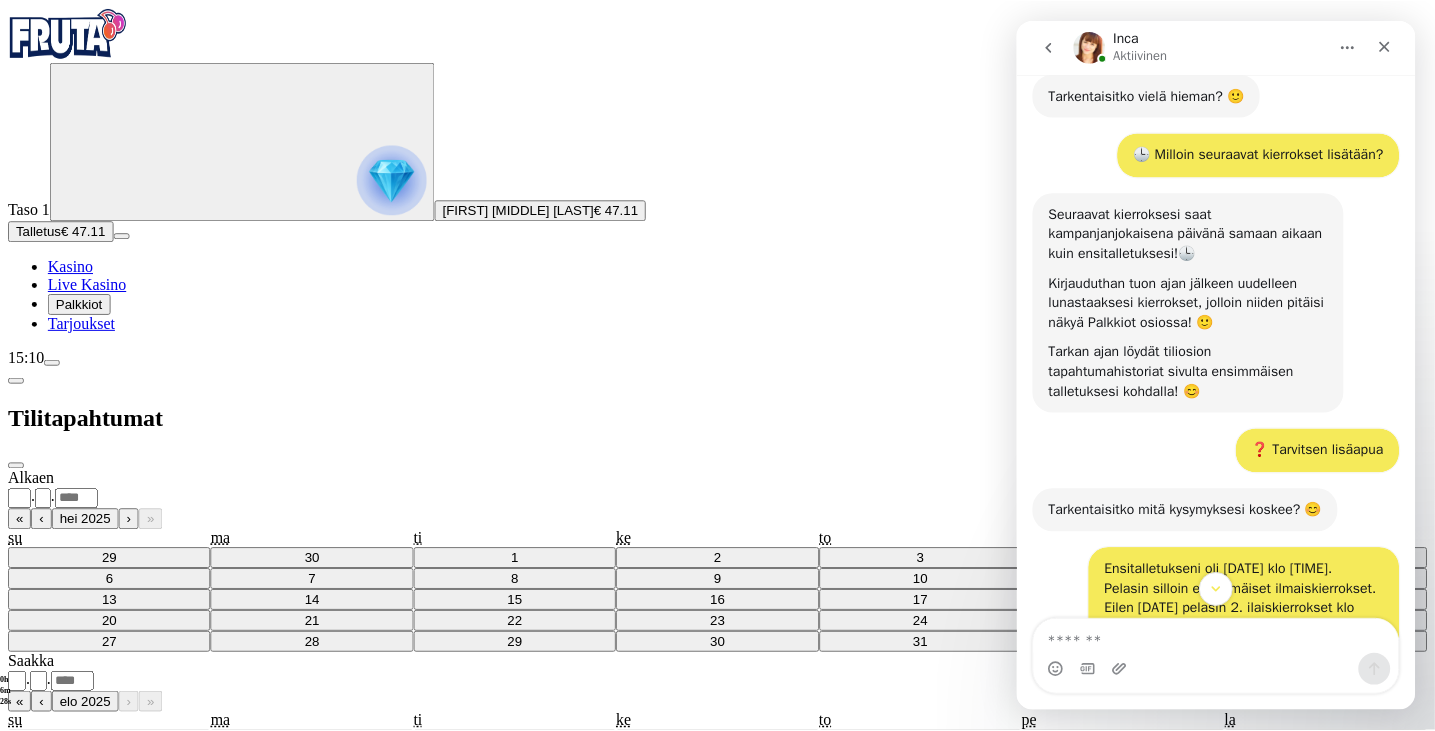 scroll, scrollTop: 757, scrollLeft: 0, axis: vertical 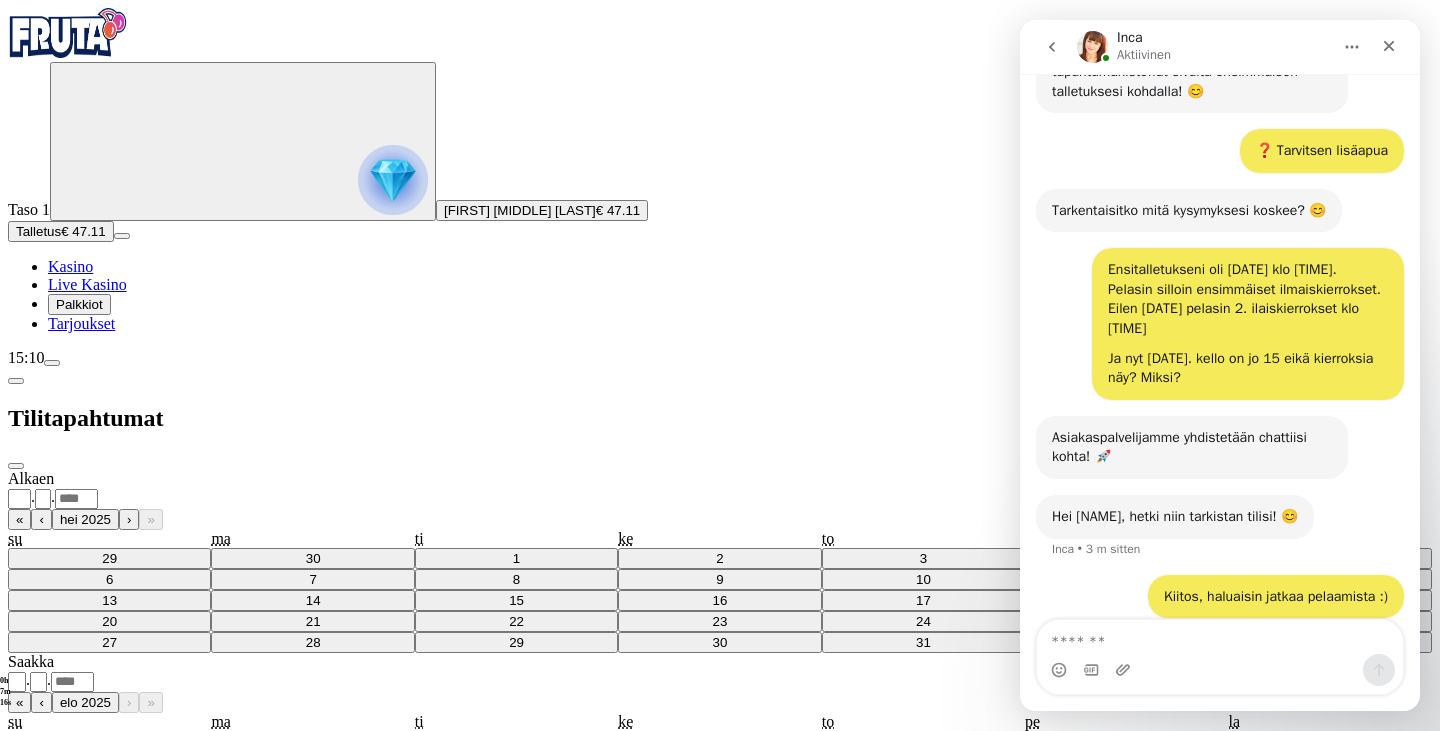 click on "**********" at bounding box center [720, 748] 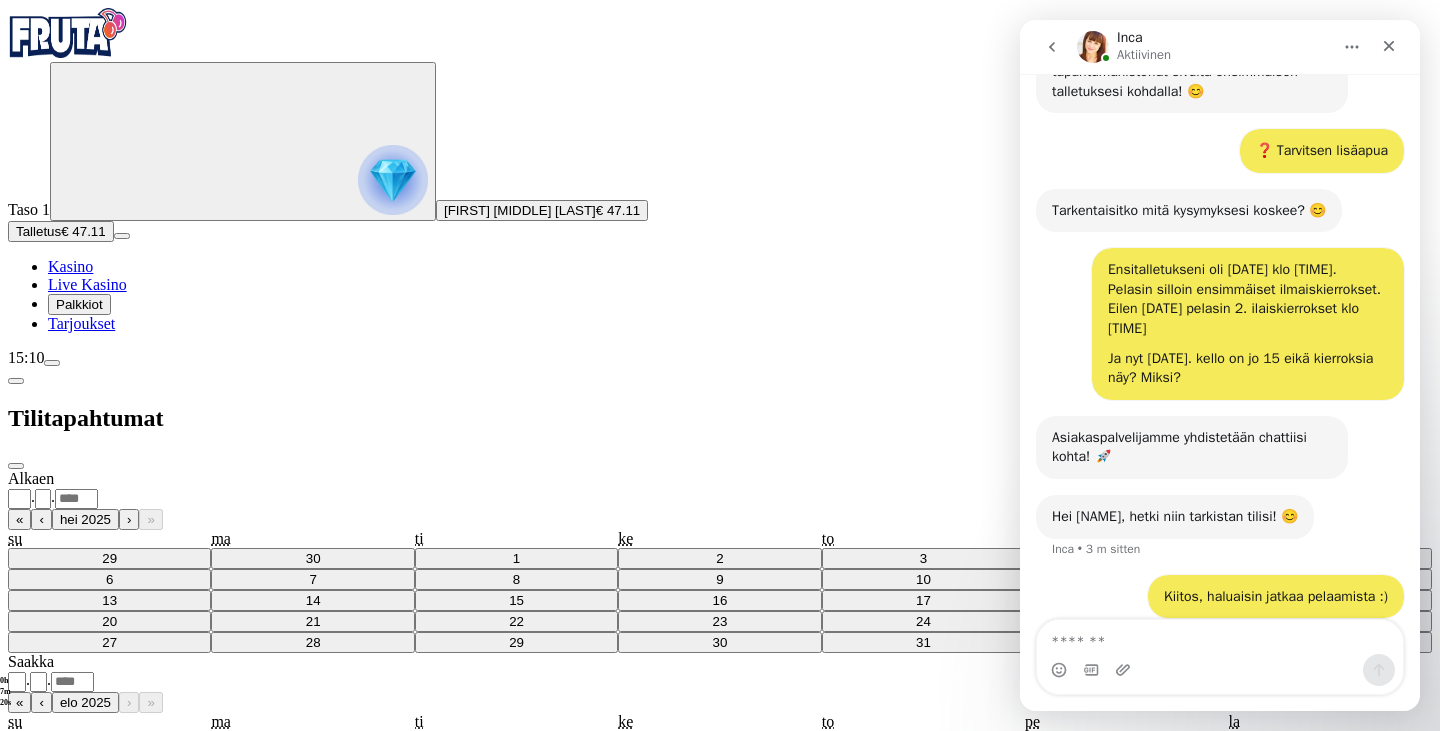 click on "Tarjoukset" at bounding box center [81, 323] 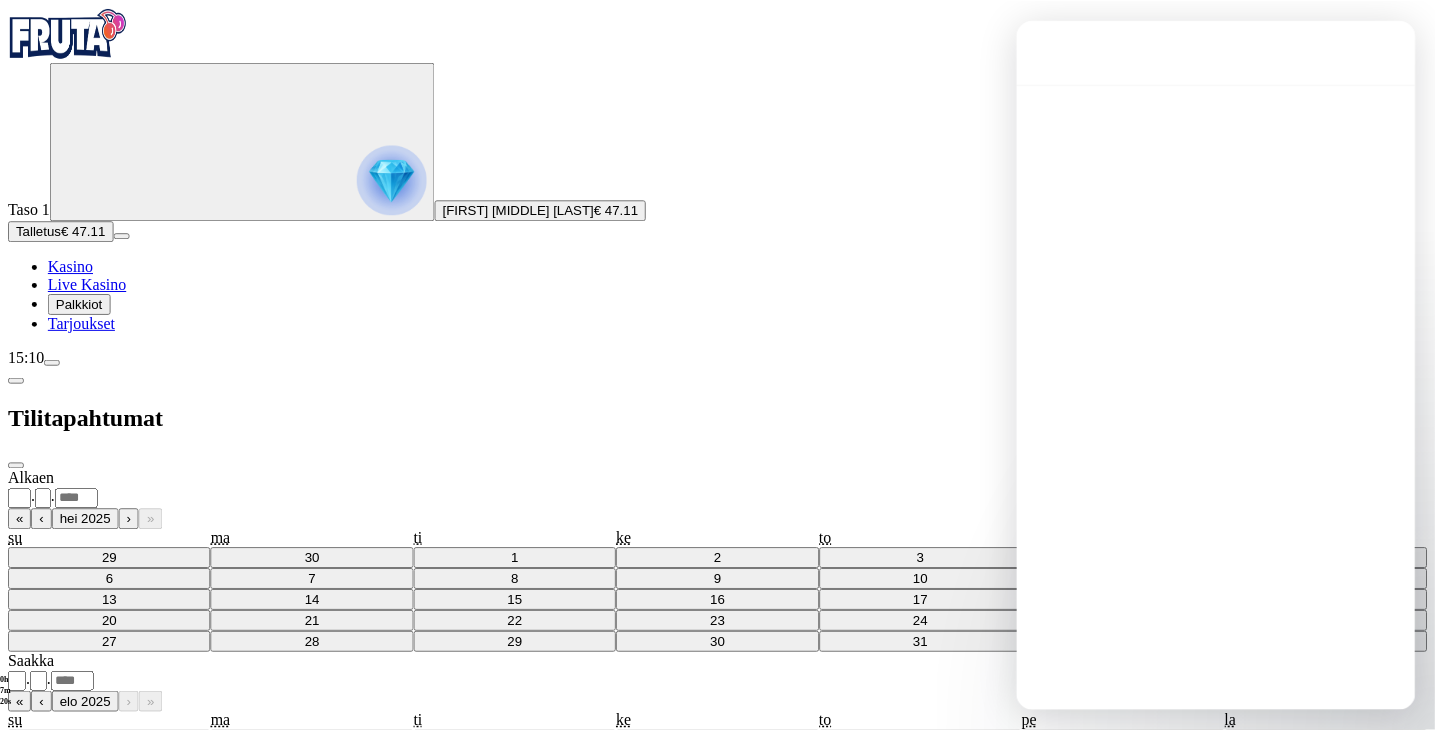 scroll, scrollTop: 0, scrollLeft: 0, axis: both 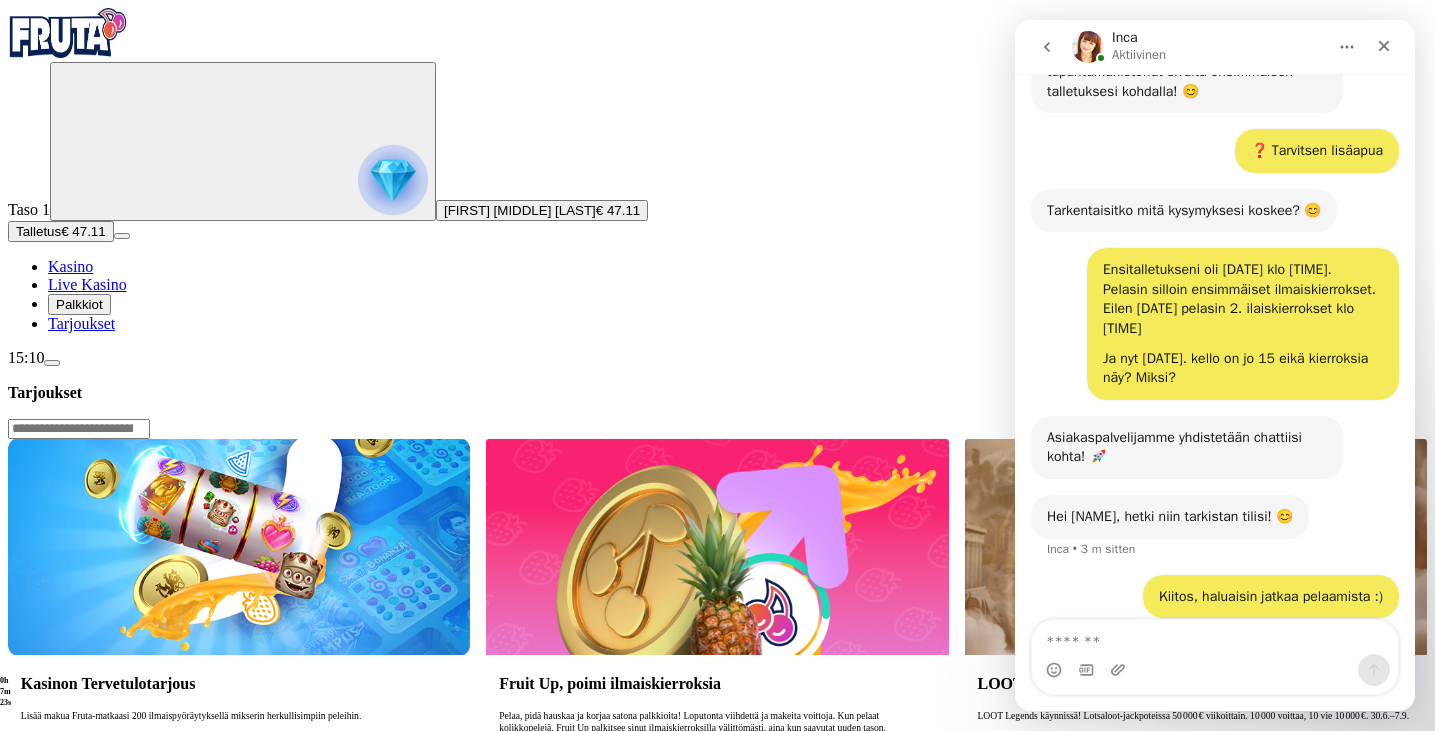 click on "Palkkiot" at bounding box center [79, 304] 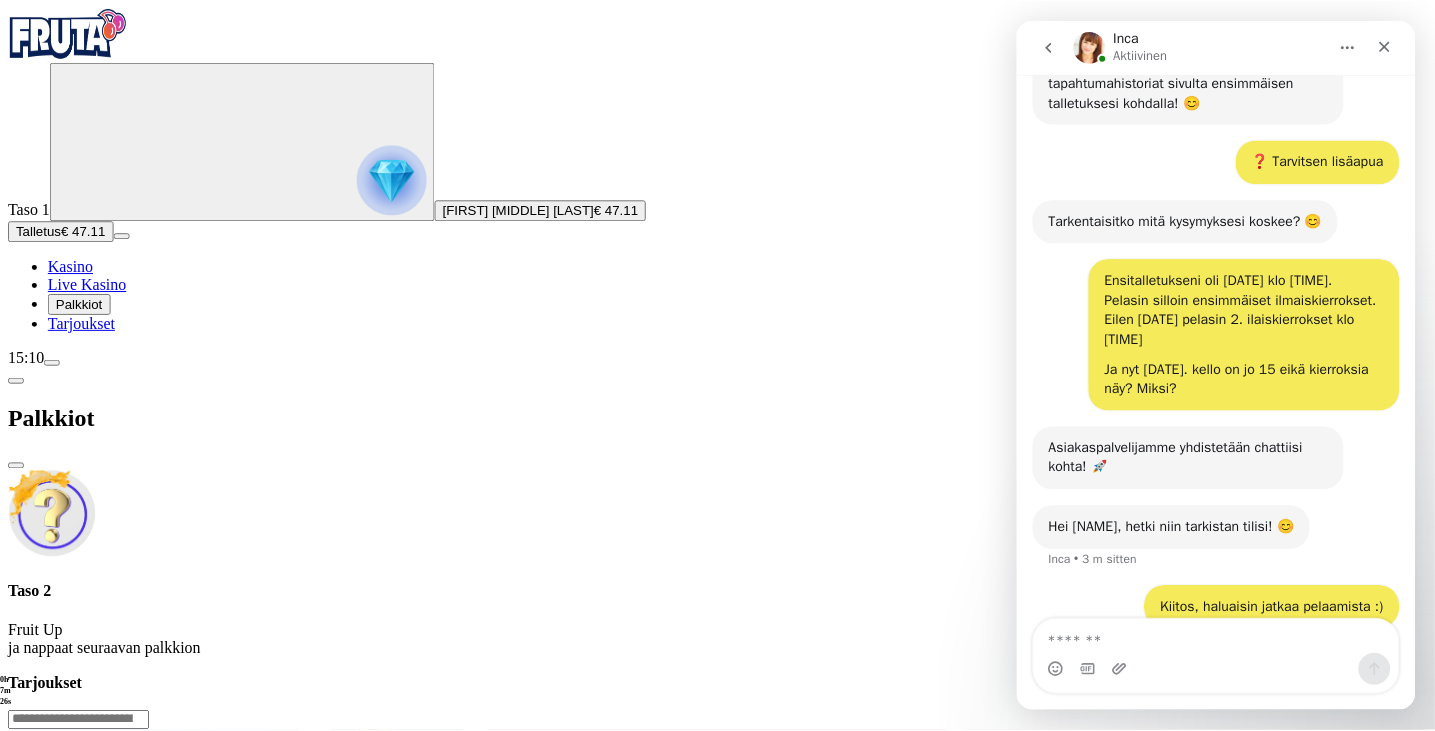 scroll, scrollTop: 757, scrollLeft: 0, axis: vertical 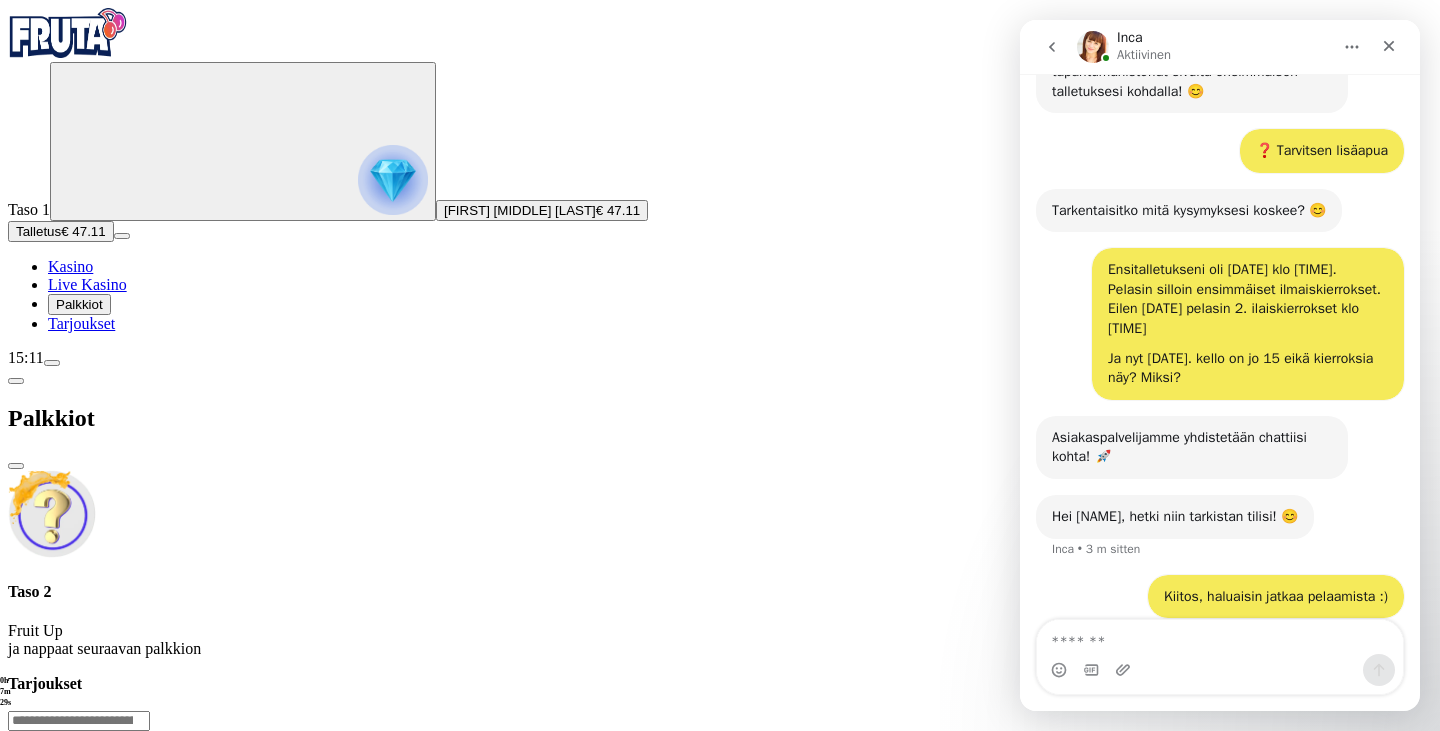 click at bounding box center (16, 466) 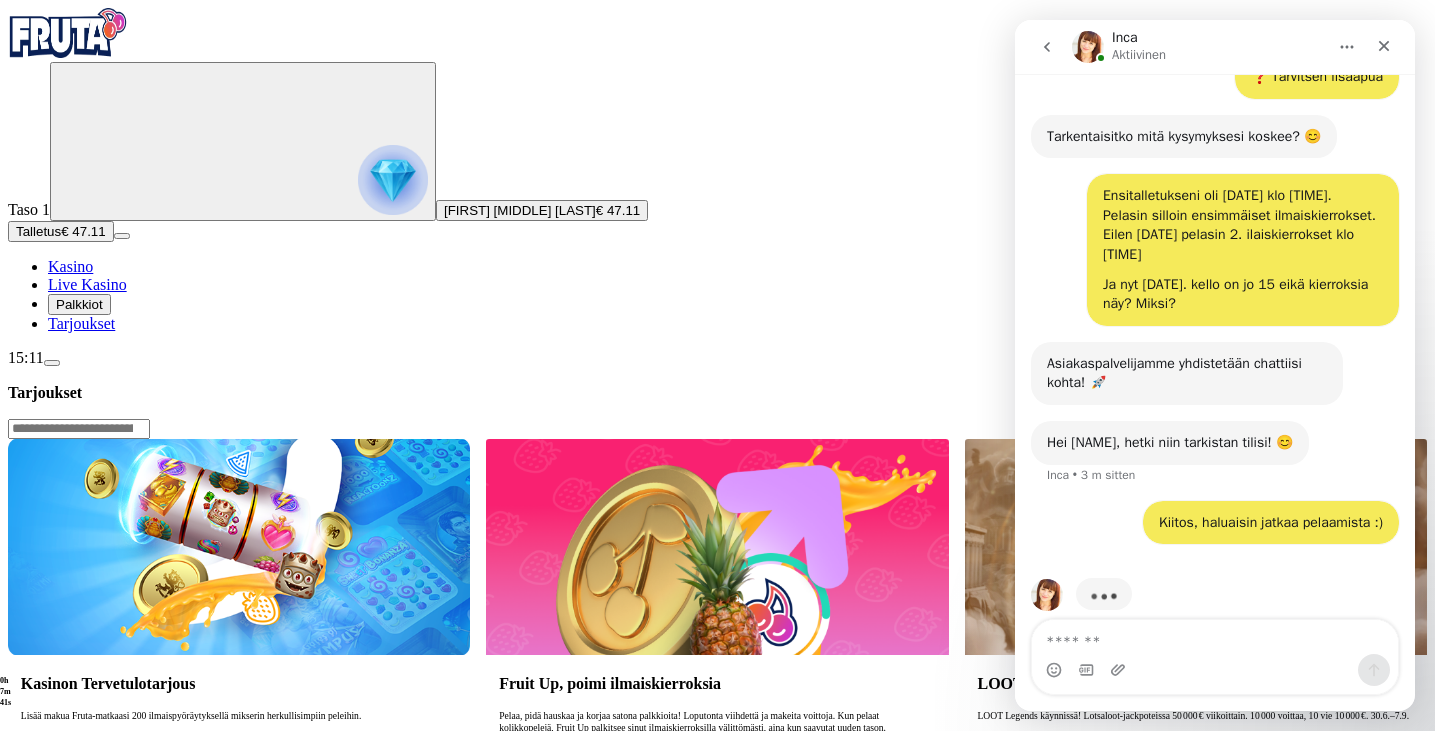 scroll, scrollTop: 834, scrollLeft: 0, axis: vertical 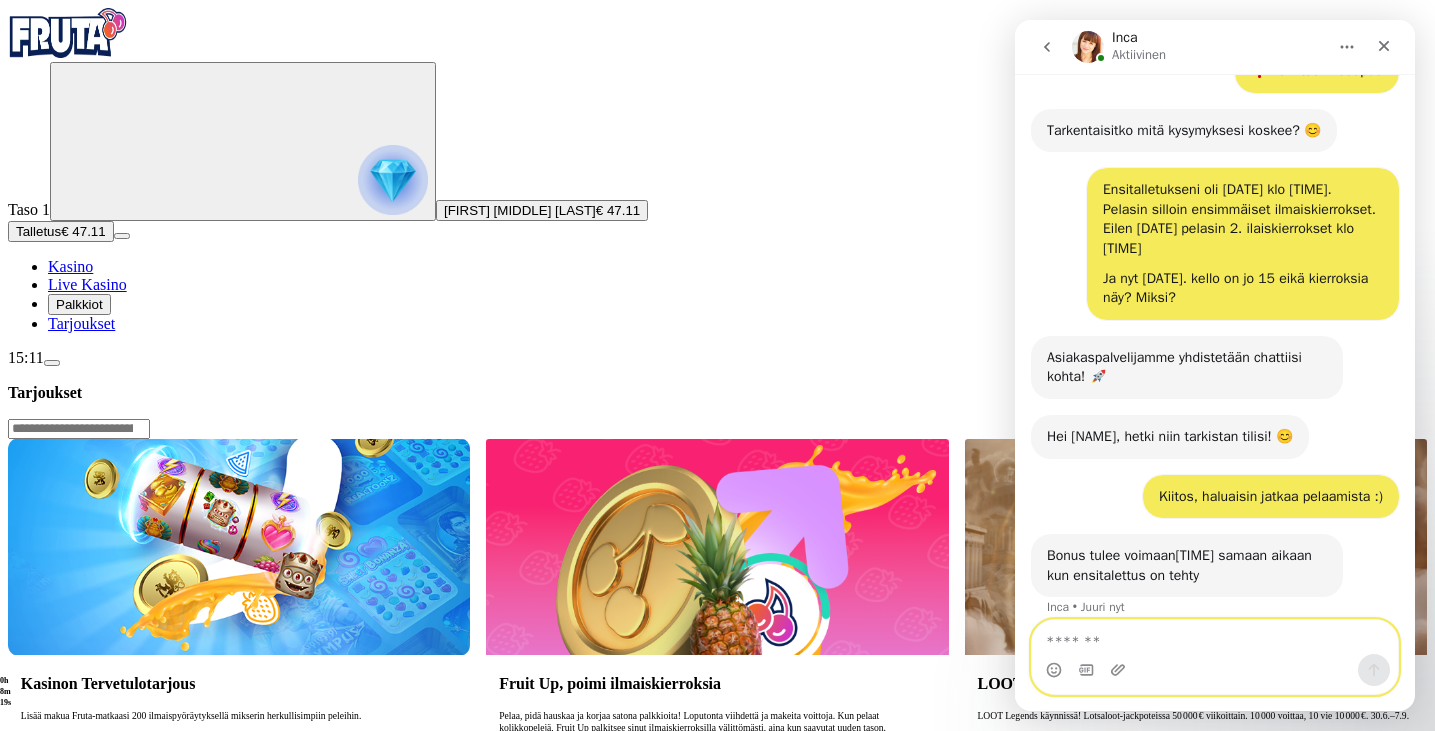 click at bounding box center [1215, 637] 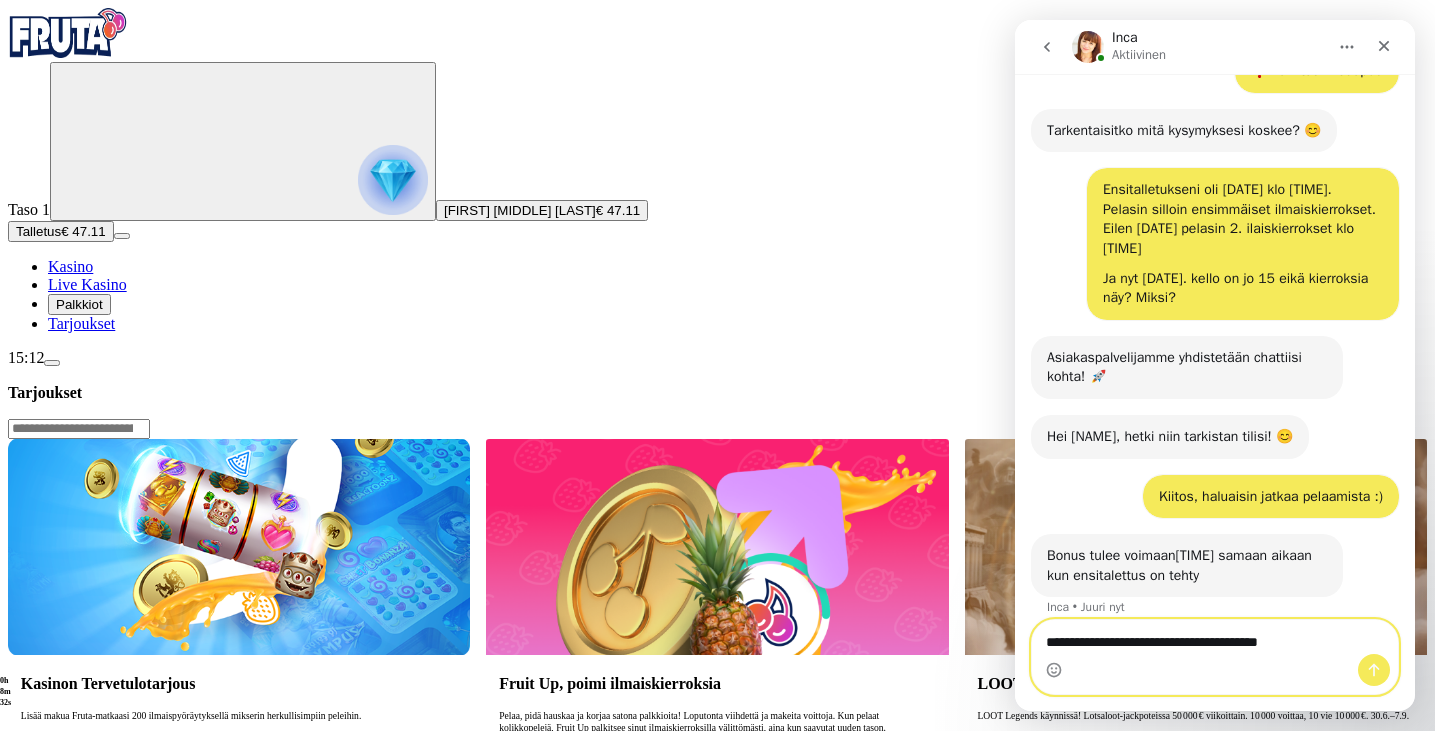type on "**********" 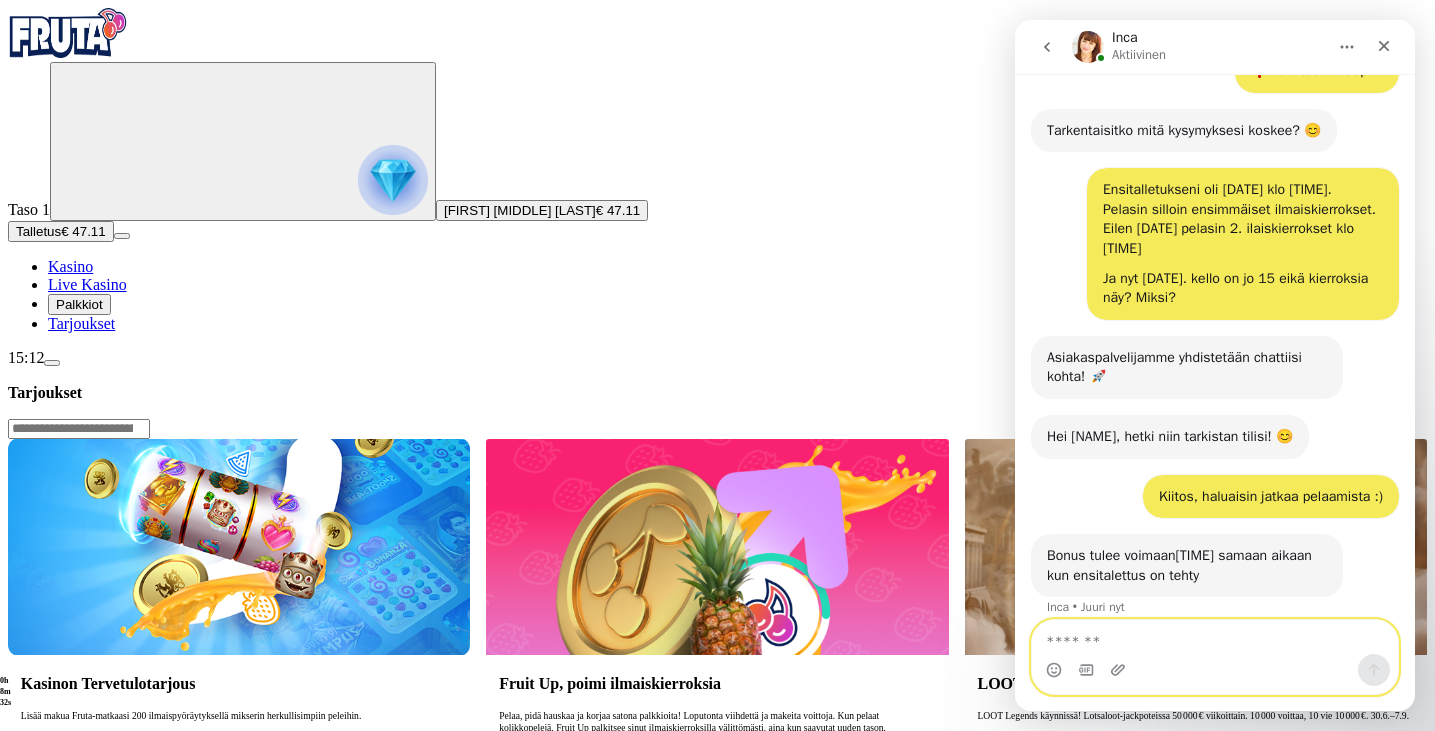 scroll, scrollTop: 896, scrollLeft: 0, axis: vertical 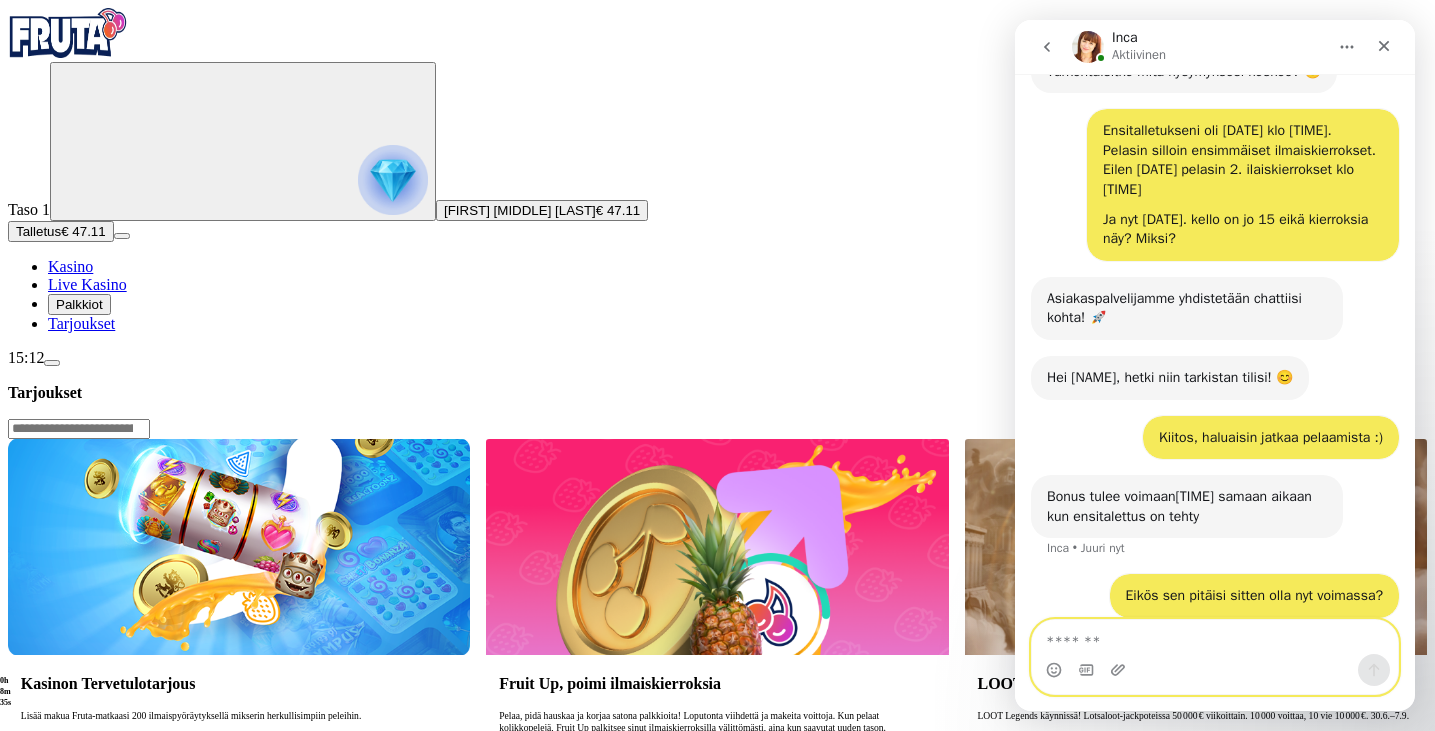 click at bounding box center [1215, 637] 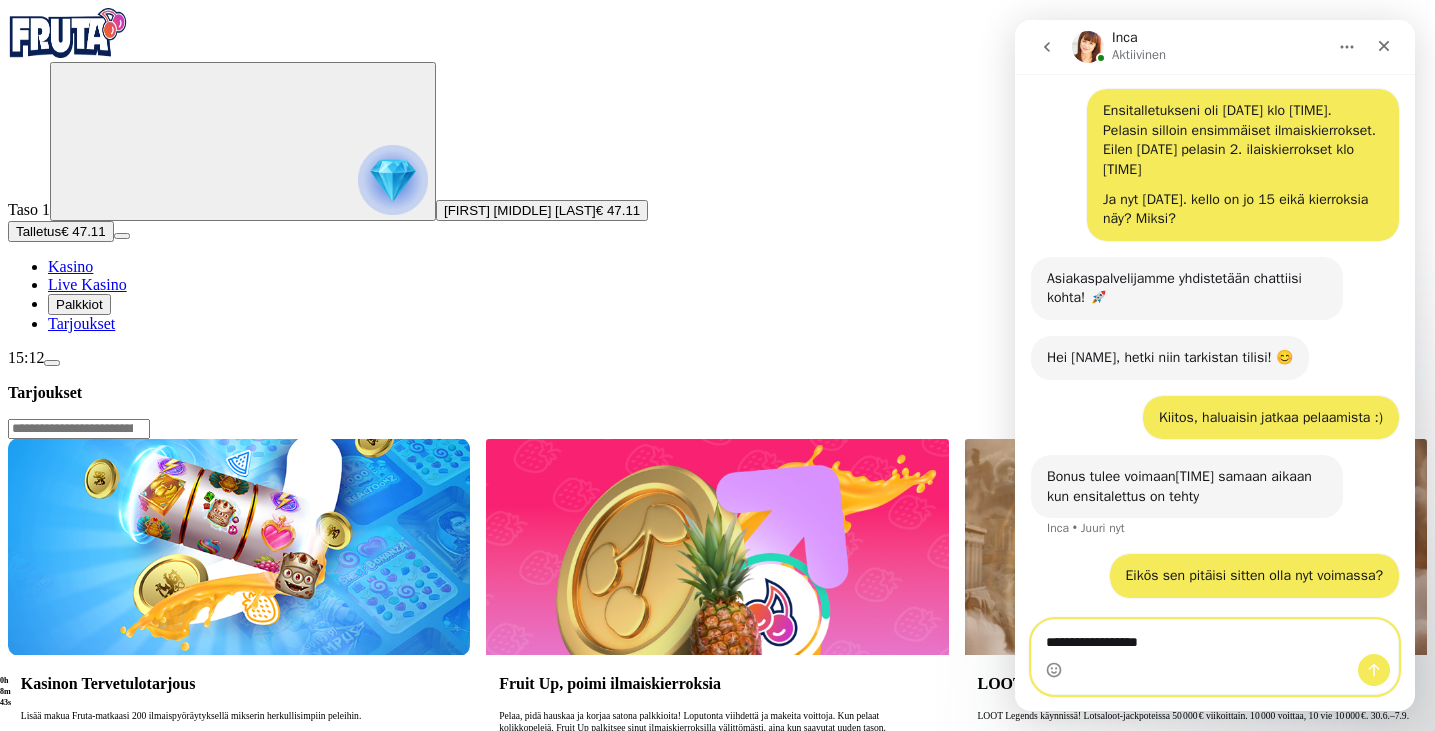 scroll, scrollTop: 896, scrollLeft: 0, axis: vertical 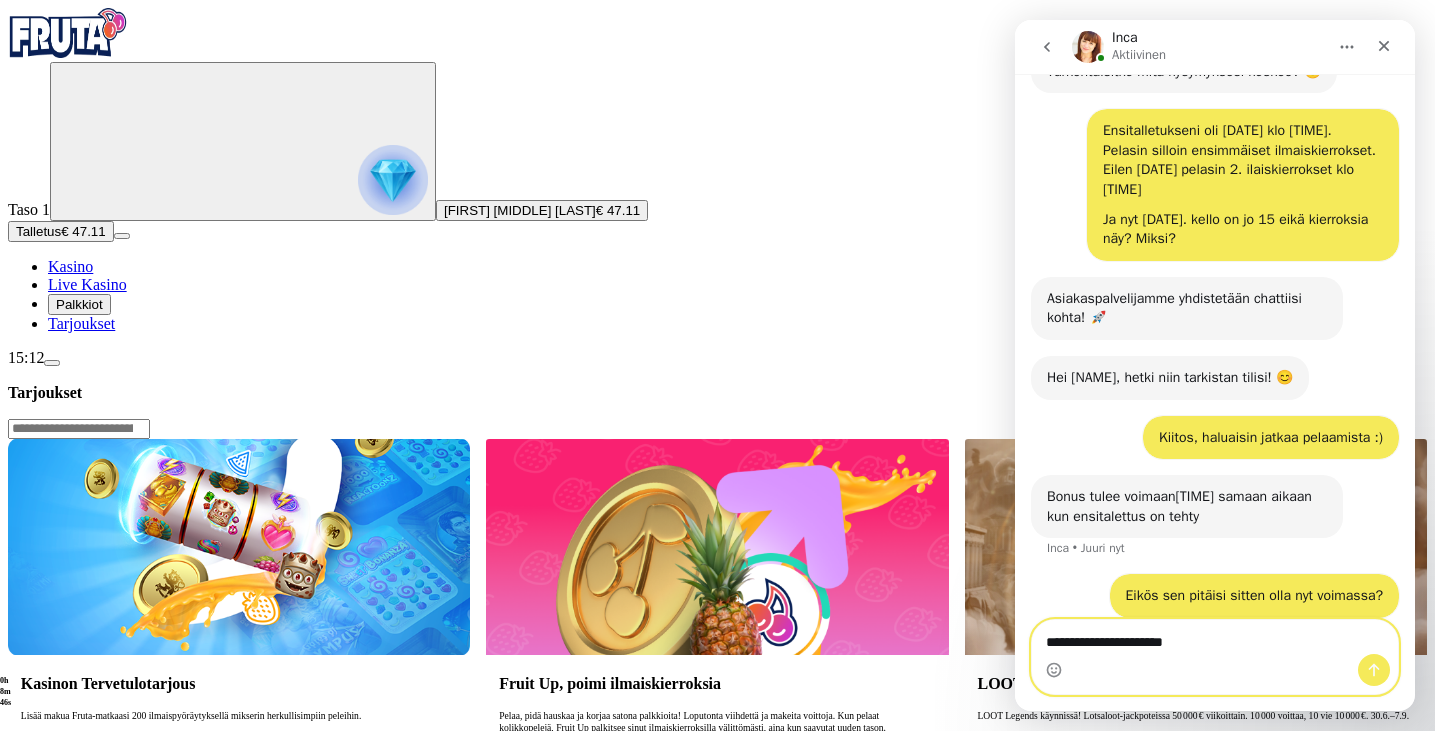 type on "**********" 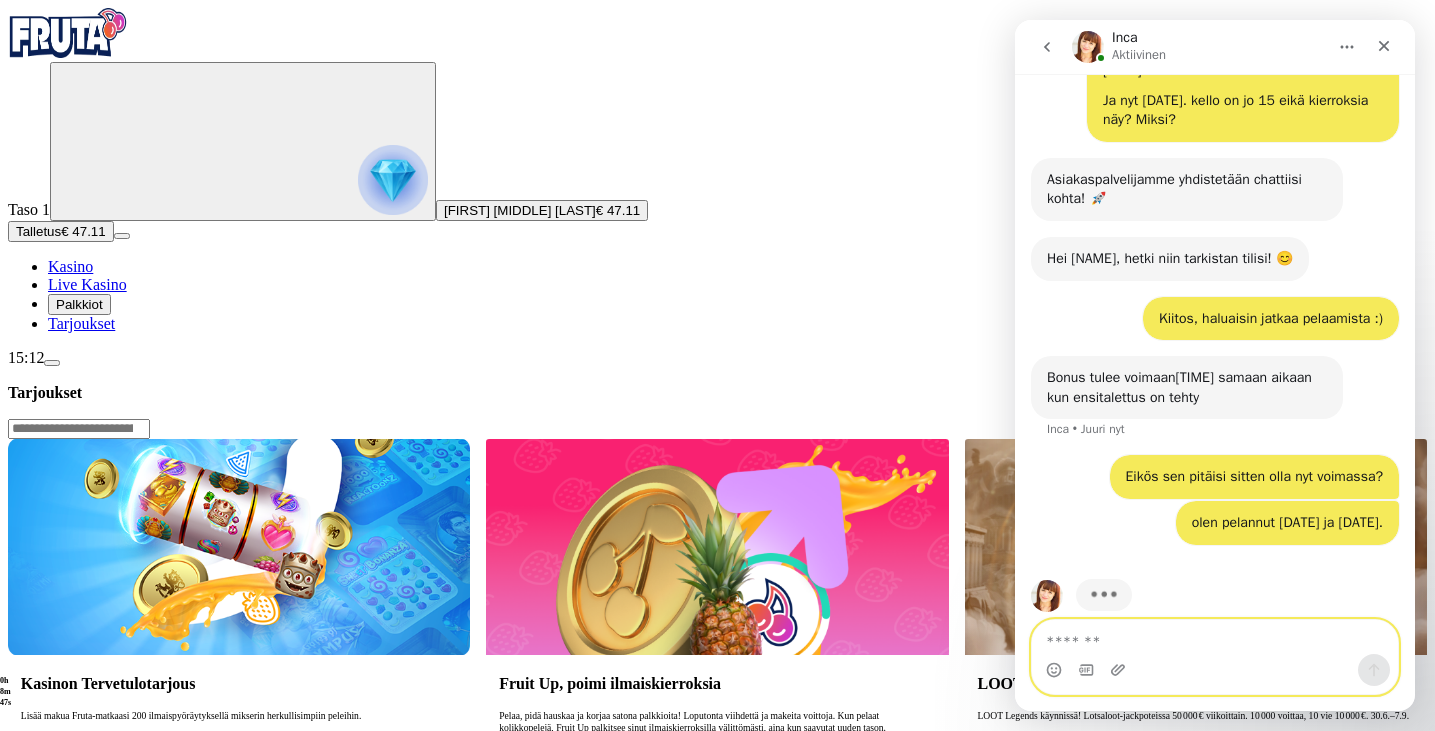 scroll, scrollTop: 1019, scrollLeft: 0, axis: vertical 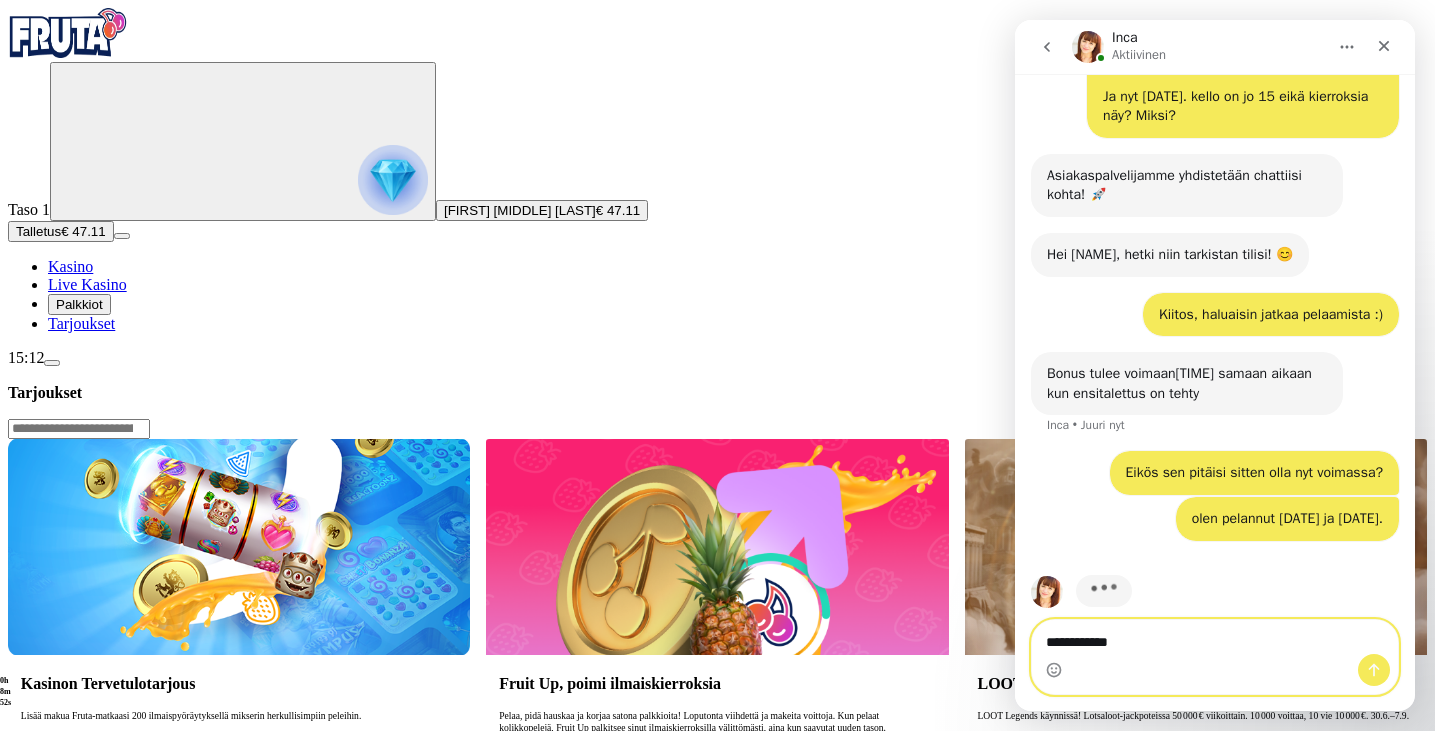 type on "**********" 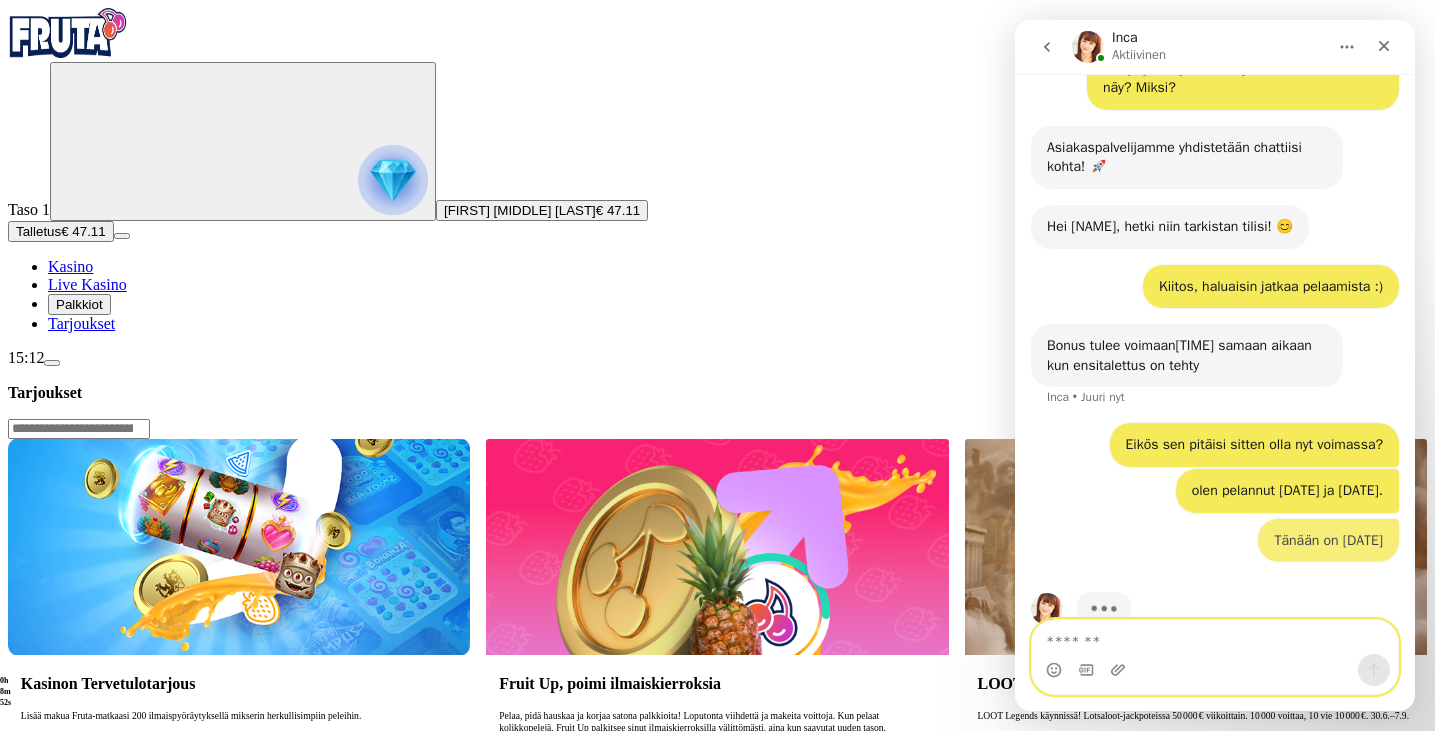 scroll, scrollTop: 1064, scrollLeft: 0, axis: vertical 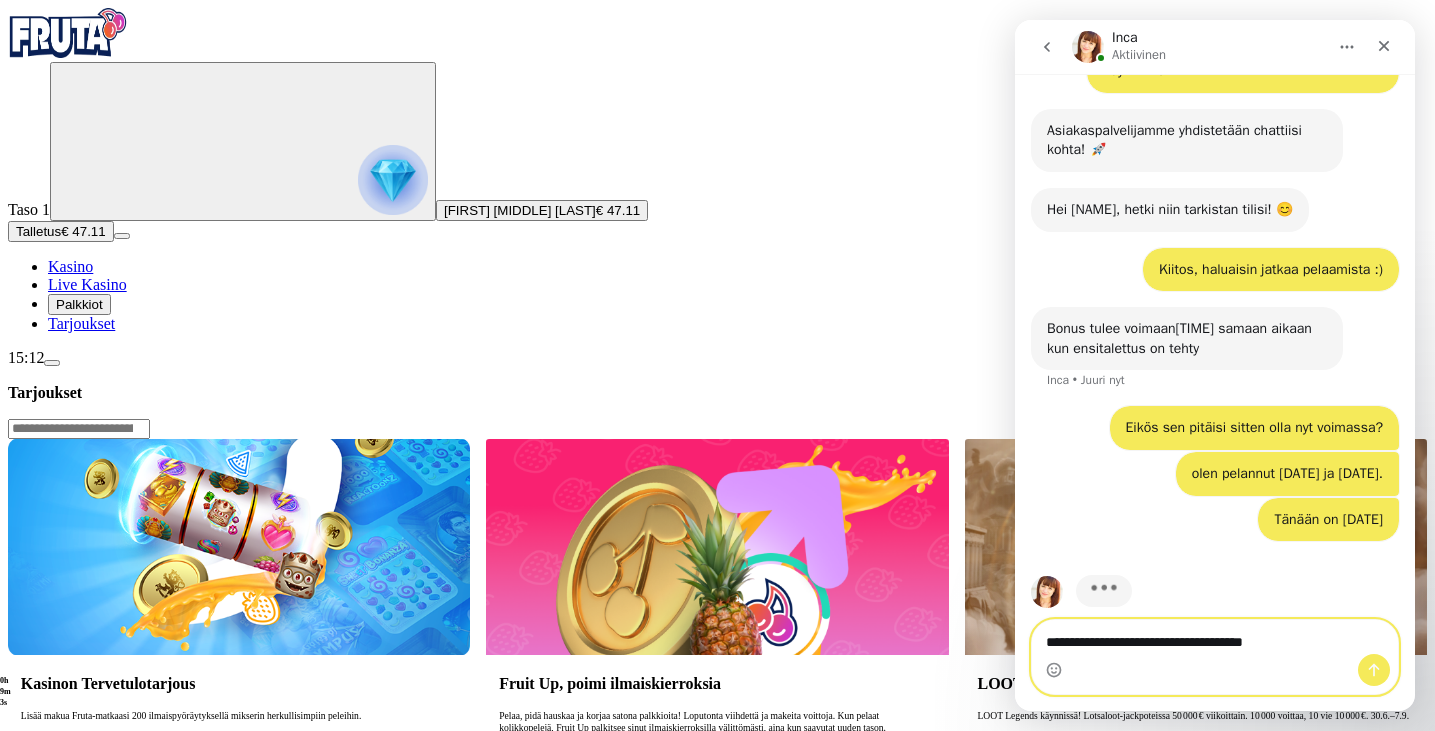 type on "**********" 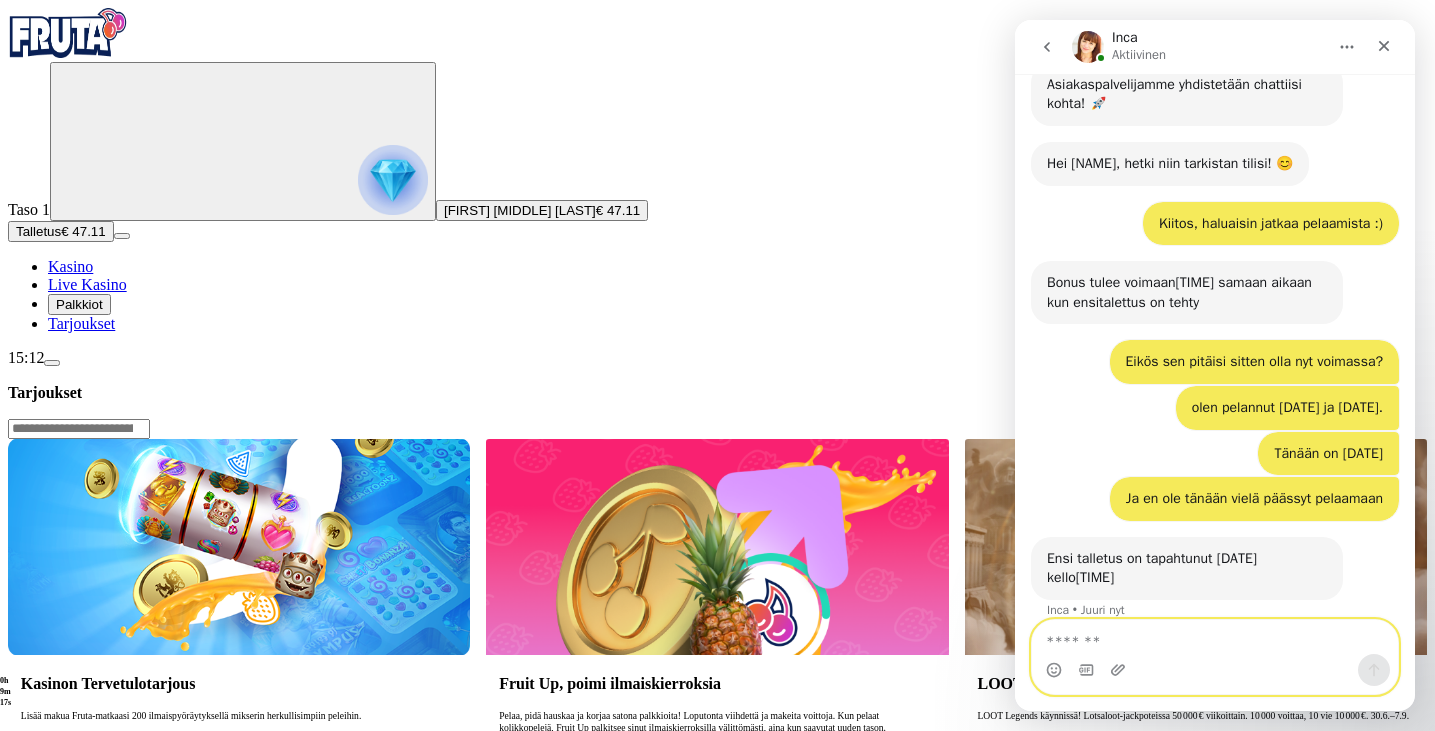 scroll, scrollTop: 1170, scrollLeft: 0, axis: vertical 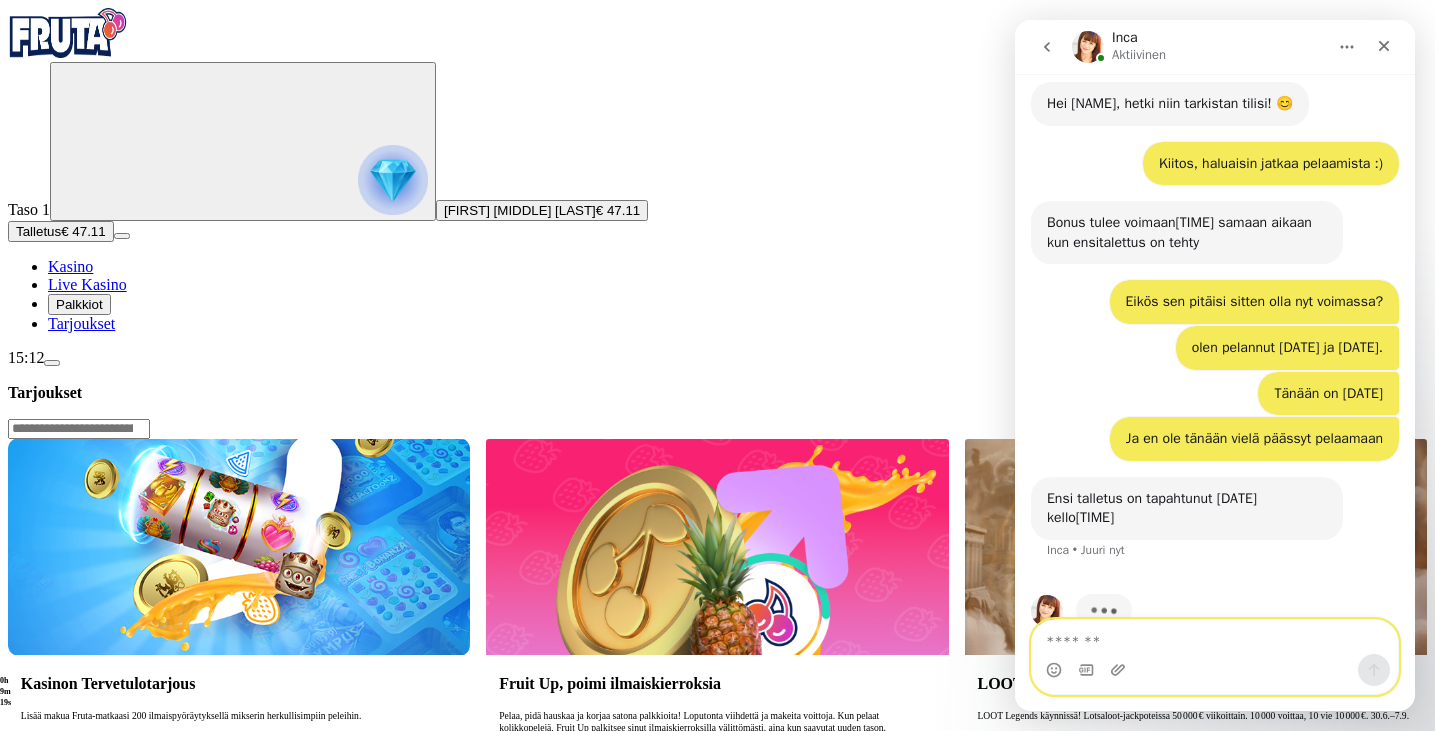 click at bounding box center [1215, 637] 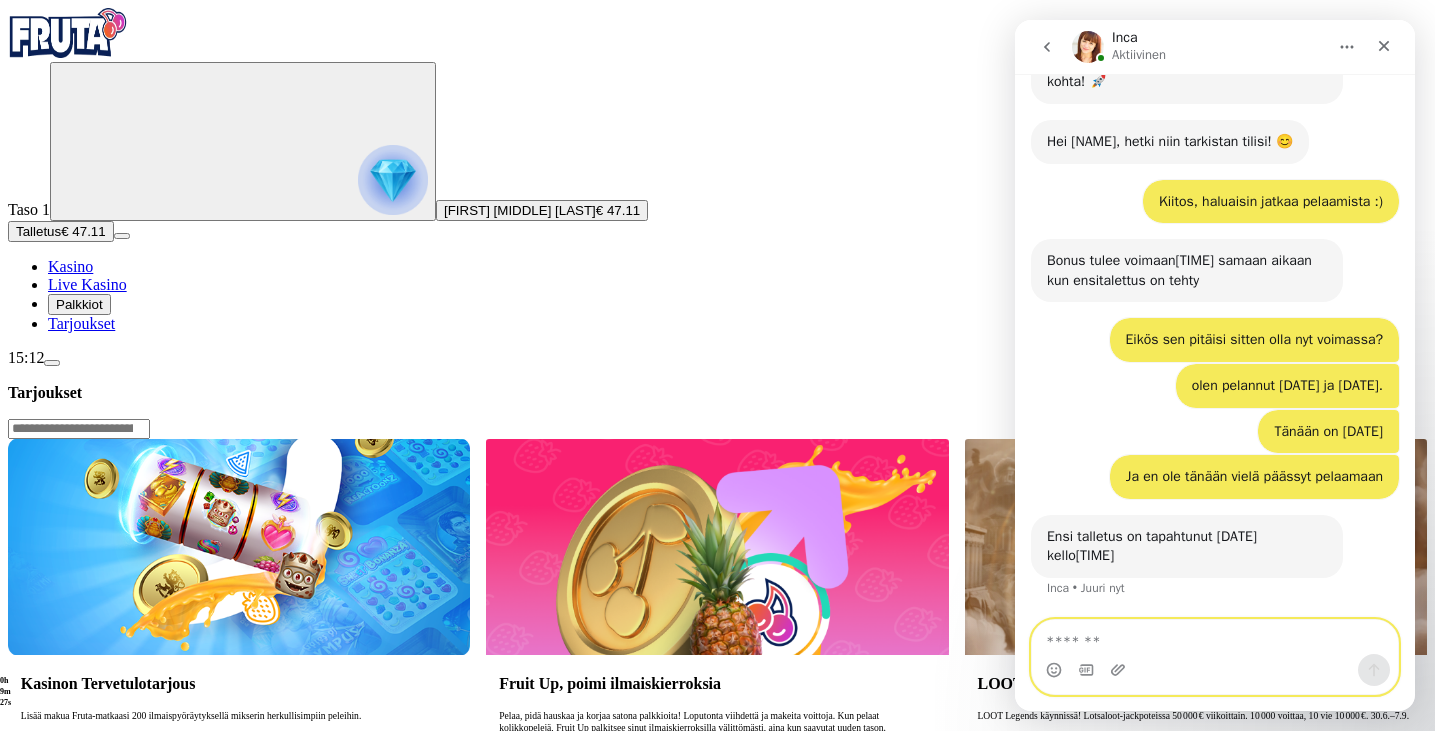 scroll, scrollTop: 1093, scrollLeft: 0, axis: vertical 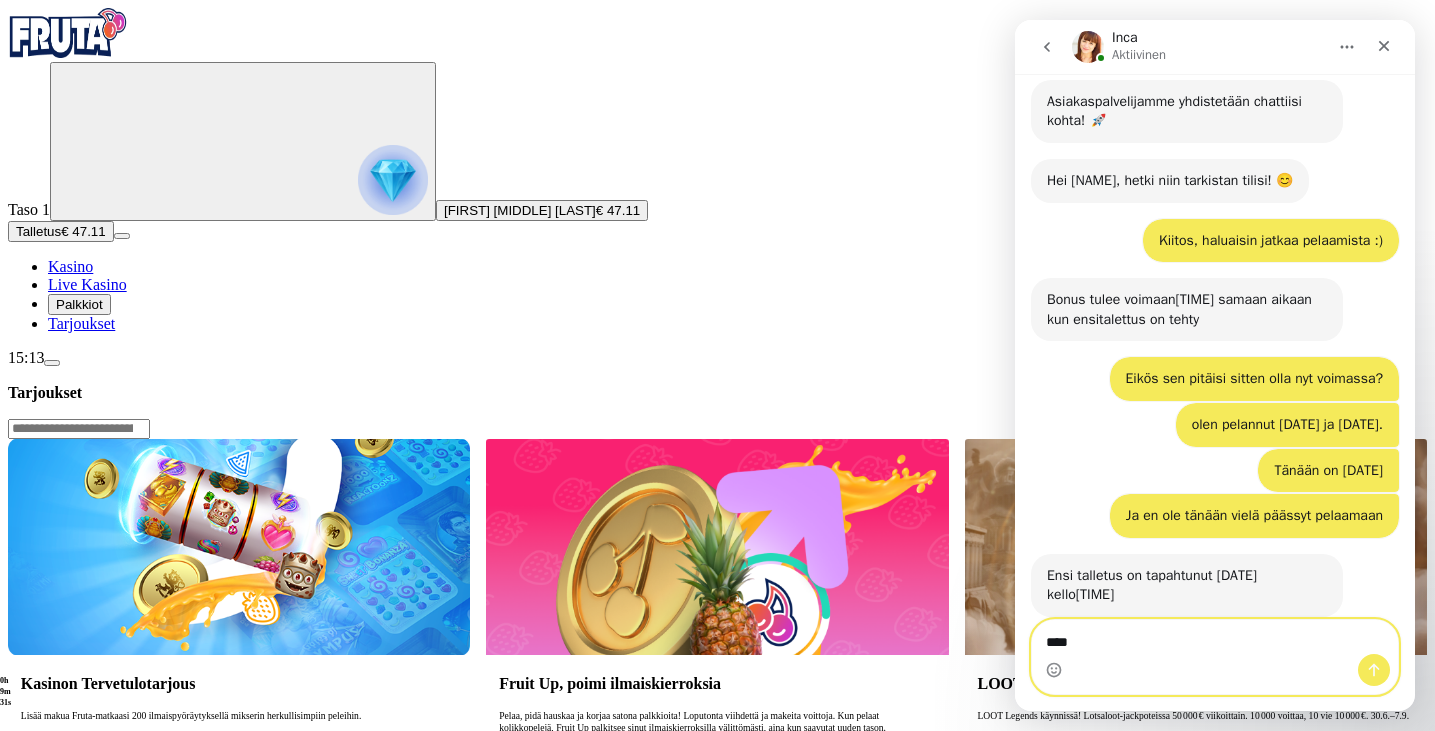 type on "*****" 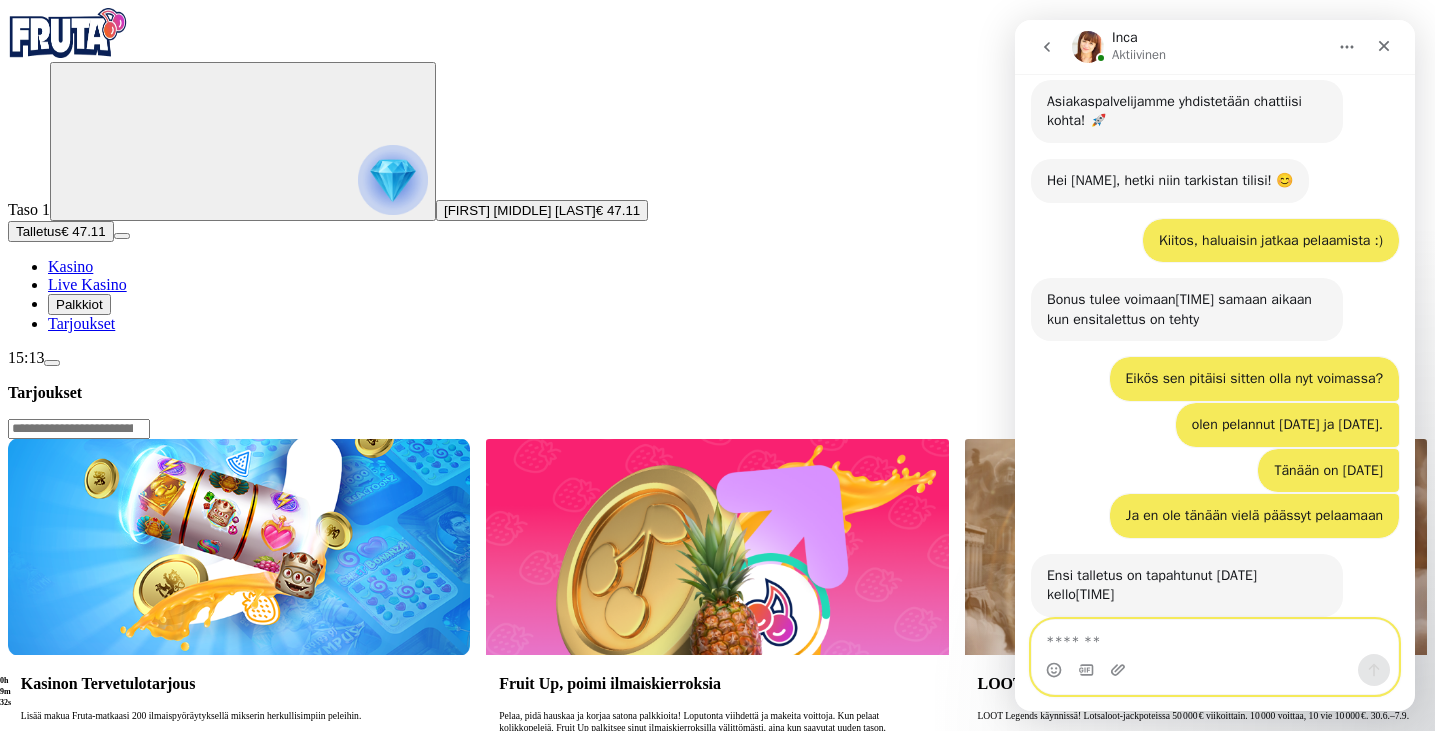 scroll, scrollTop: 1152, scrollLeft: 0, axis: vertical 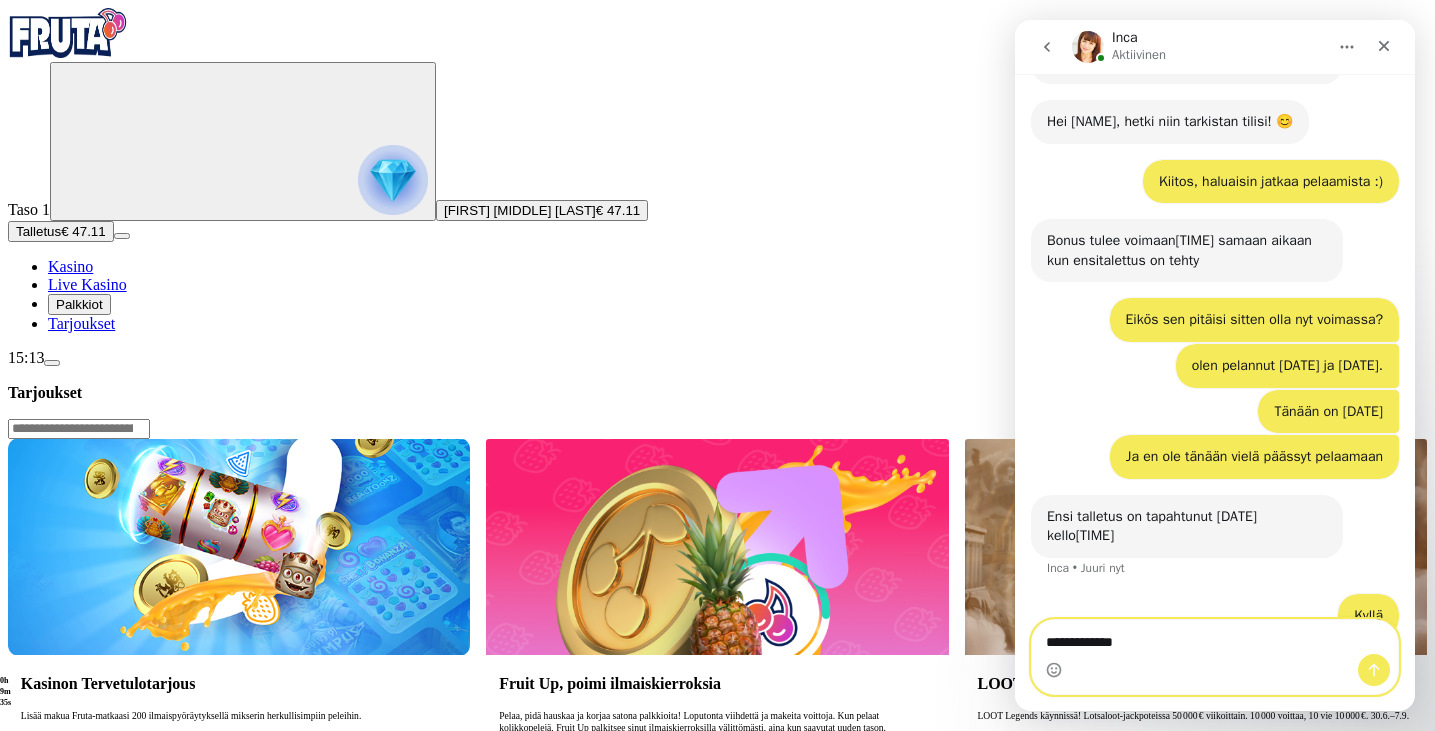 type on "**********" 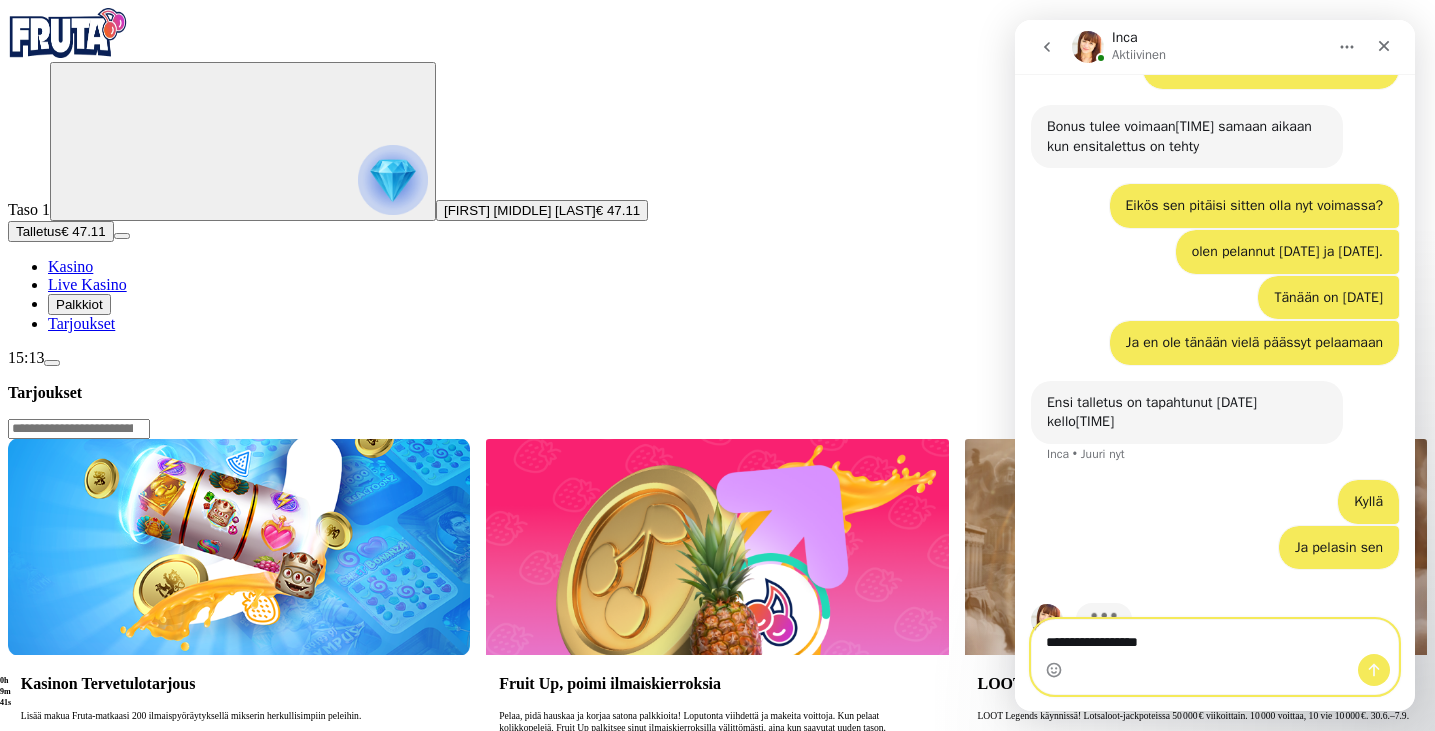 scroll, scrollTop: 1275, scrollLeft: 0, axis: vertical 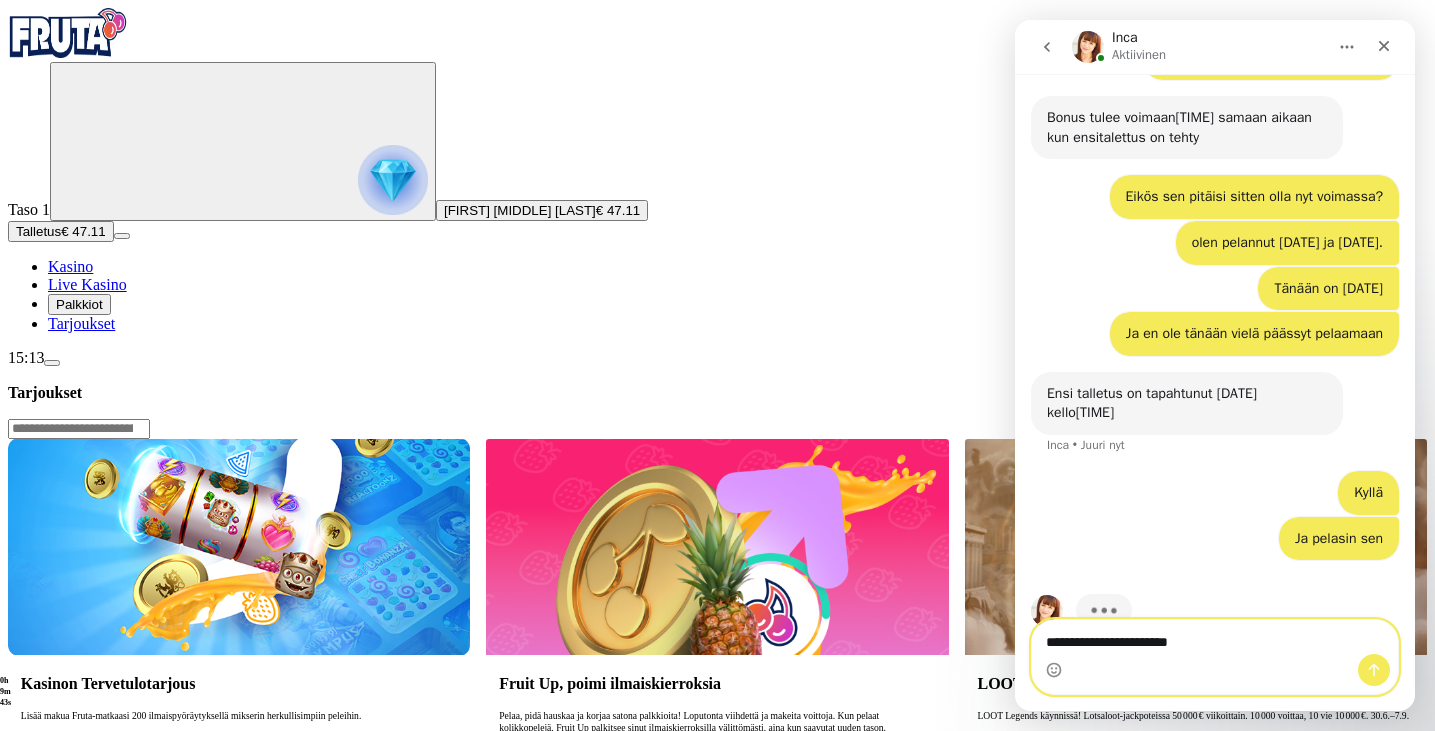 type on "**********" 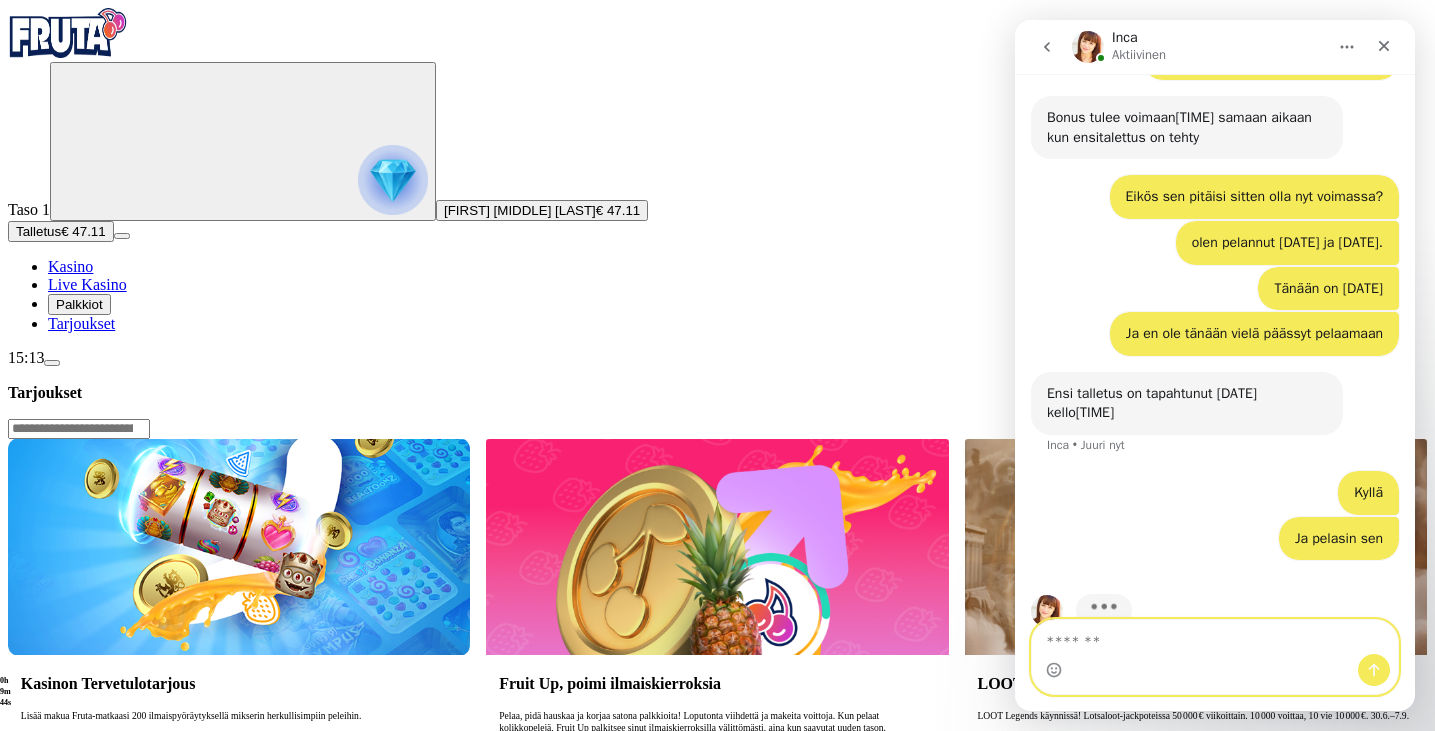 scroll, scrollTop: 1320, scrollLeft: 0, axis: vertical 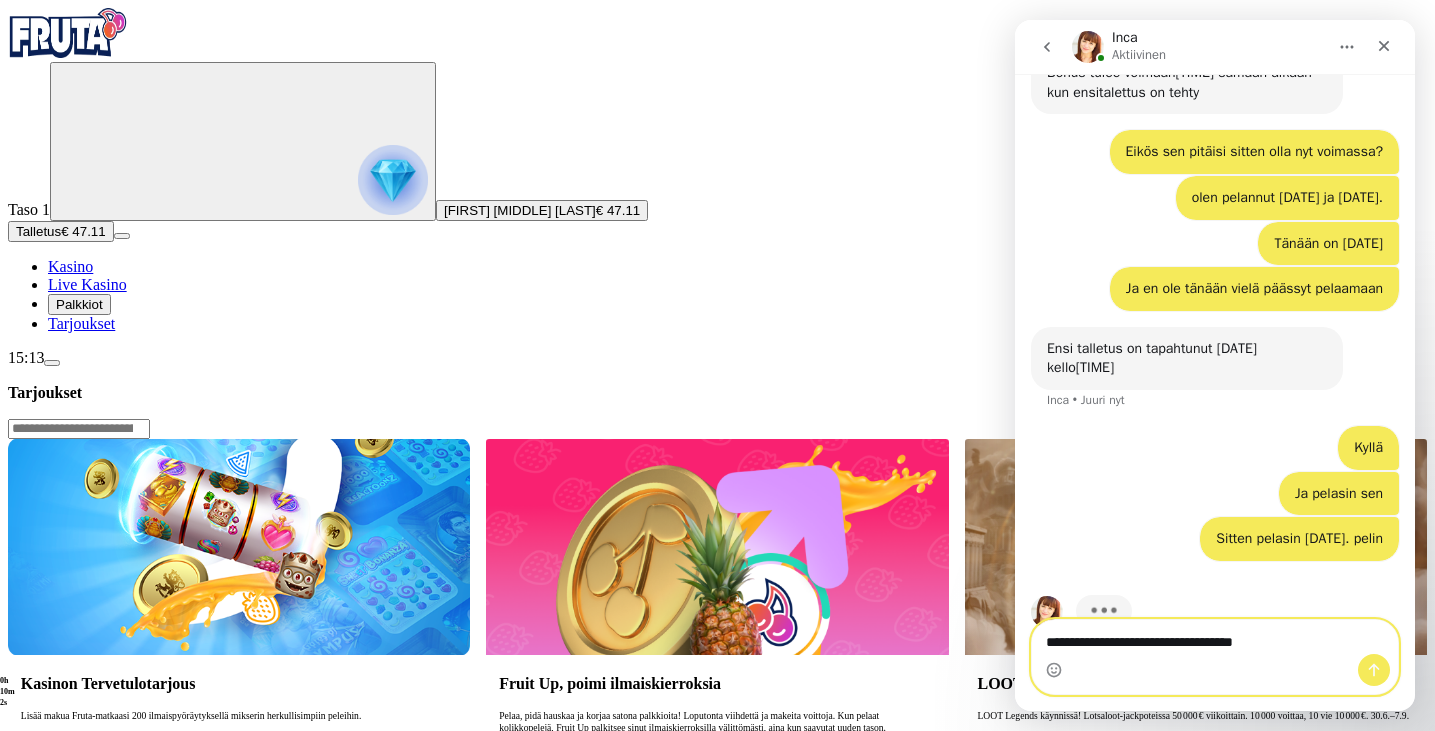 click on "**********" at bounding box center [1215, 637] 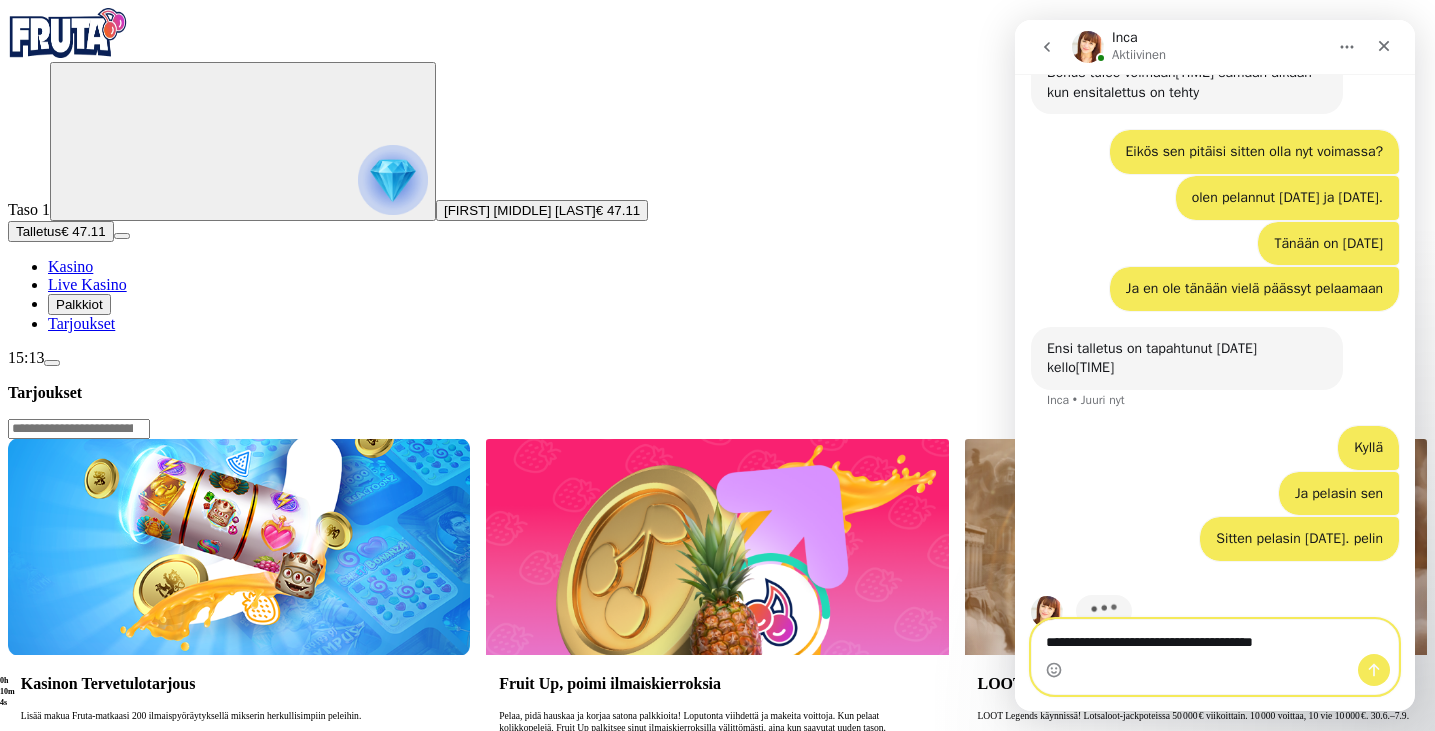 click on "**********" at bounding box center [1215, 637] 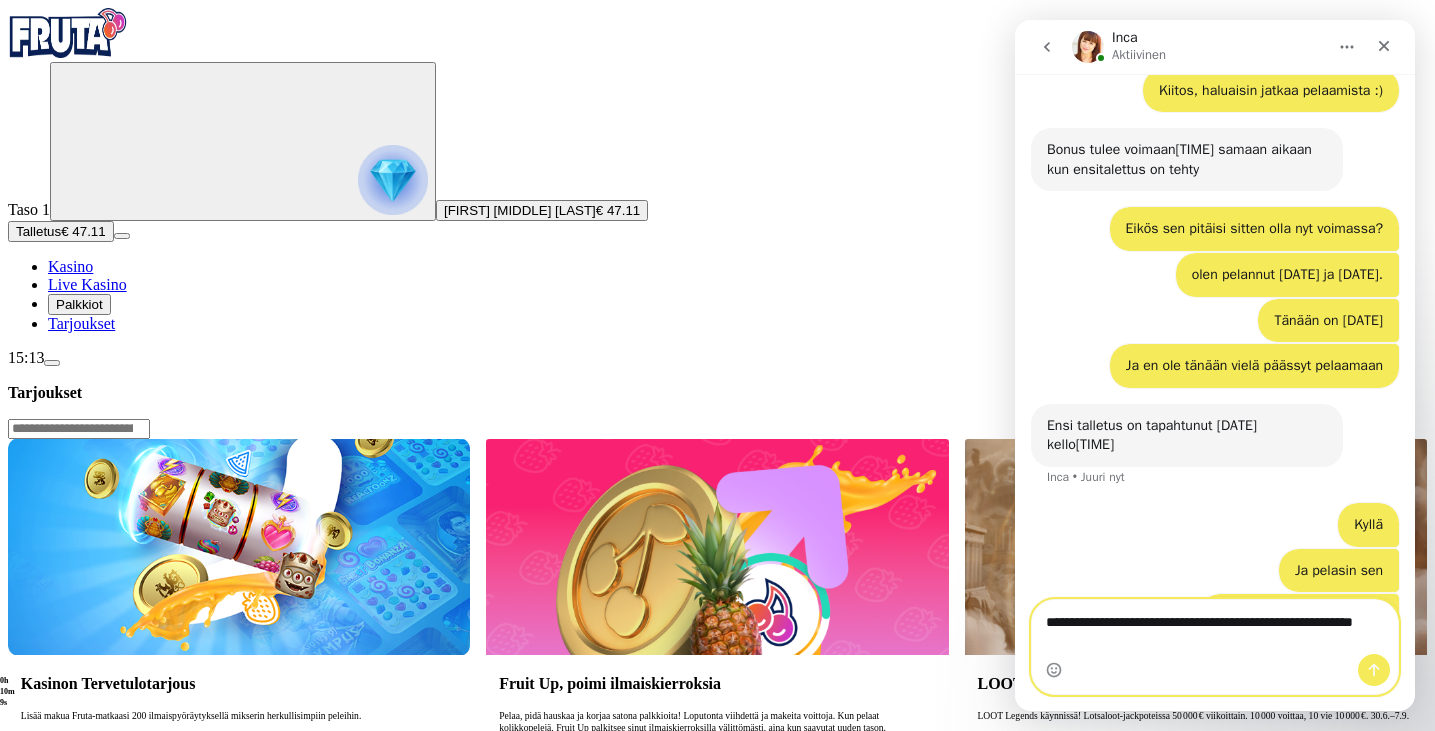 scroll, scrollTop: 1263, scrollLeft: 0, axis: vertical 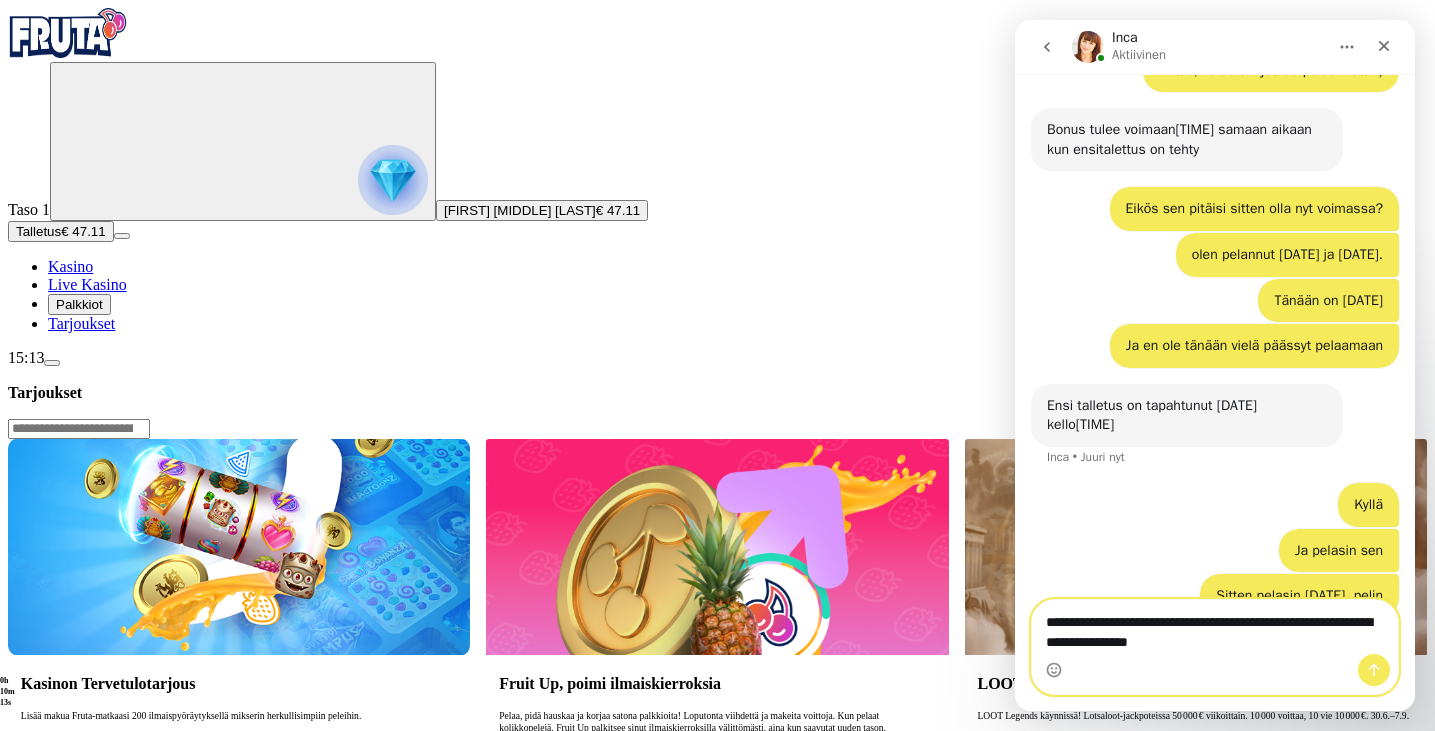type on "**********" 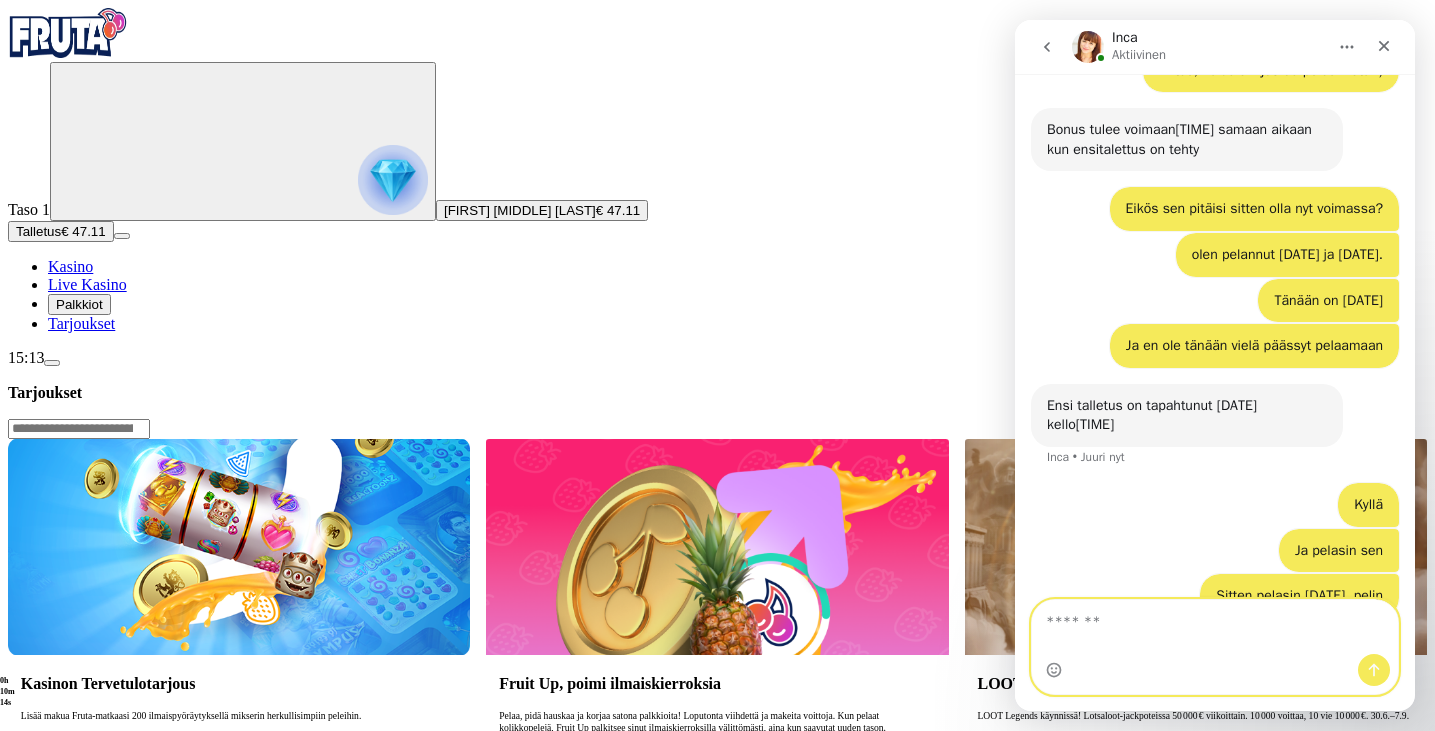 scroll, scrollTop: 1309, scrollLeft: 0, axis: vertical 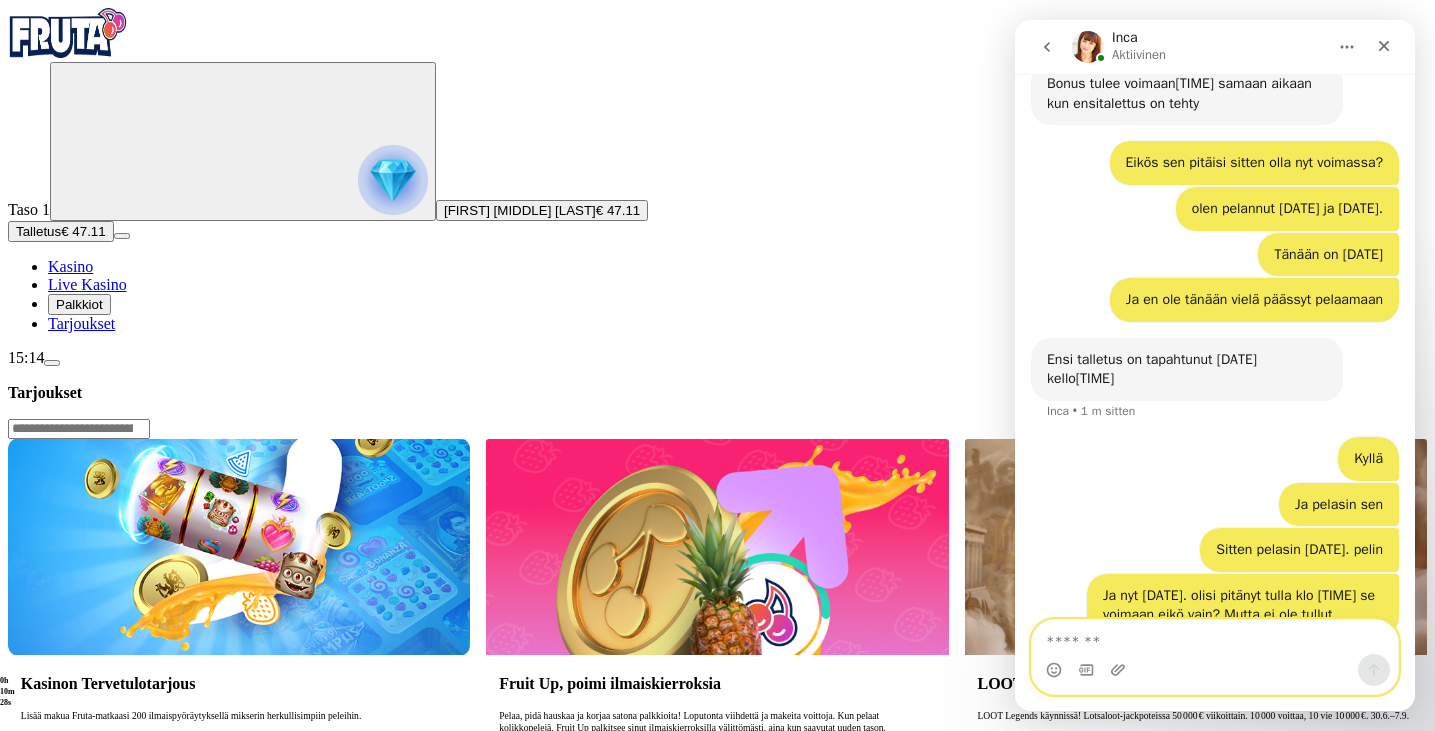 click at bounding box center (1215, 637) 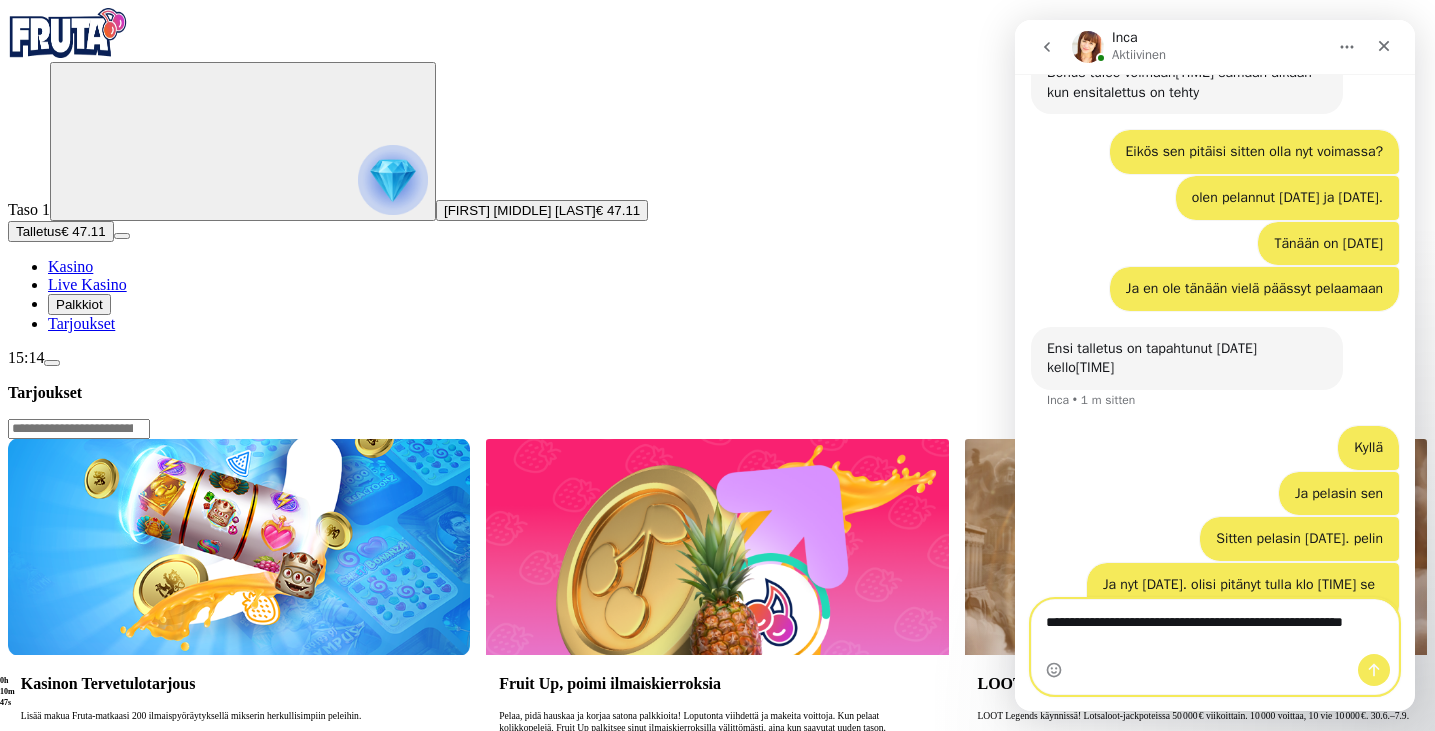 scroll, scrollTop: 1329, scrollLeft: 0, axis: vertical 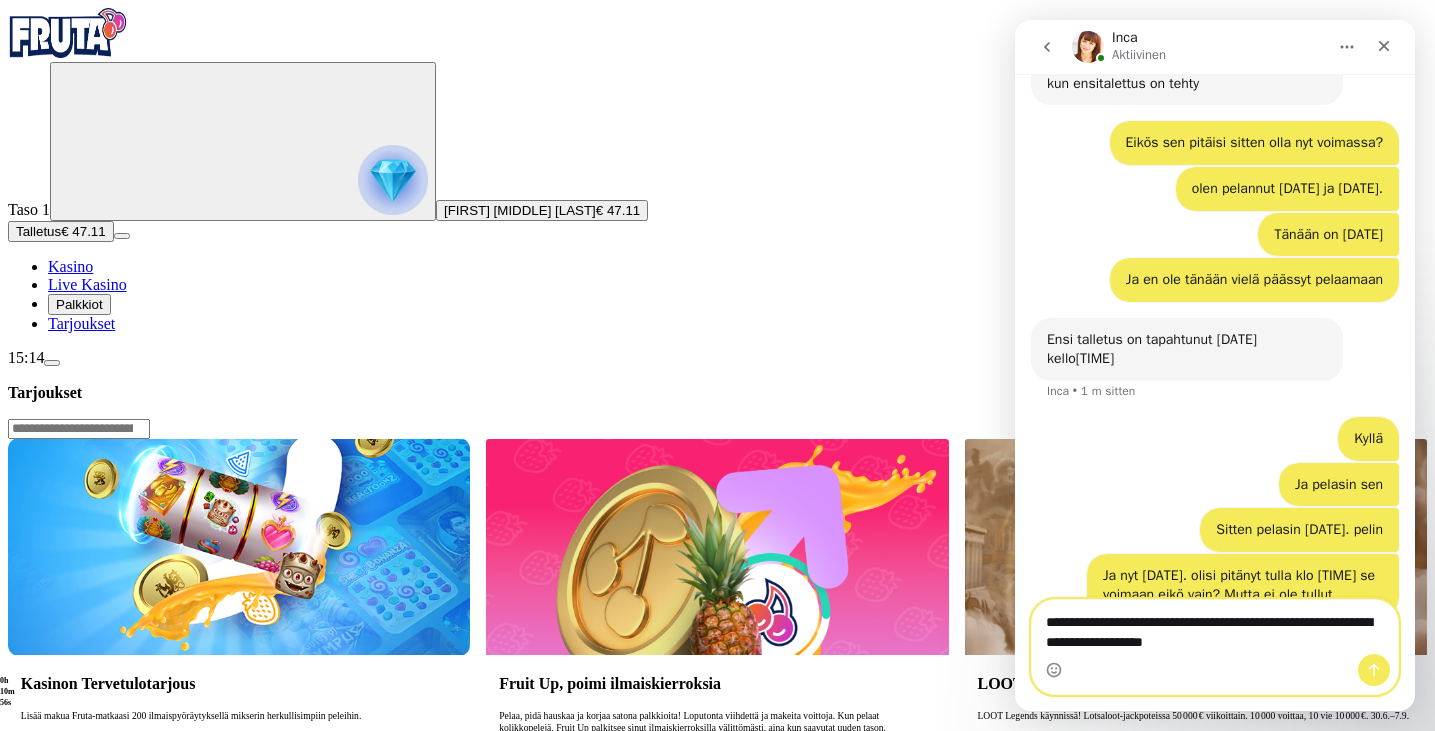 type on "**********" 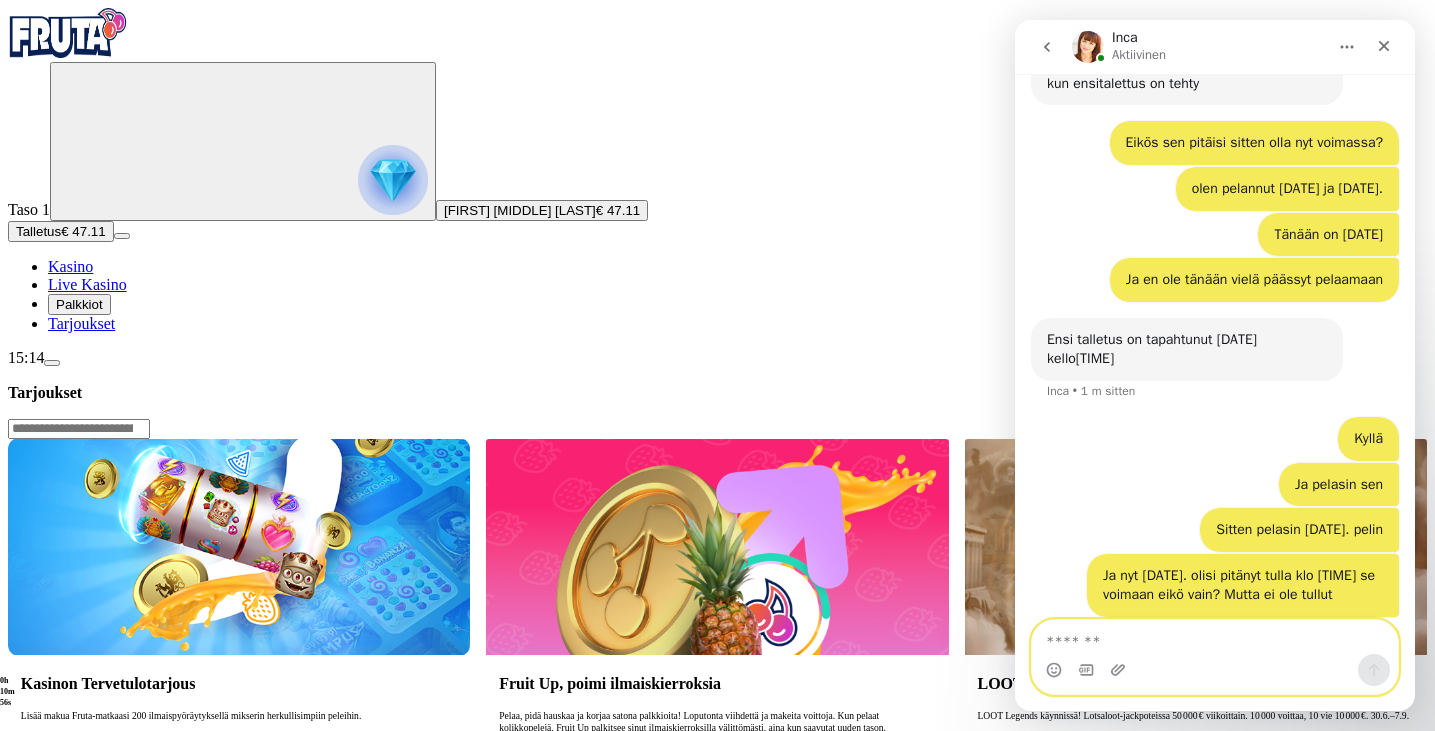 scroll, scrollTop: 1374, scrollLeft: 0, axis: vertical 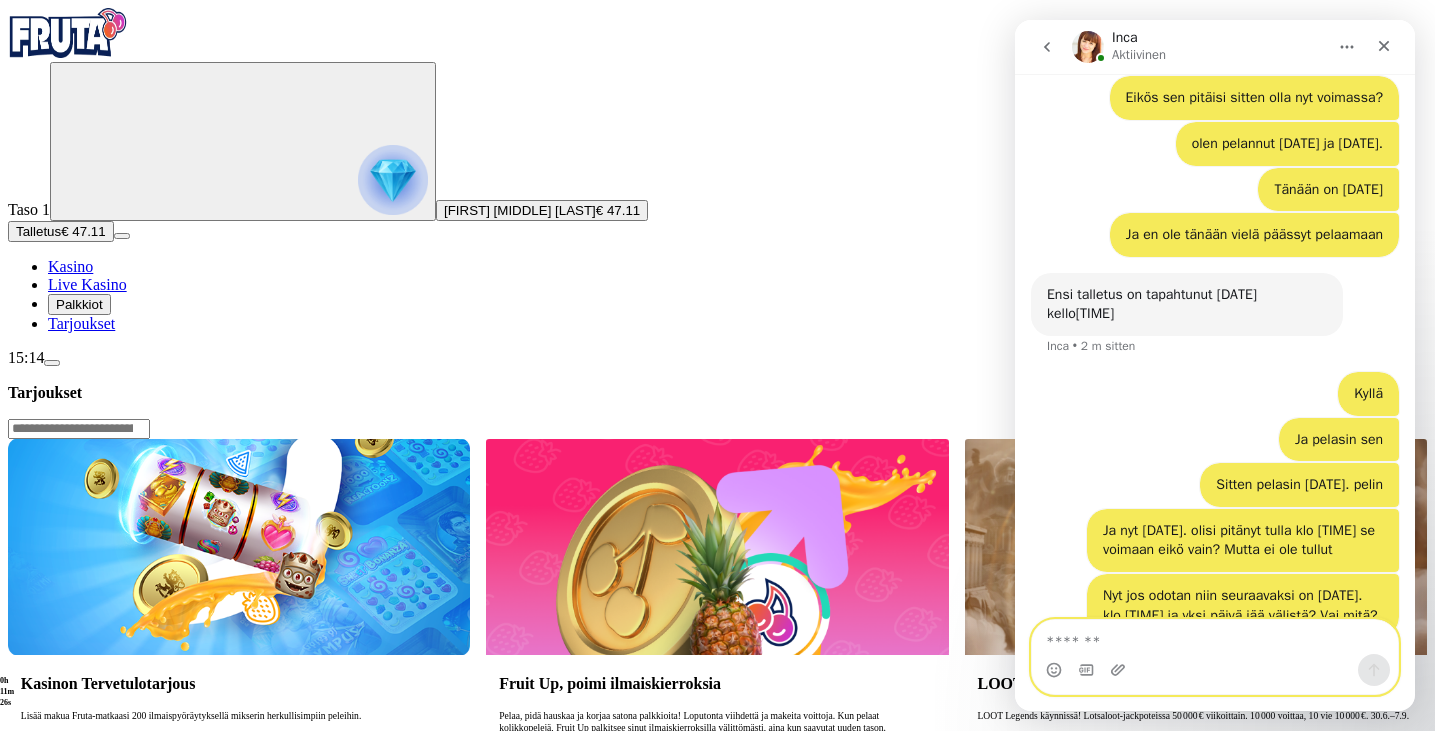 click at bounding box center [1215, 637] 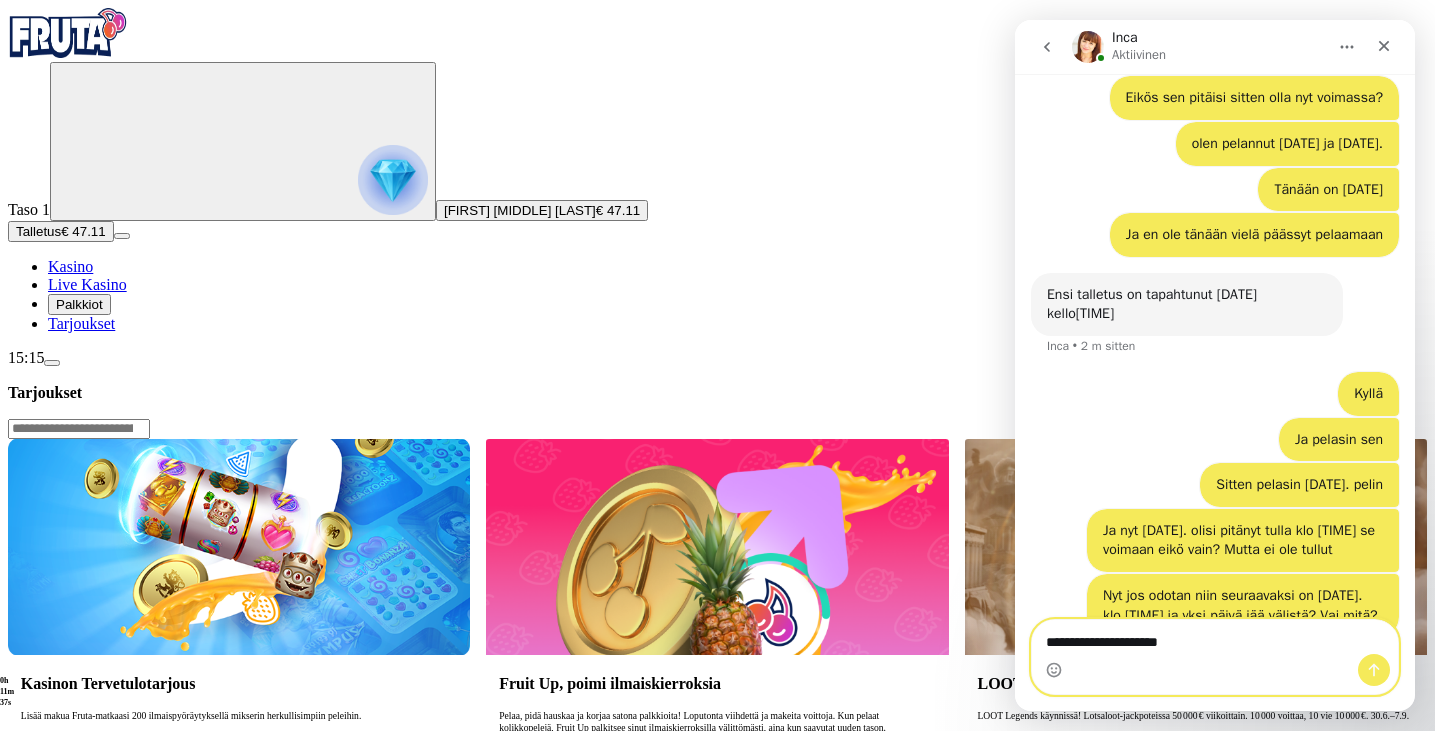 click on "**********" at bounding box center [1215, 637] 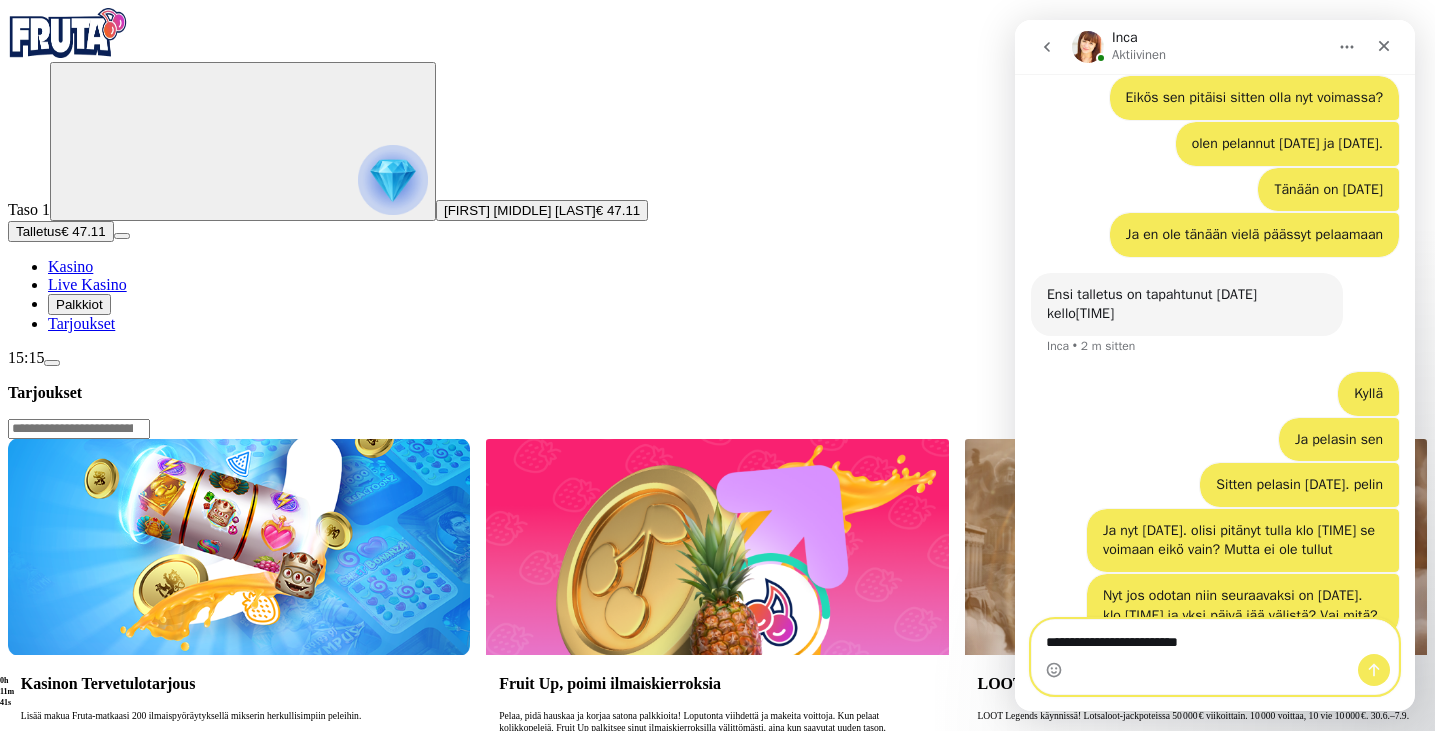 type on "**********" 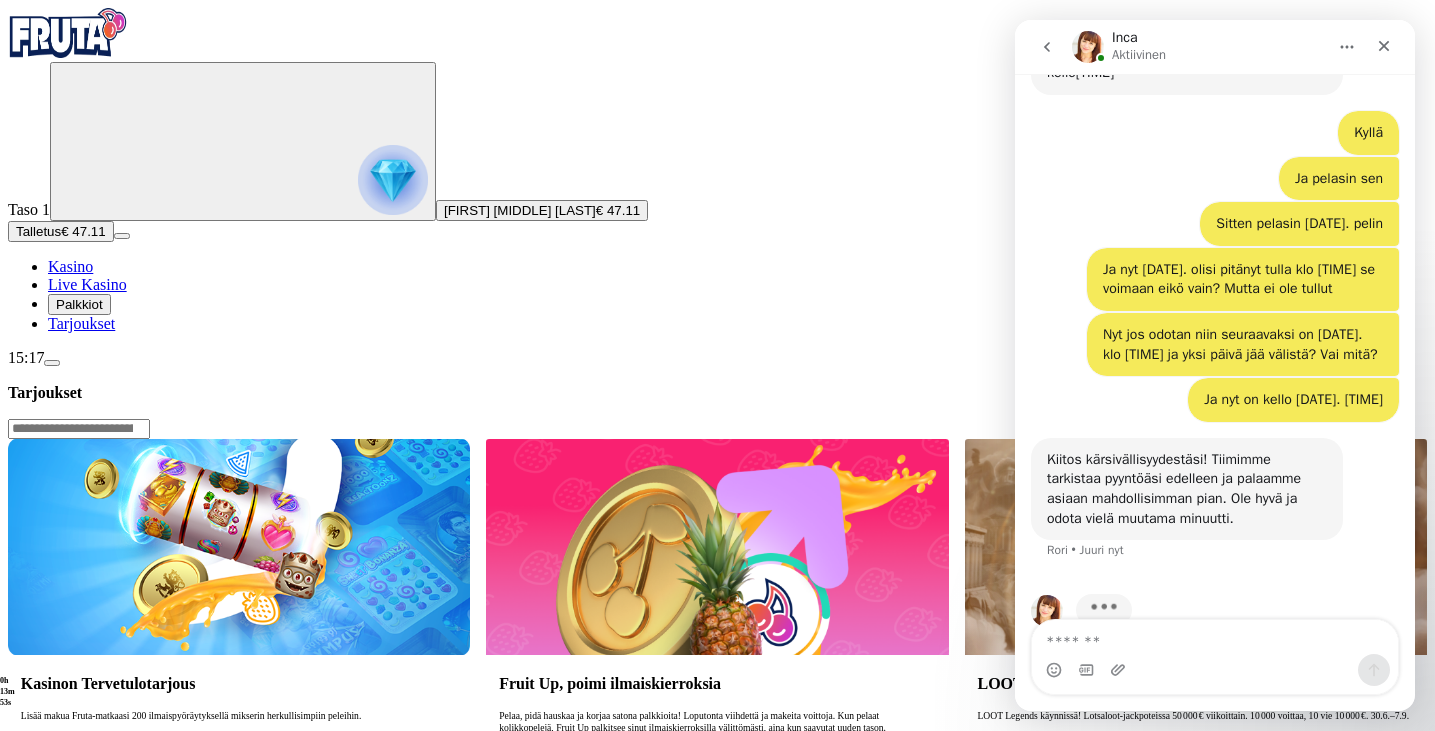 scroll, scrollTop: 1538, scrollLeft: 0, axis: vertical 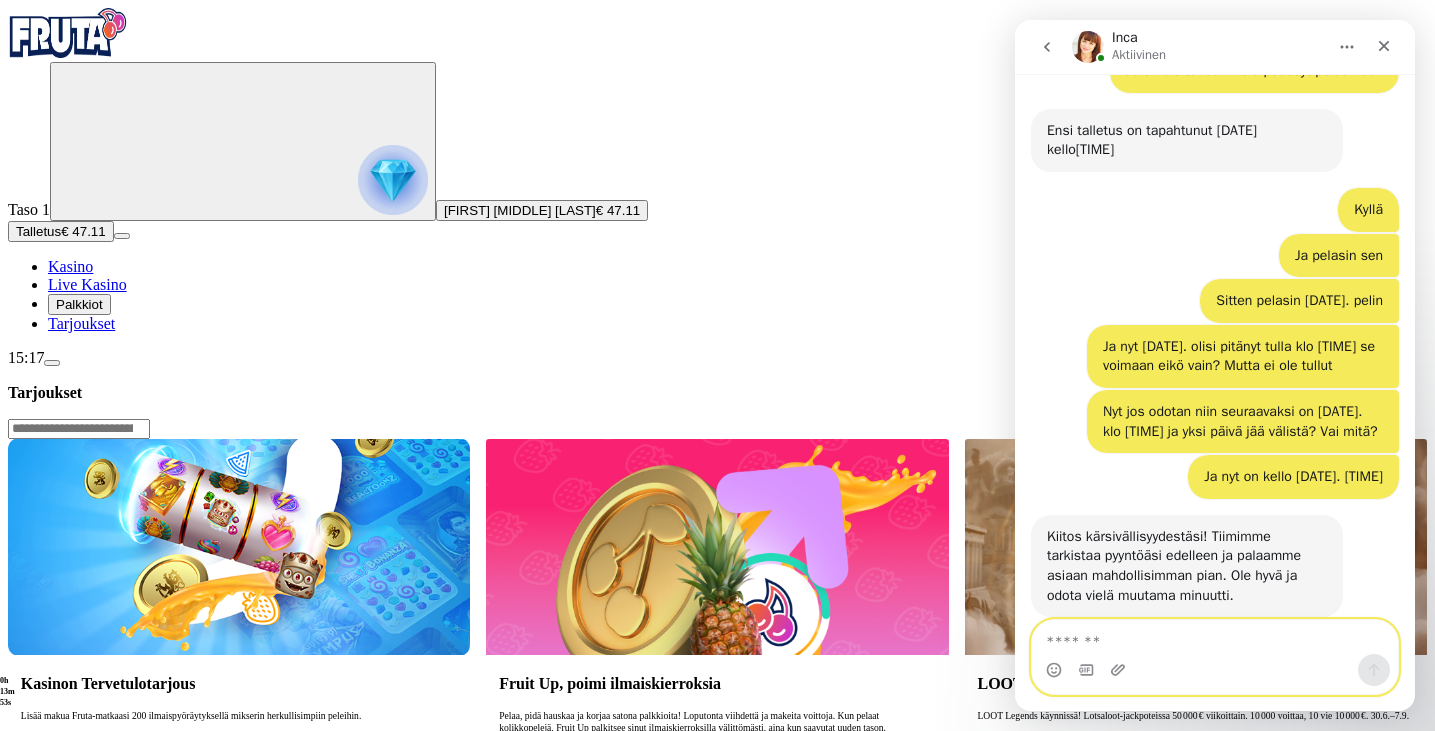 click at bounding box center (1215, 637) 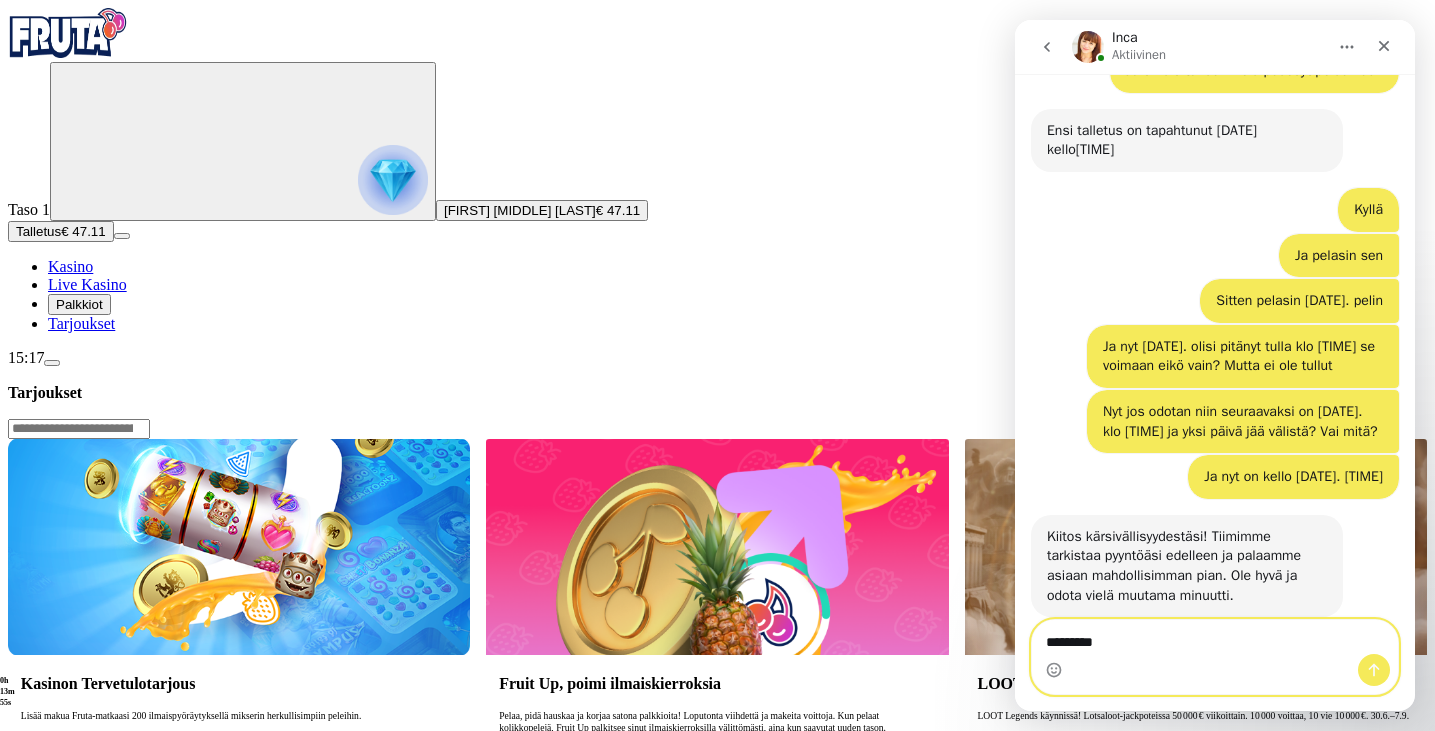 type on "**********" 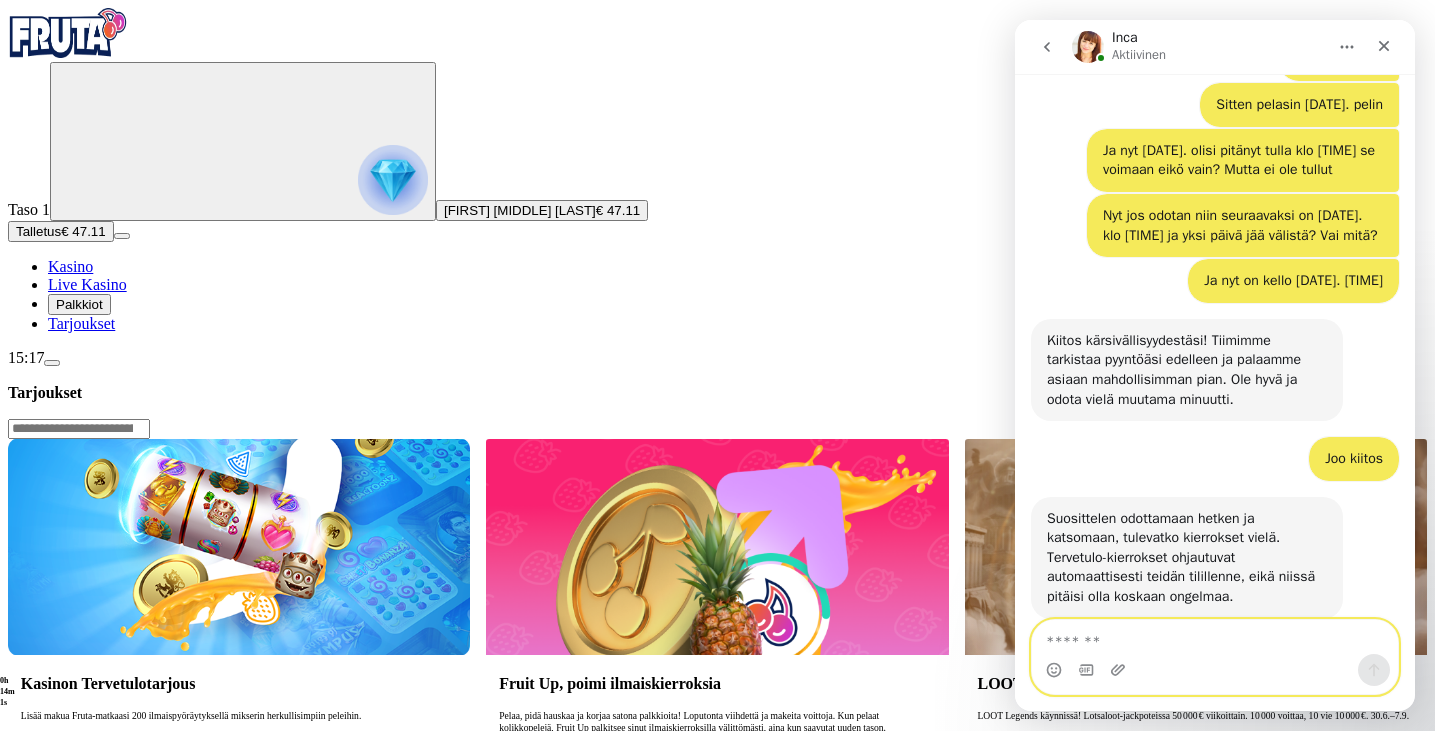 scroll, scrollTop: 1735, scrollLeft: 0, axis: vertical 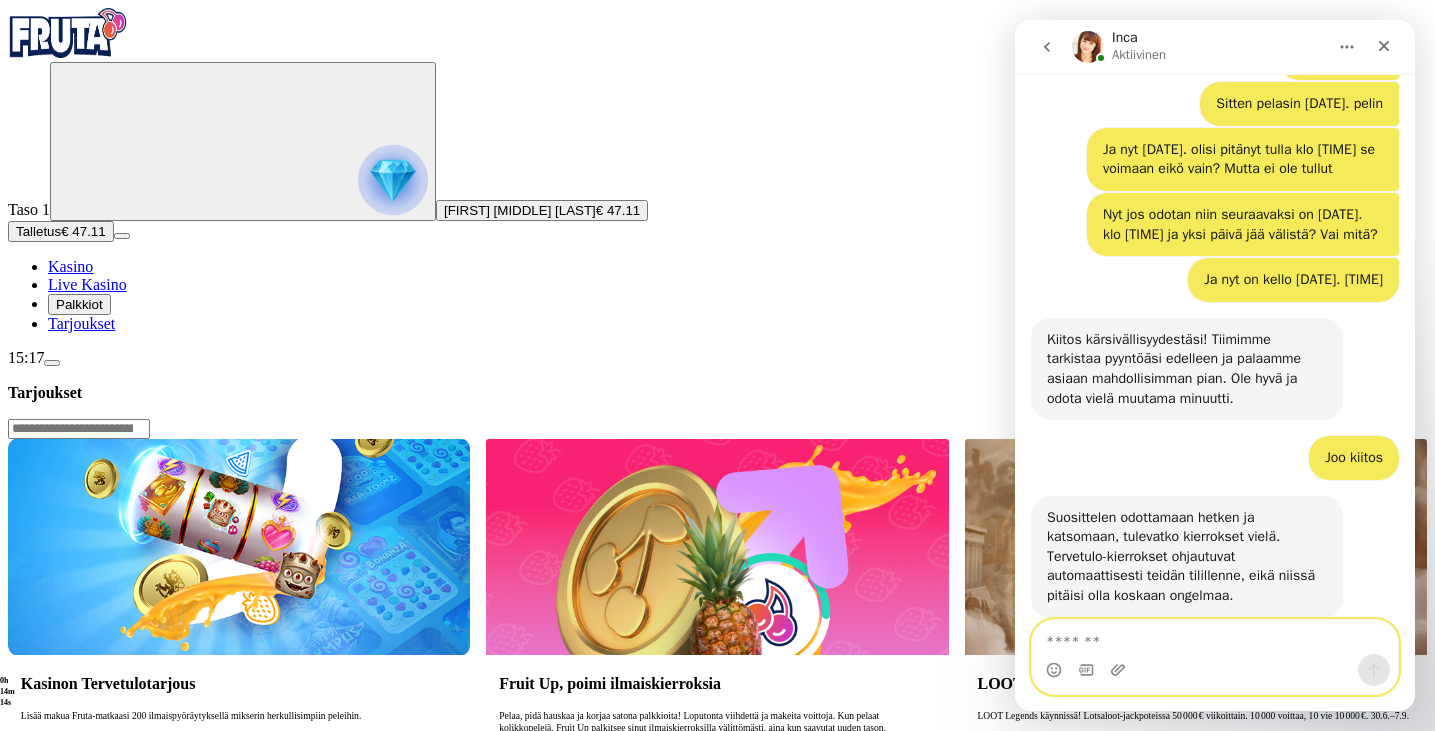 click at bounding box center (1215, 637) 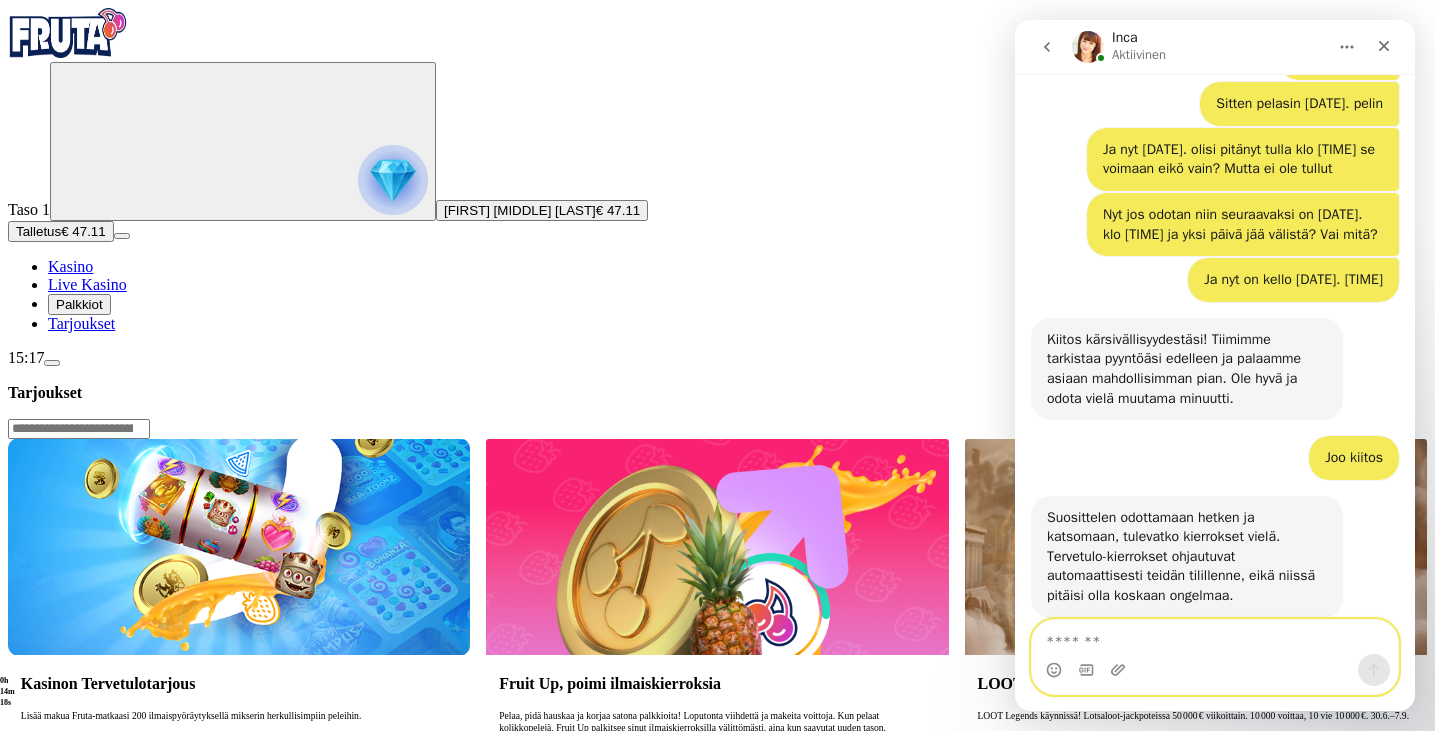 click at bounding box center [1215, 637] 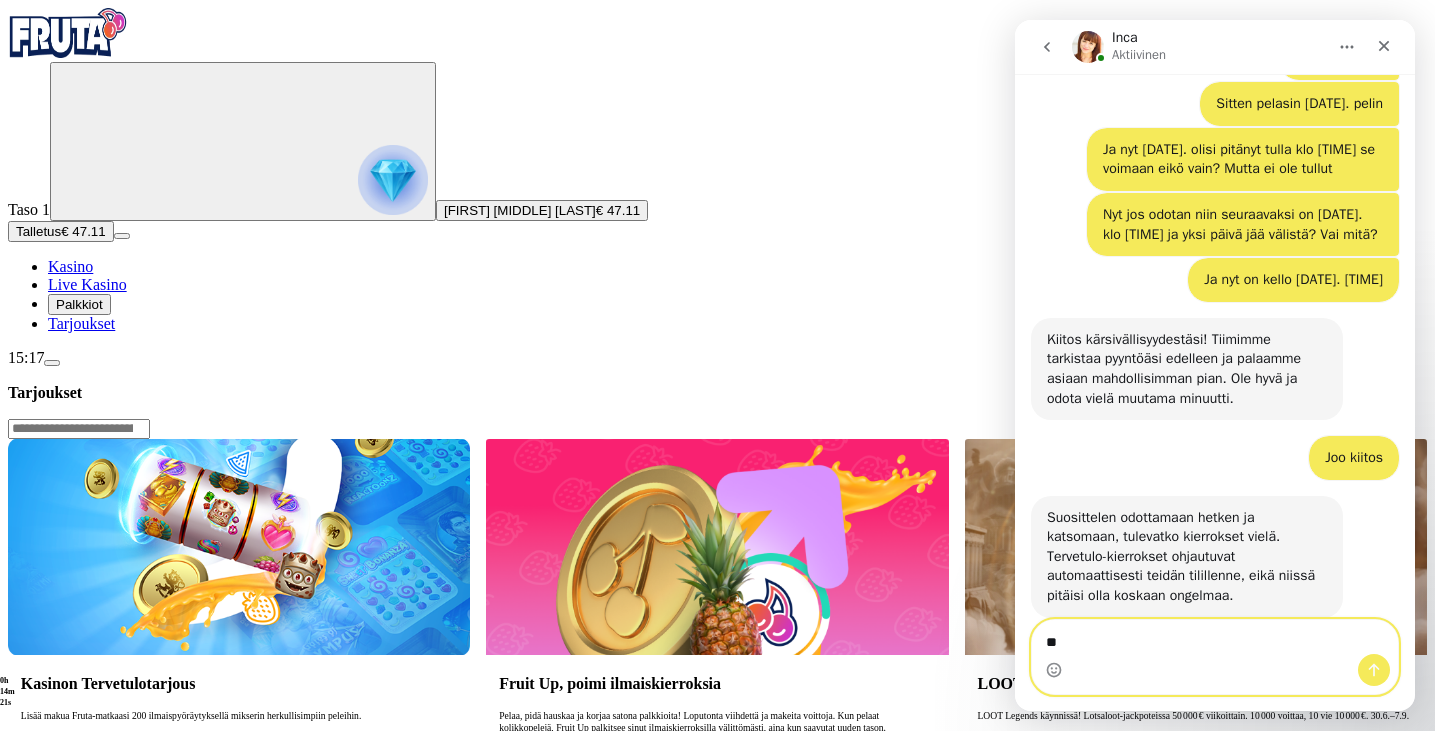 type on "*" 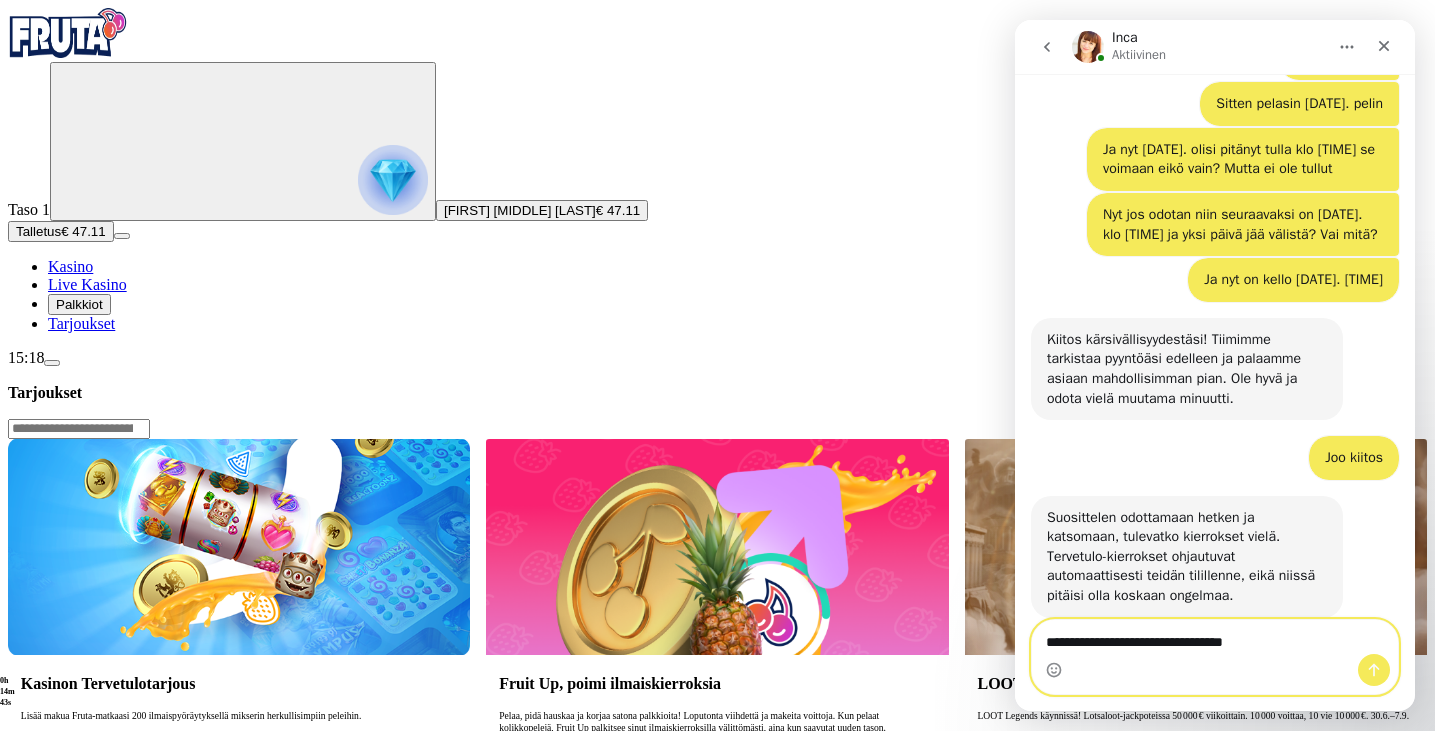 click on "**********" at bounding box center [1215, 637] 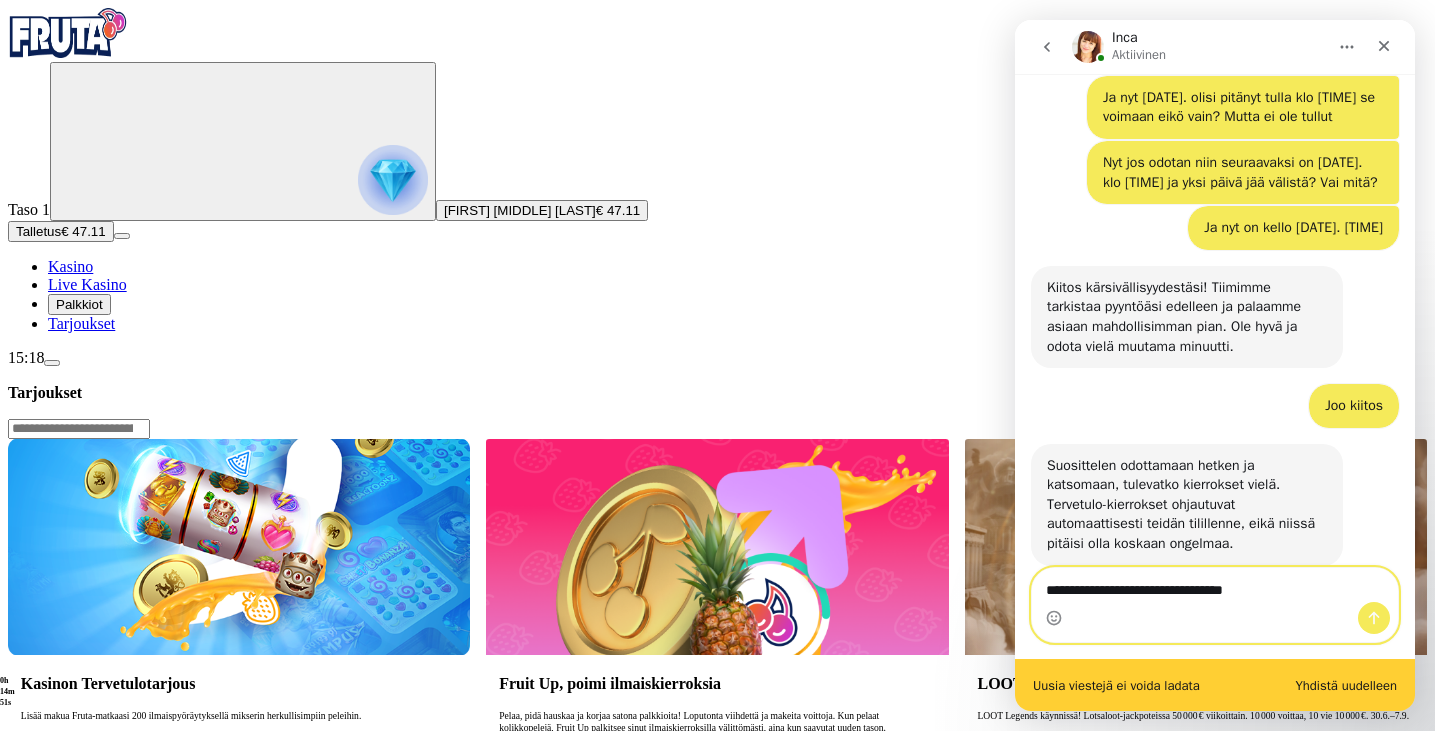 scroll, scrollTop: 1787, scrollLeft: 0, axis: vertical 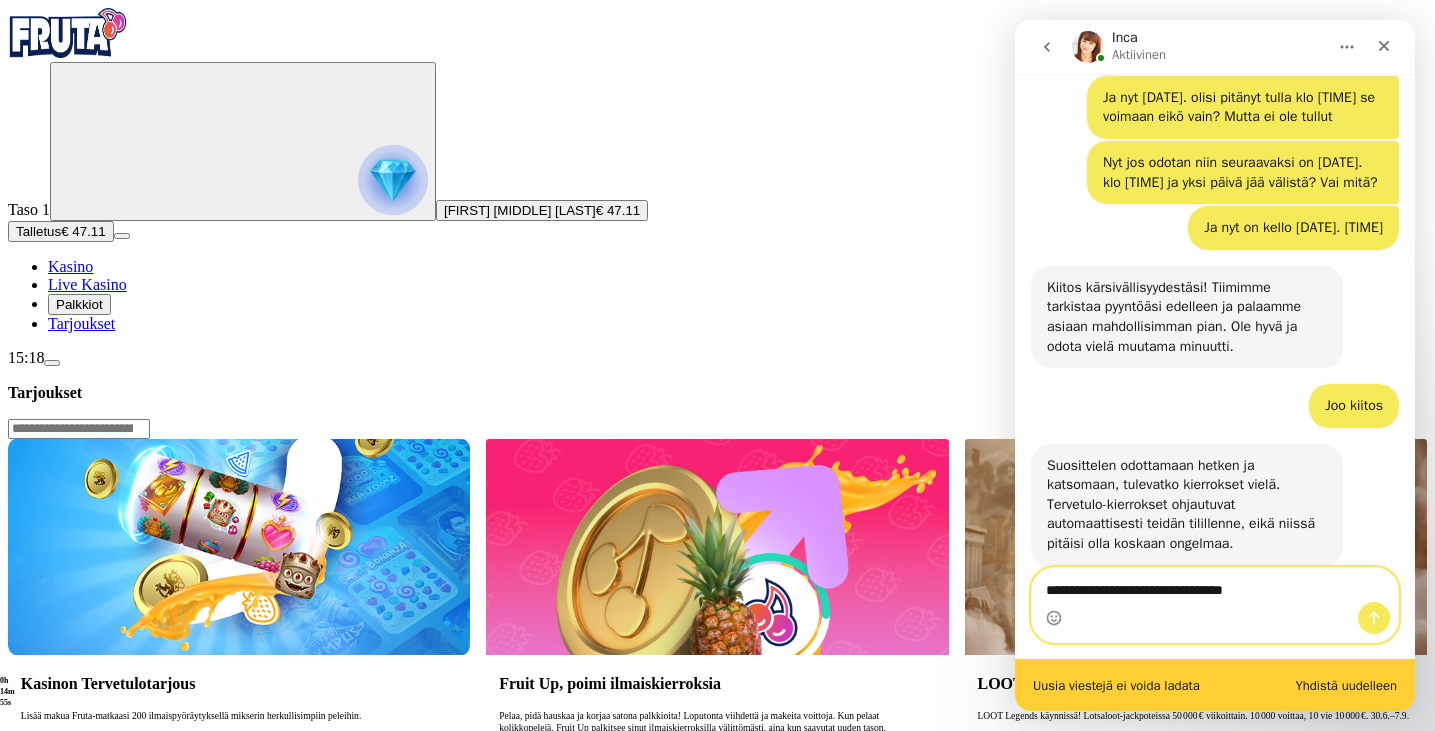 click on "**********" at bounding box center (1215, 585) 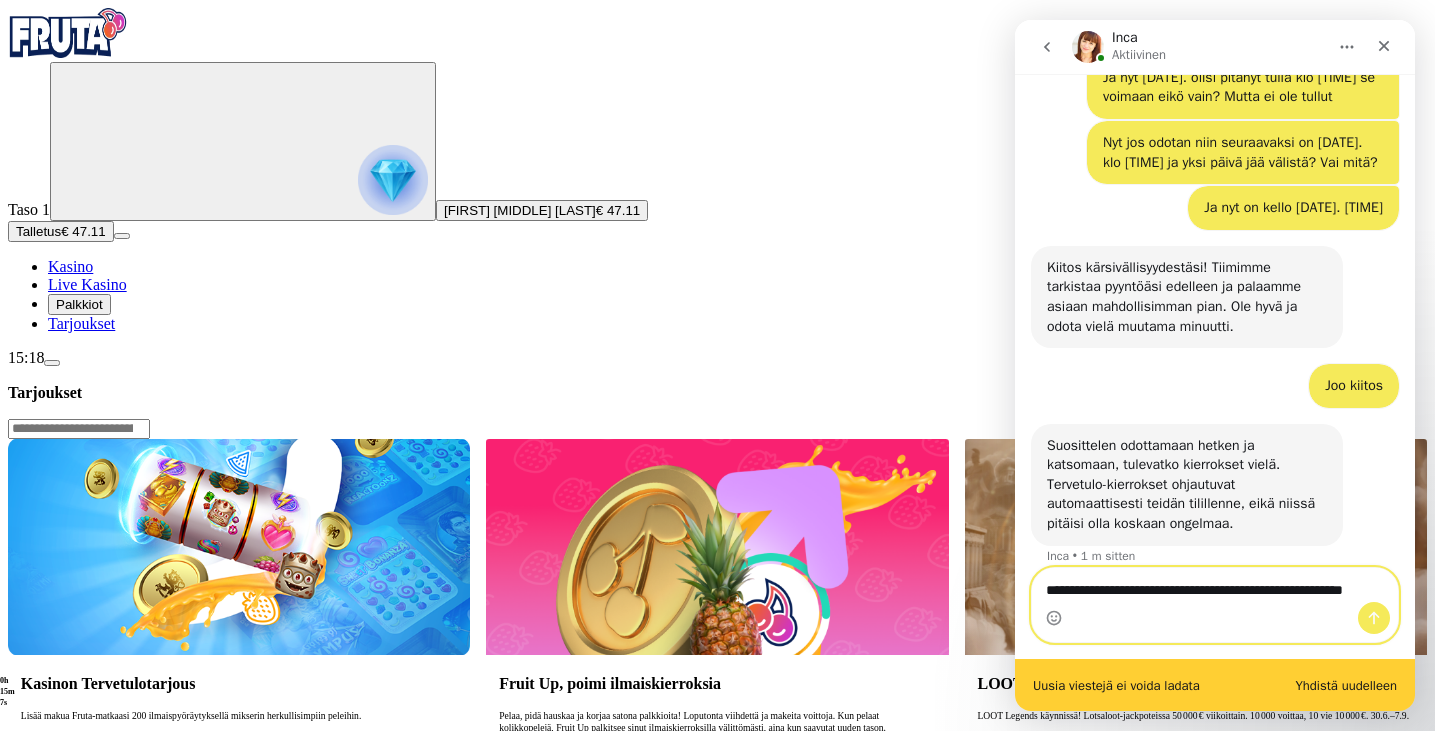 scroll, scrollTop: 1807, scrollLeft: 0, axis: vertical 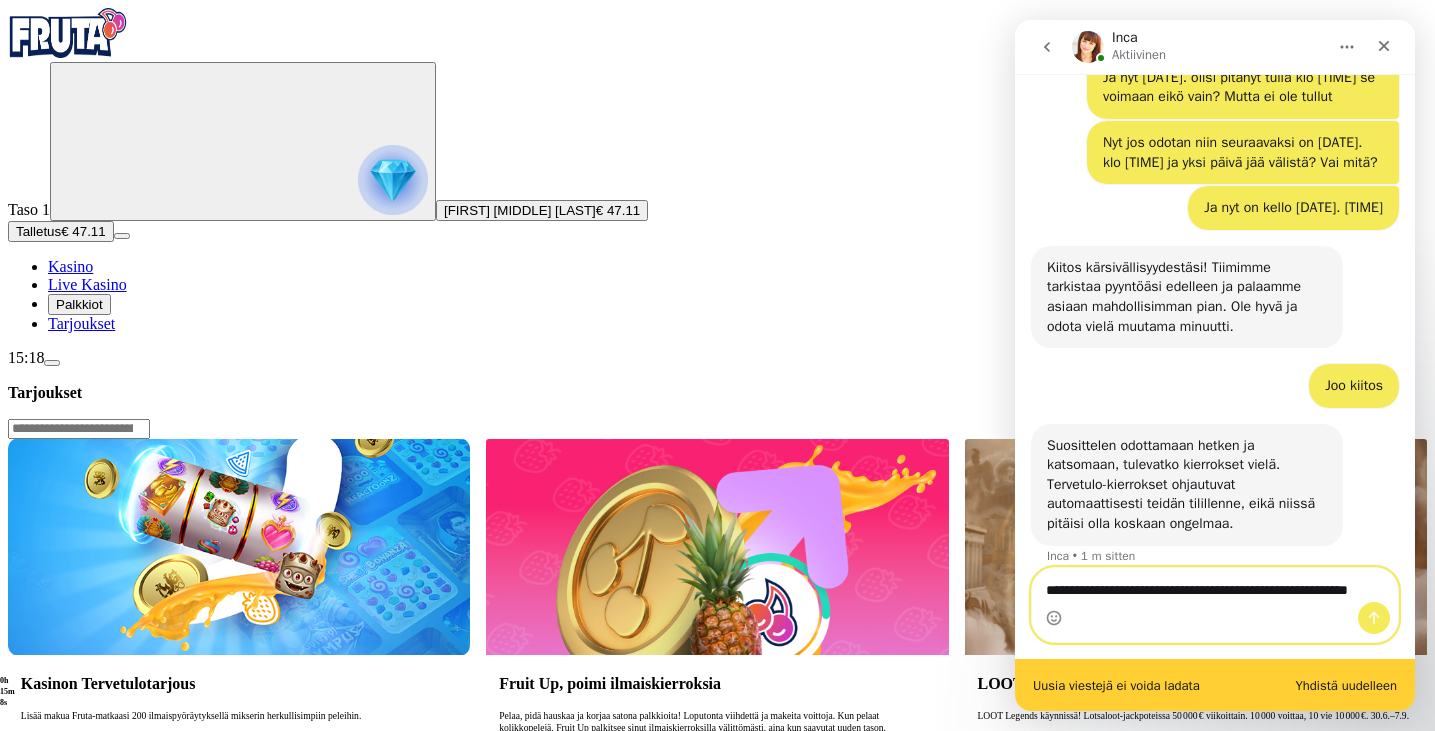type on "**********" 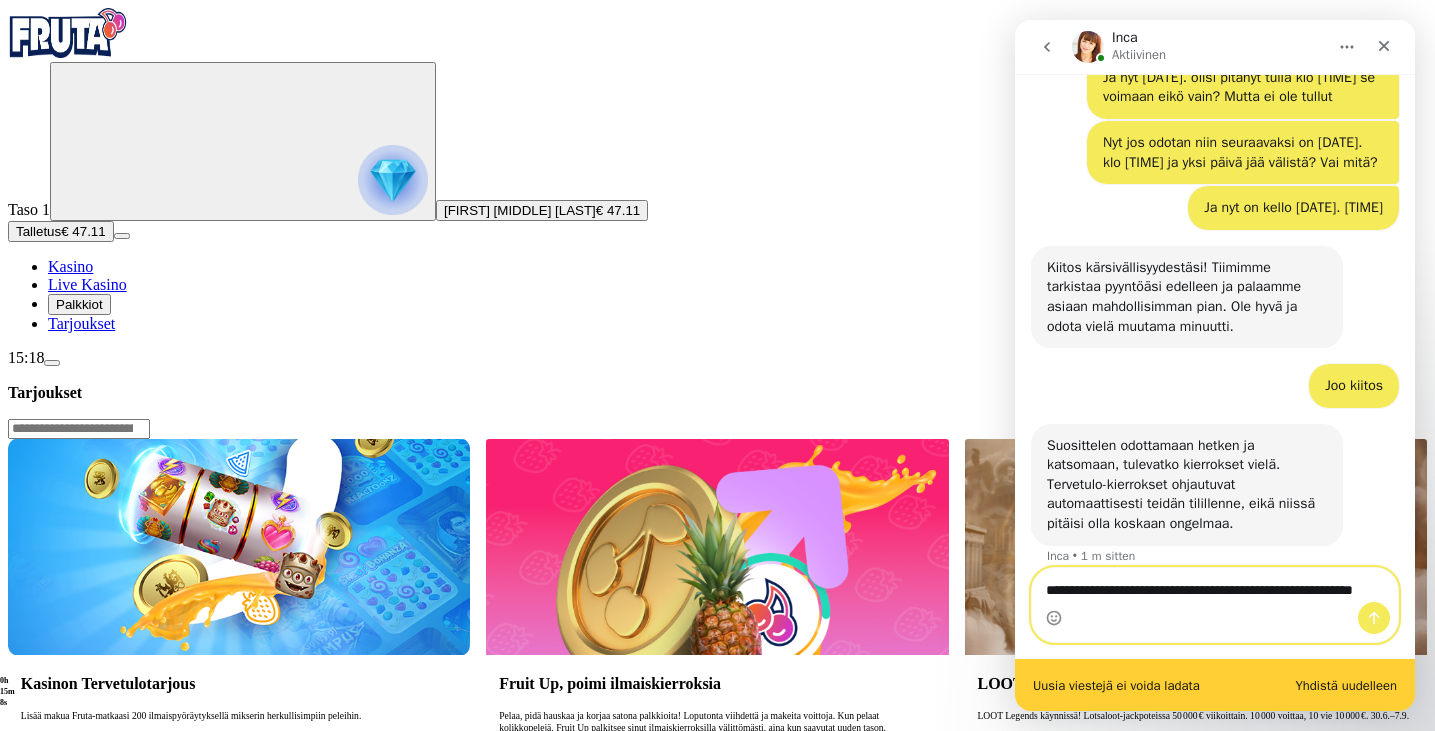 type 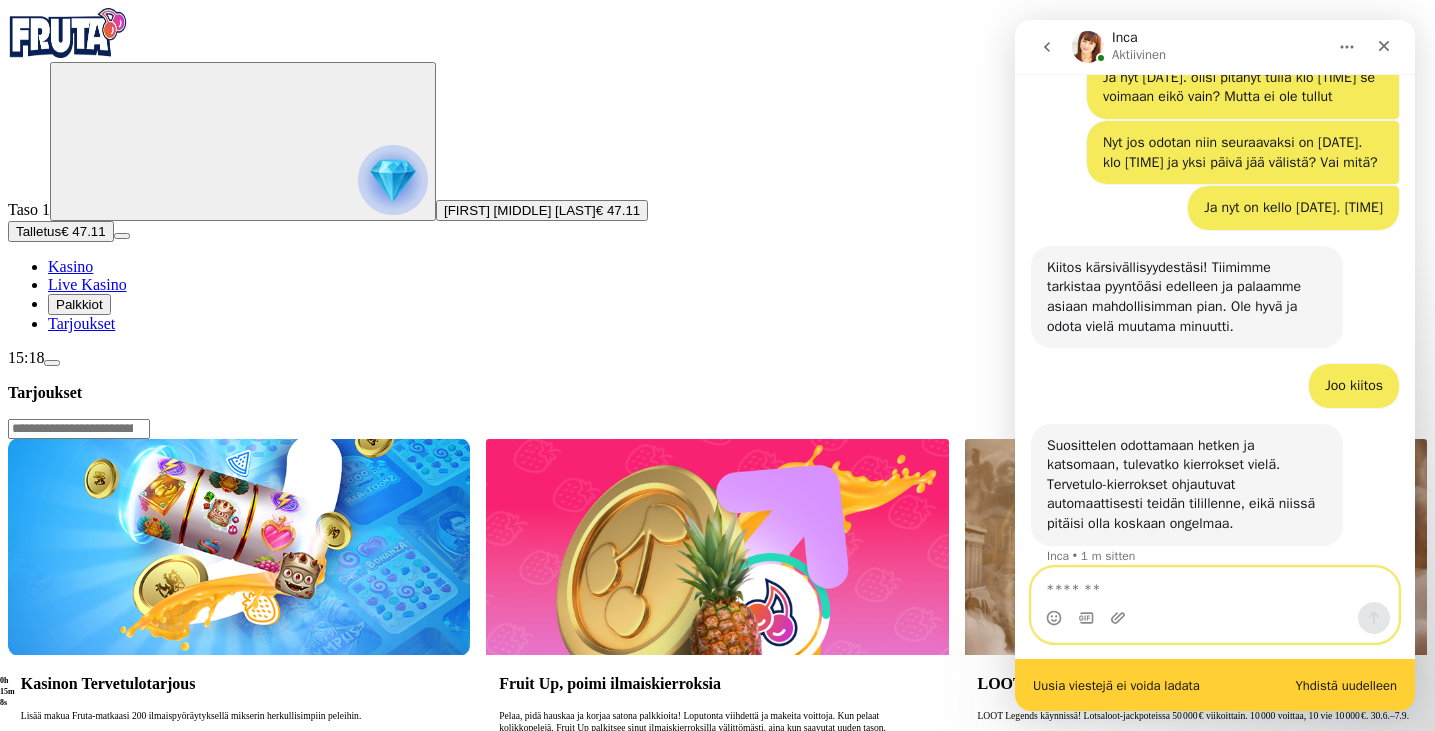 scroll, scrollTop: 1866, scrollLeft: 0, axis: vertical 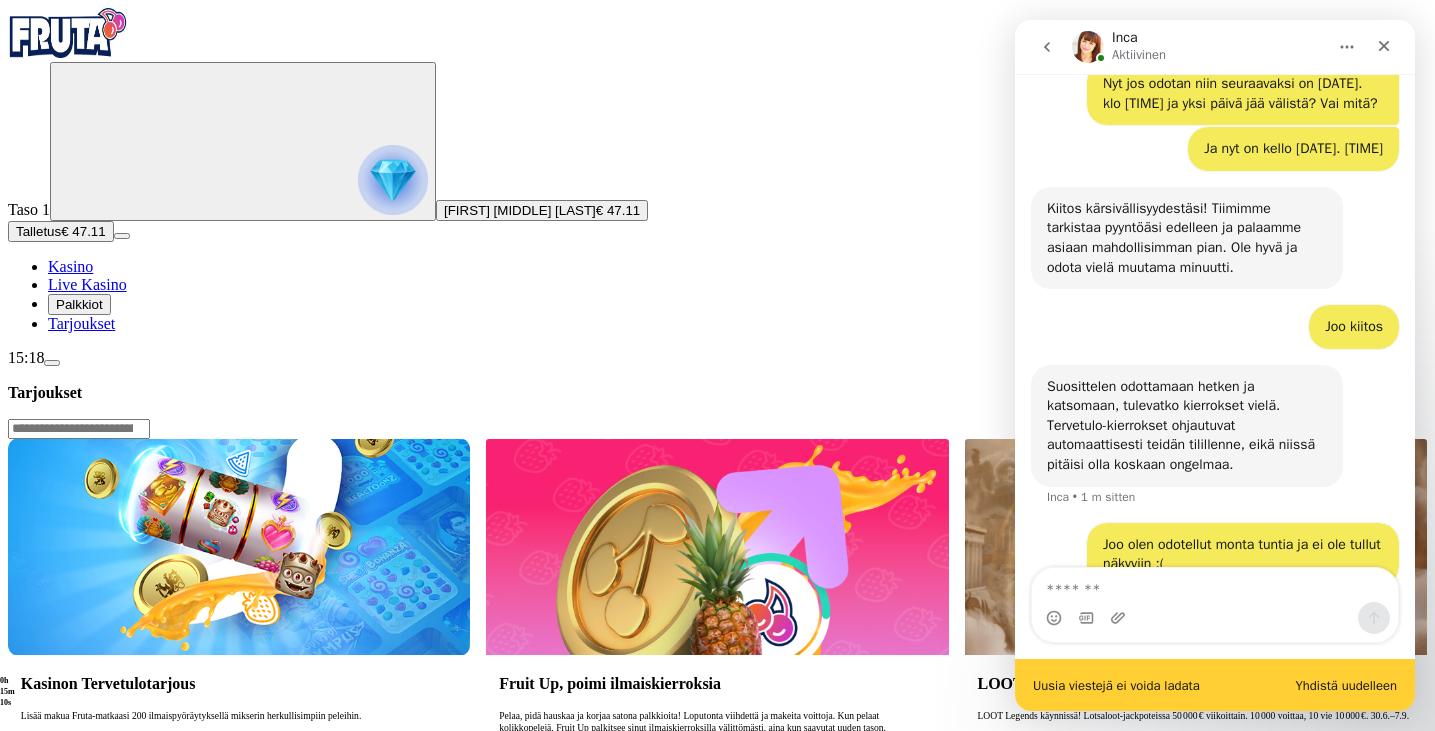 click on "Yhdistä uudelleen" at bounding box center (1347, 685) 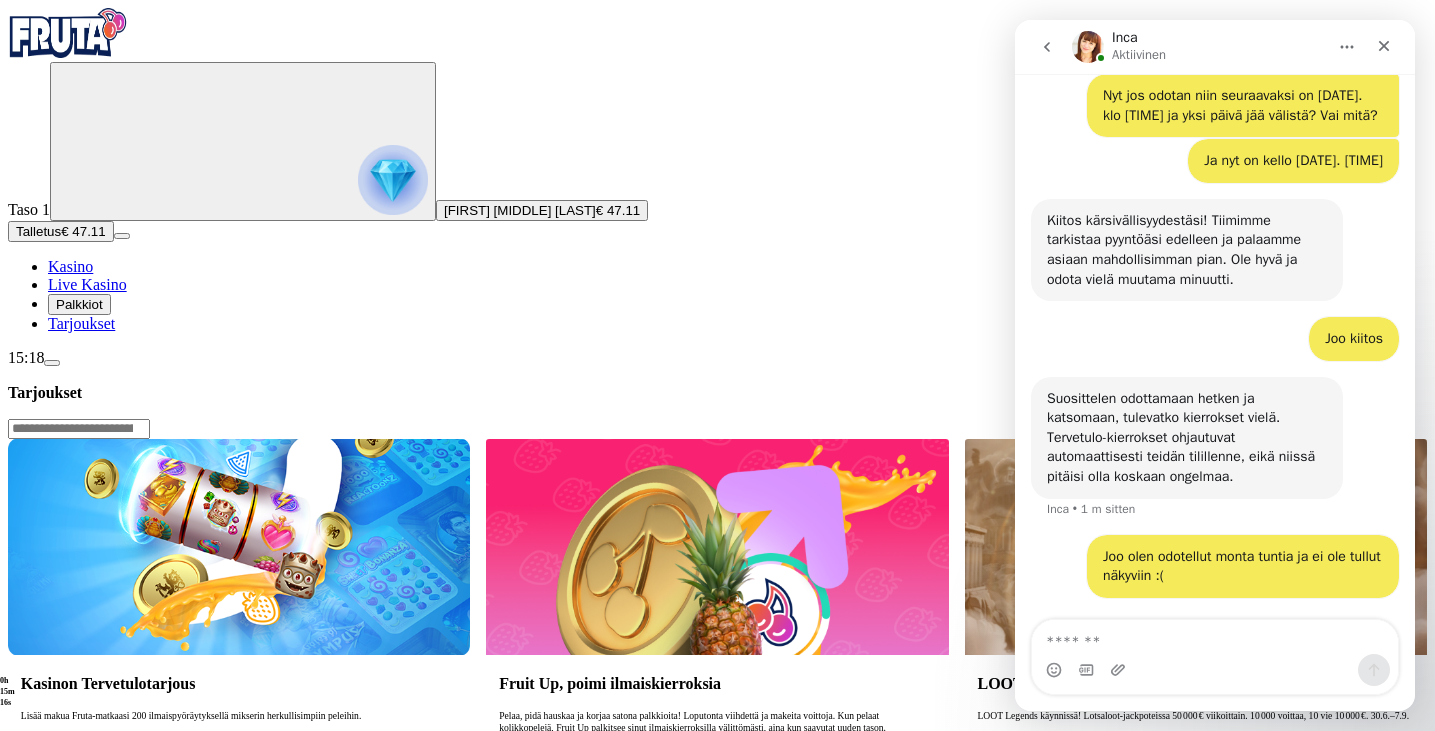 scroll, scrollTop: 0, scrollLeft: 0, axis: both 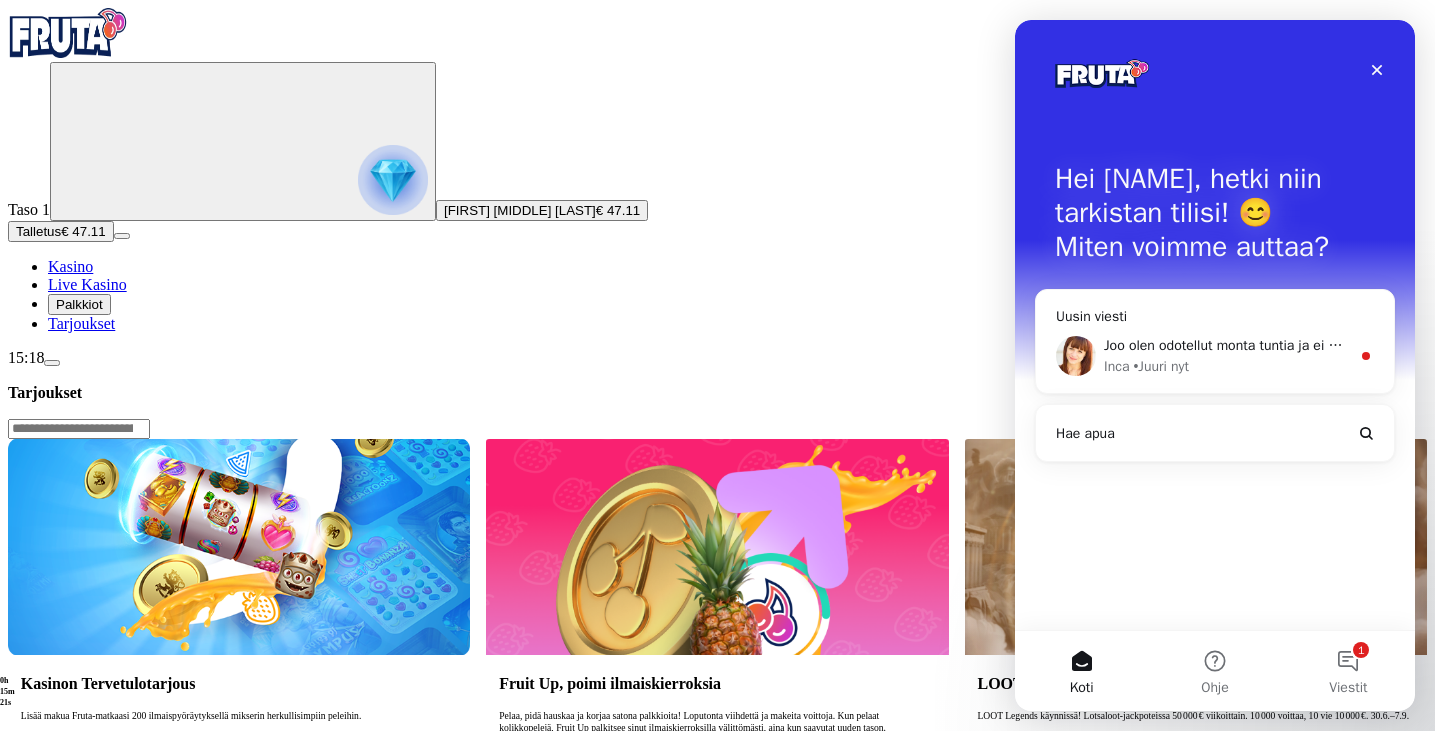 click on "Joo olen odotellut monta tuntia ja ei ole tullut näkyviin :(" at bounding box center [1275, 345] 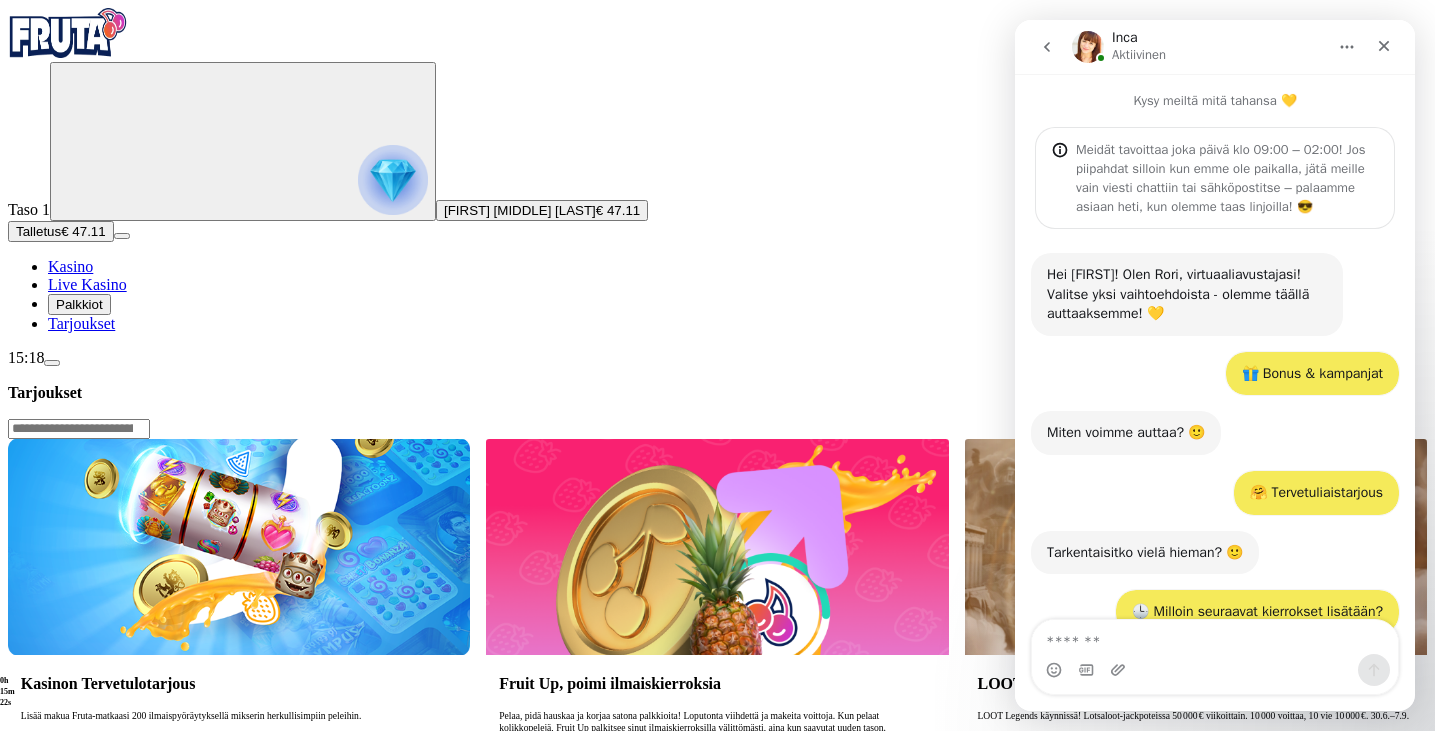 scroll, scrollTop: 0, scrollLeft: 0, axis: both 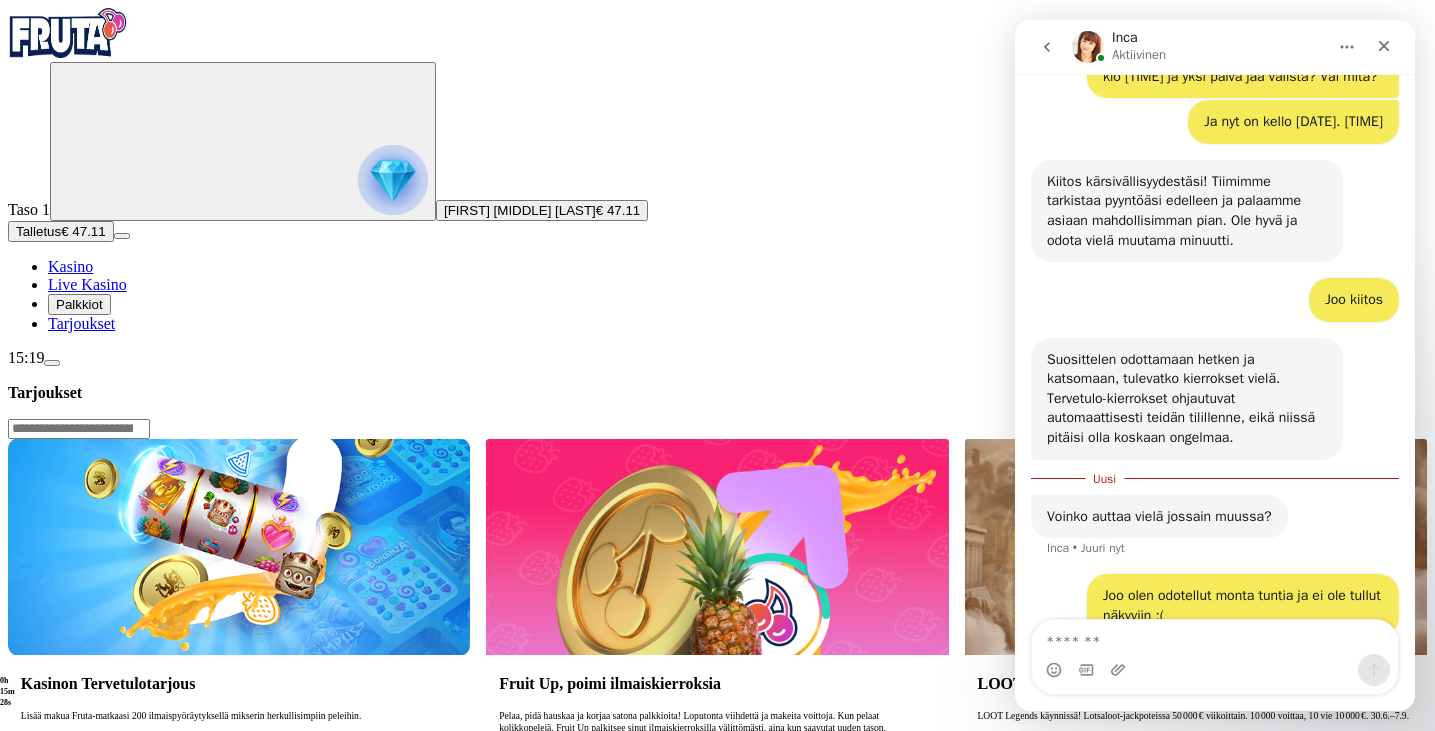 click at bounding box center [1215, 637] 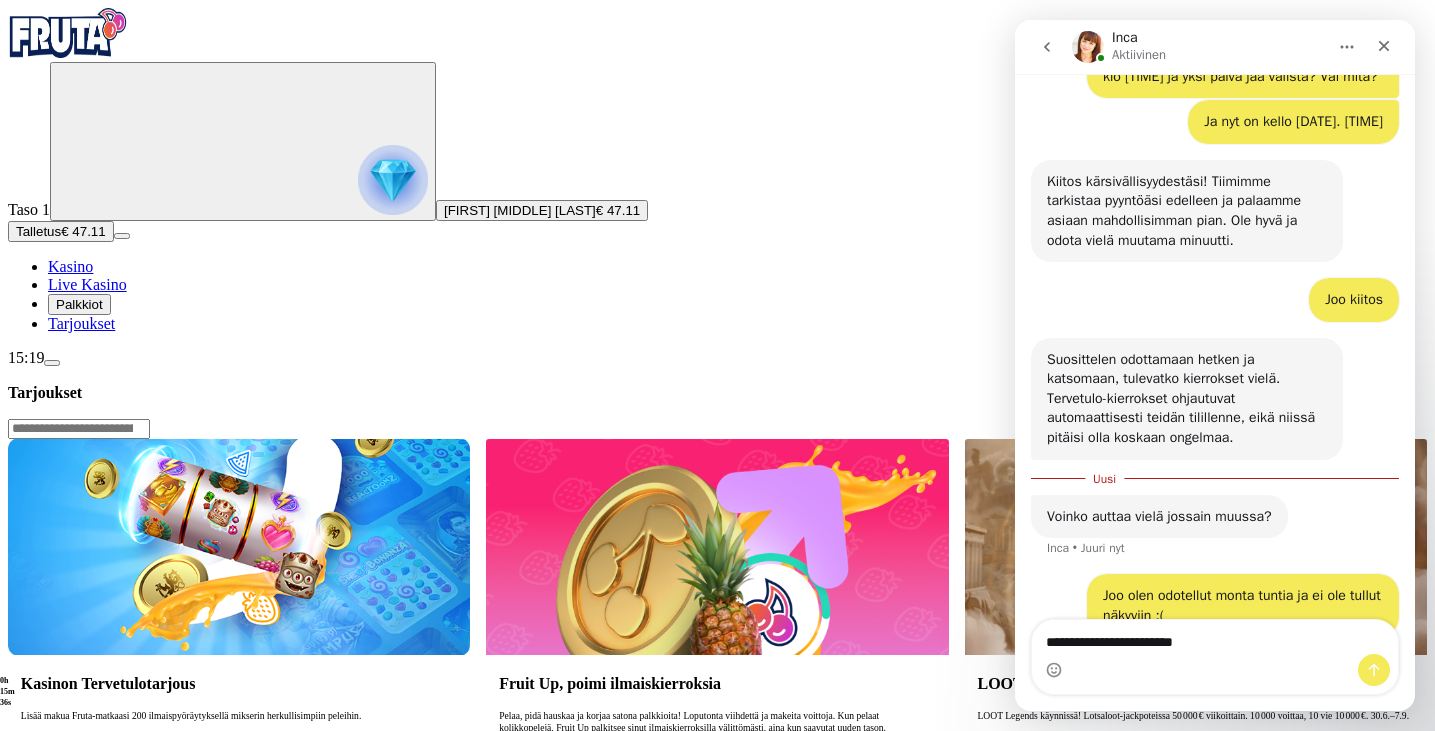 type on "**********" 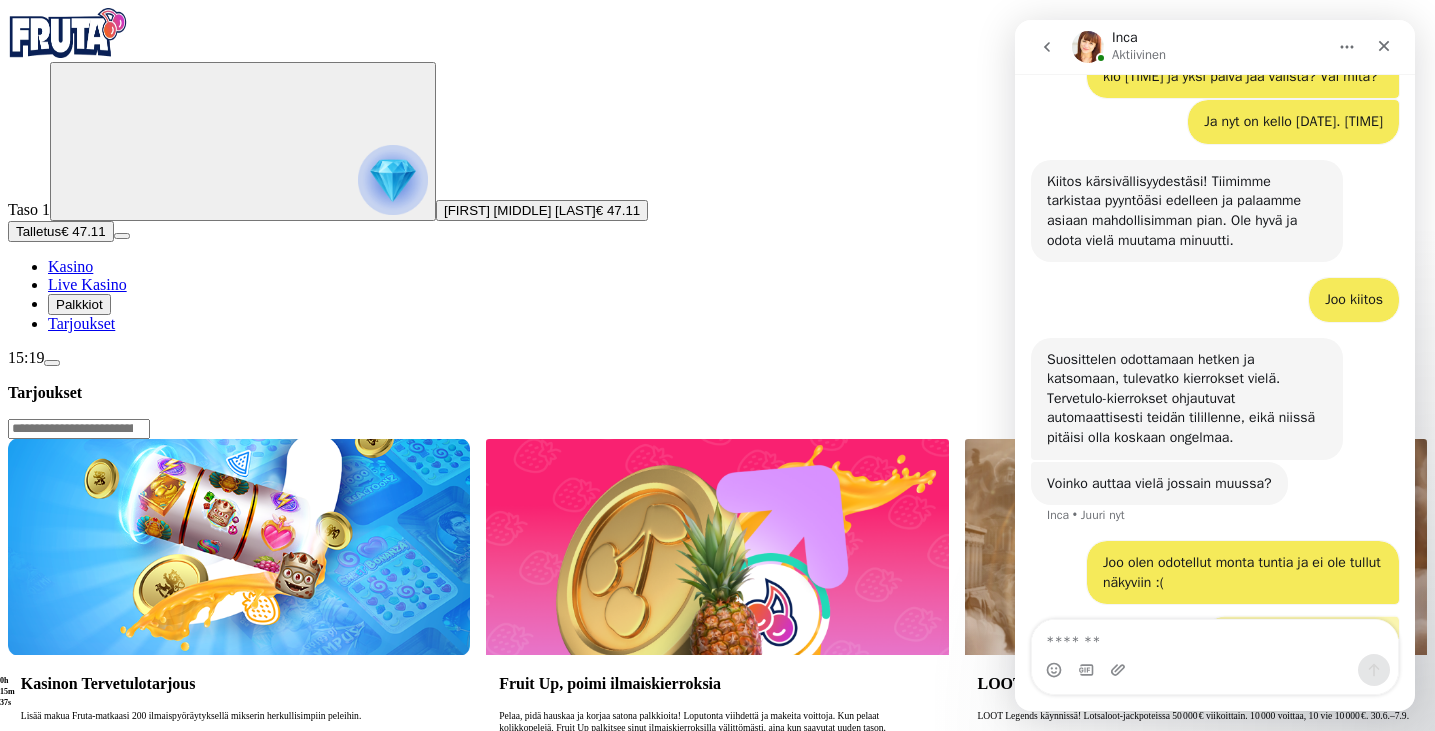 scroll, scrollTop: 1906, scrollLeft: 0, axis: vertical 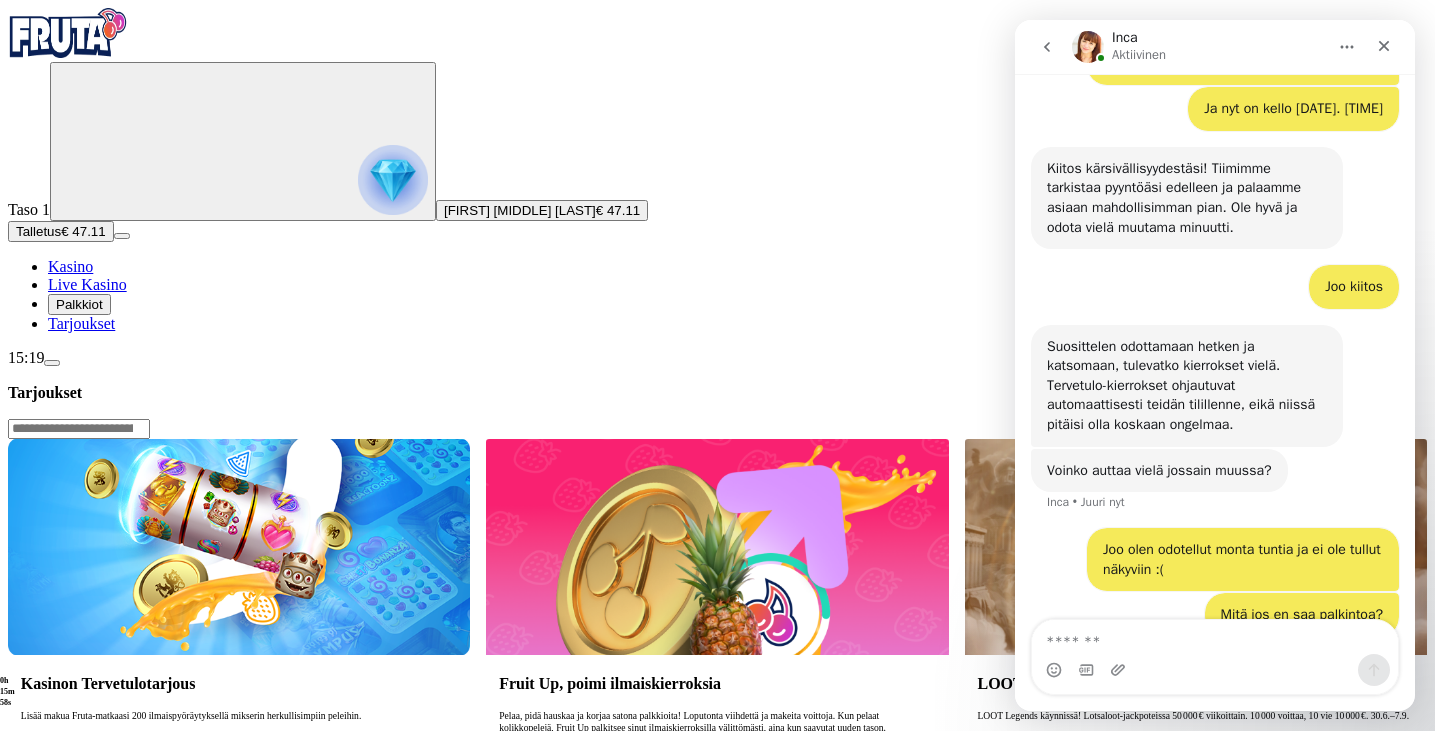 click at bounding box center [1215, 637] 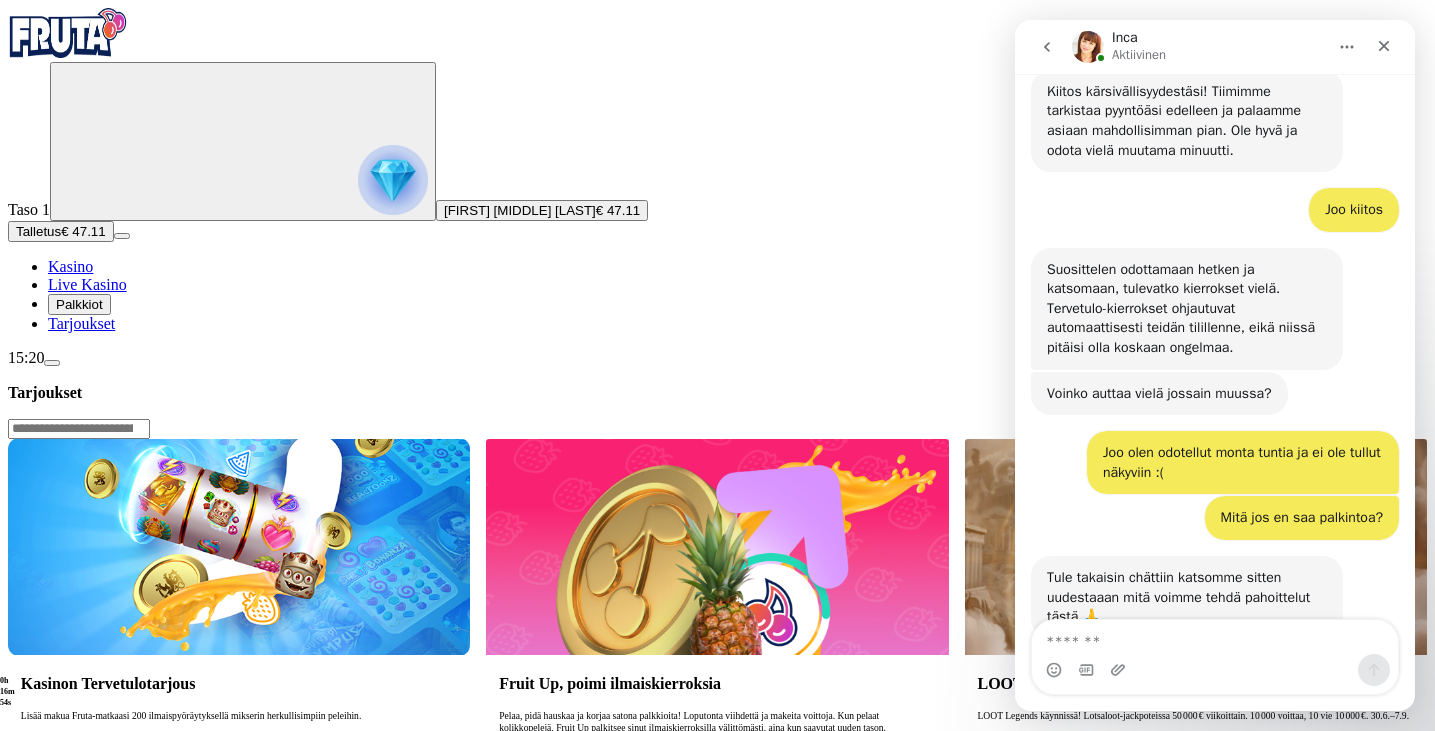 scroll, scrollTop: 2004, scrollLeft: 0, axis: vertical 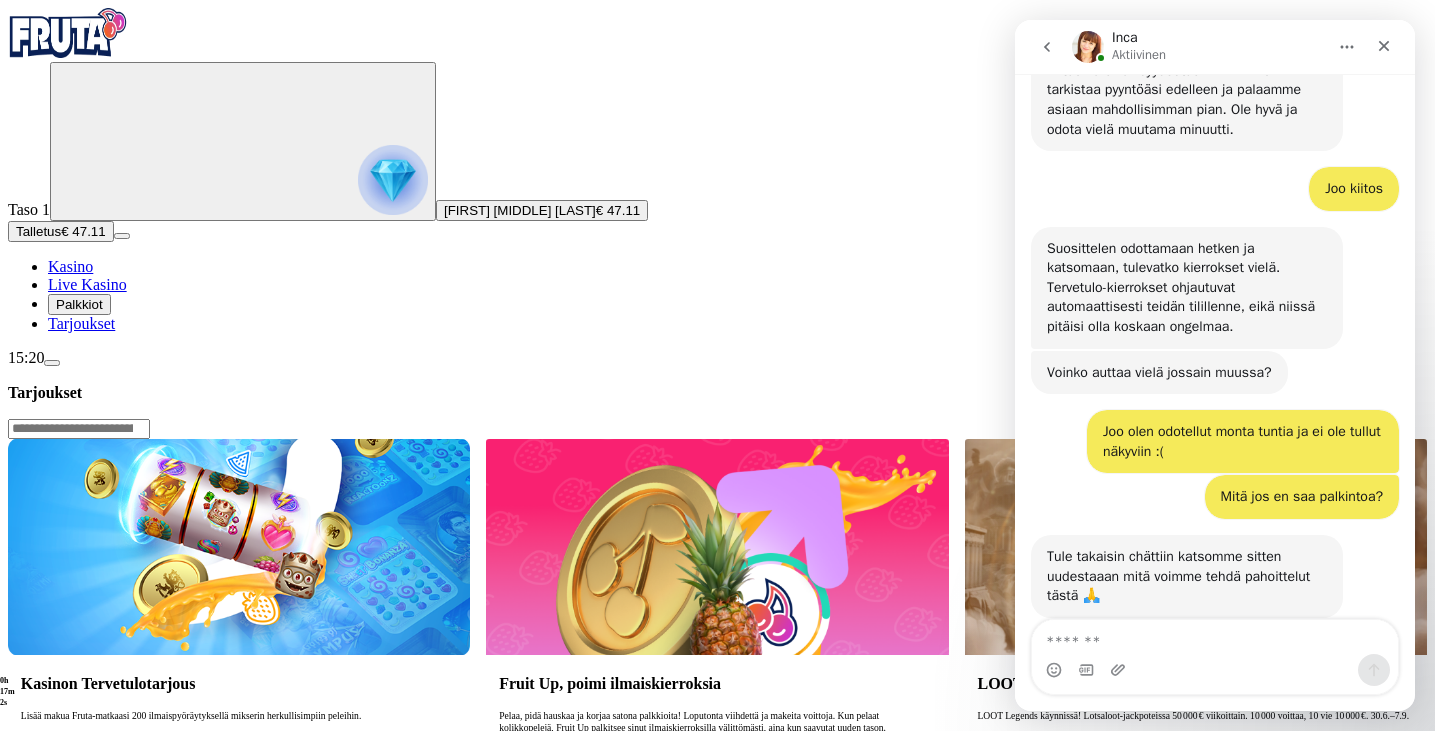 click at bounding box center [1215, 637] 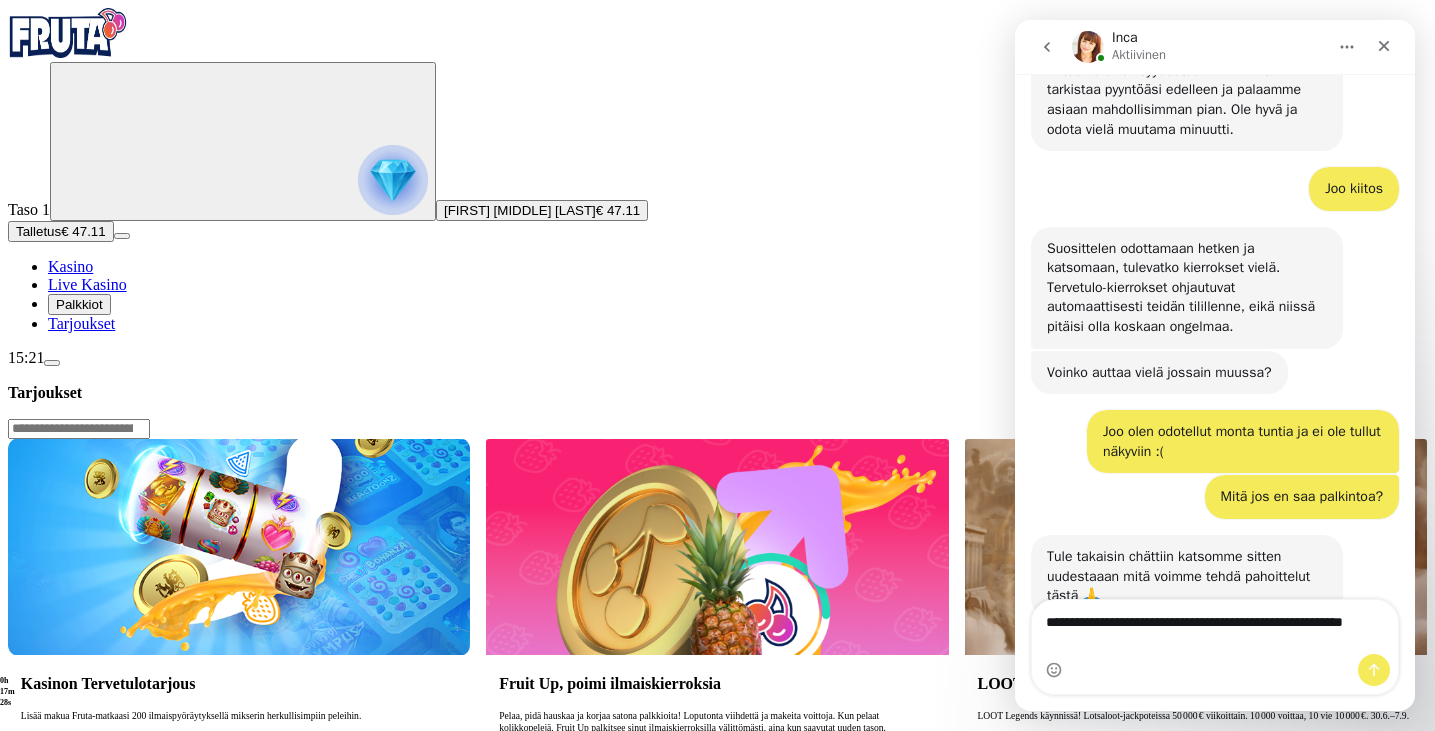 scroll, scrollTop: 2024, scrollLeft: 0, axis: vertical 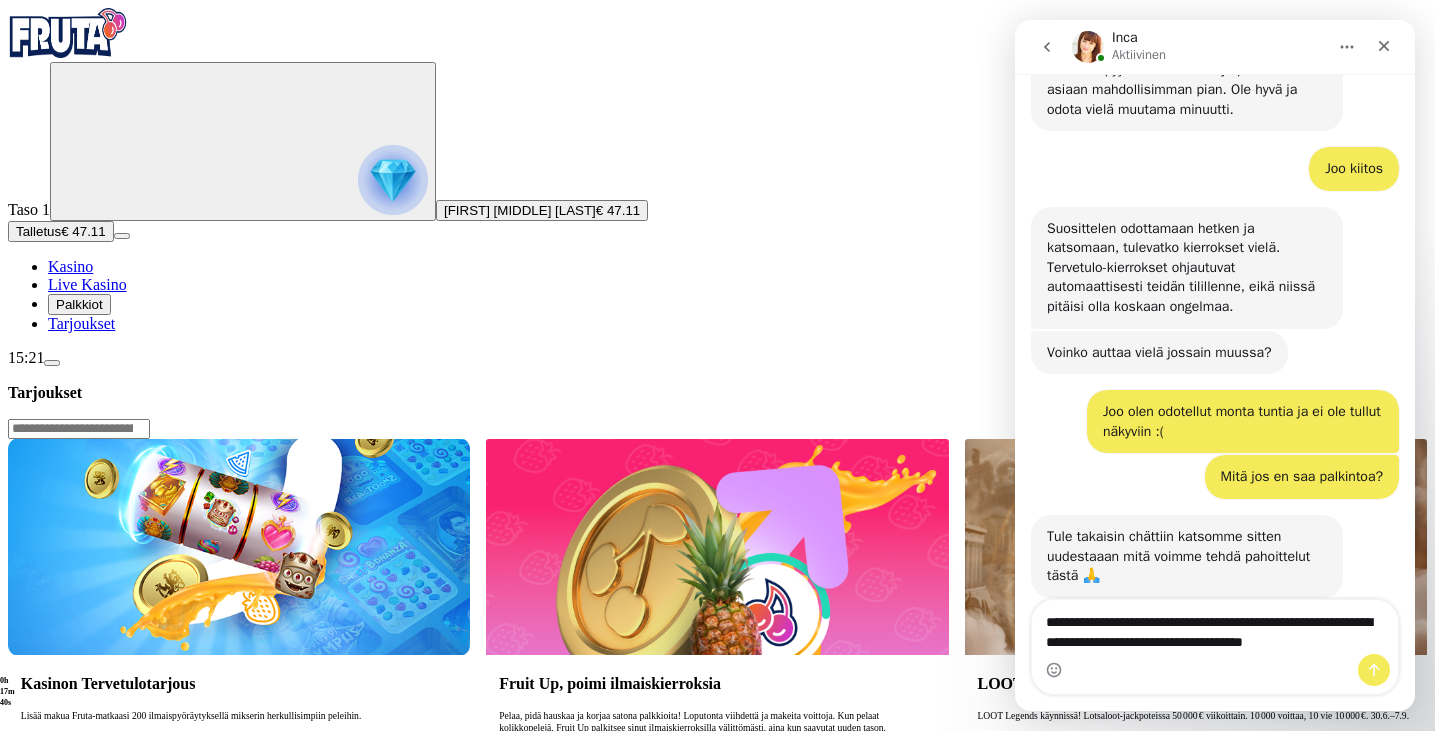 type on "**********" 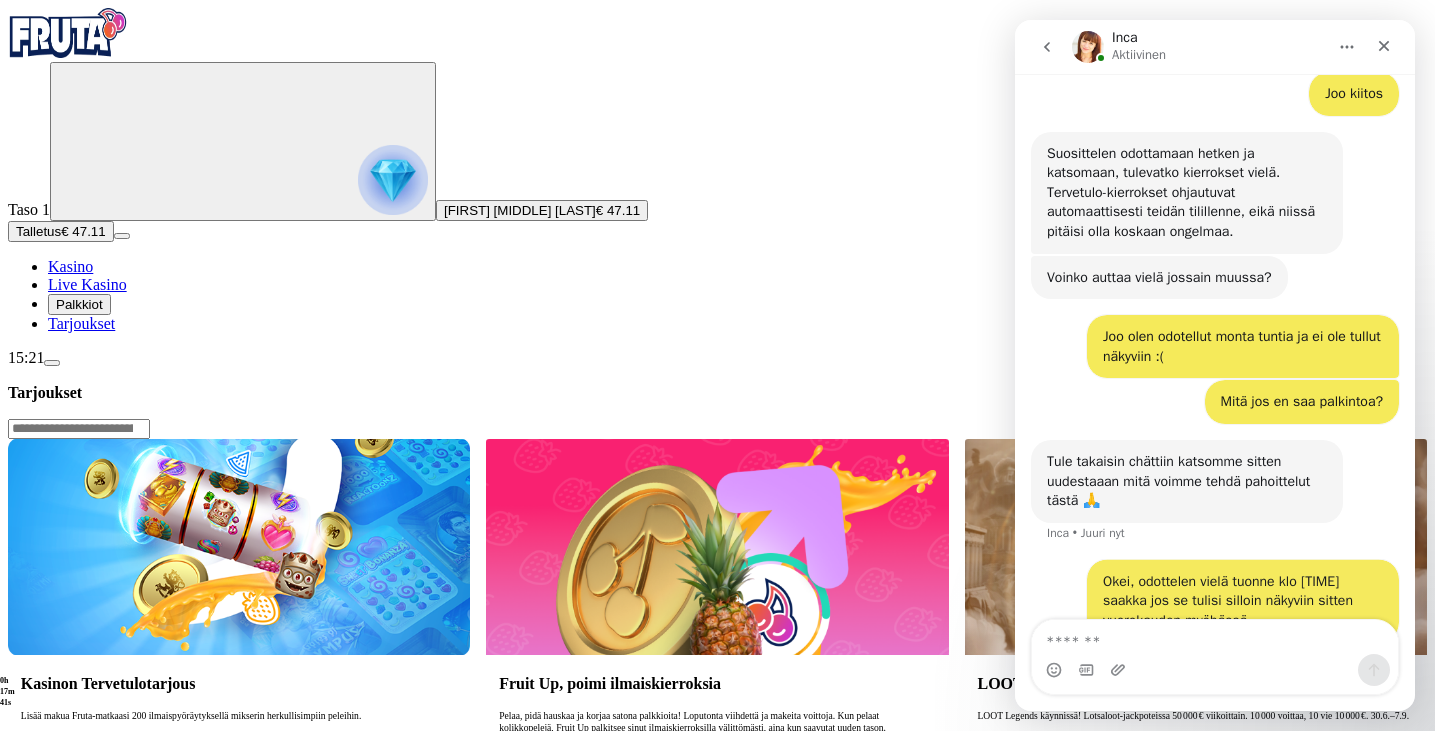 scroll, scrollTop: 2103, scrollLeft: 0, axis: vertical 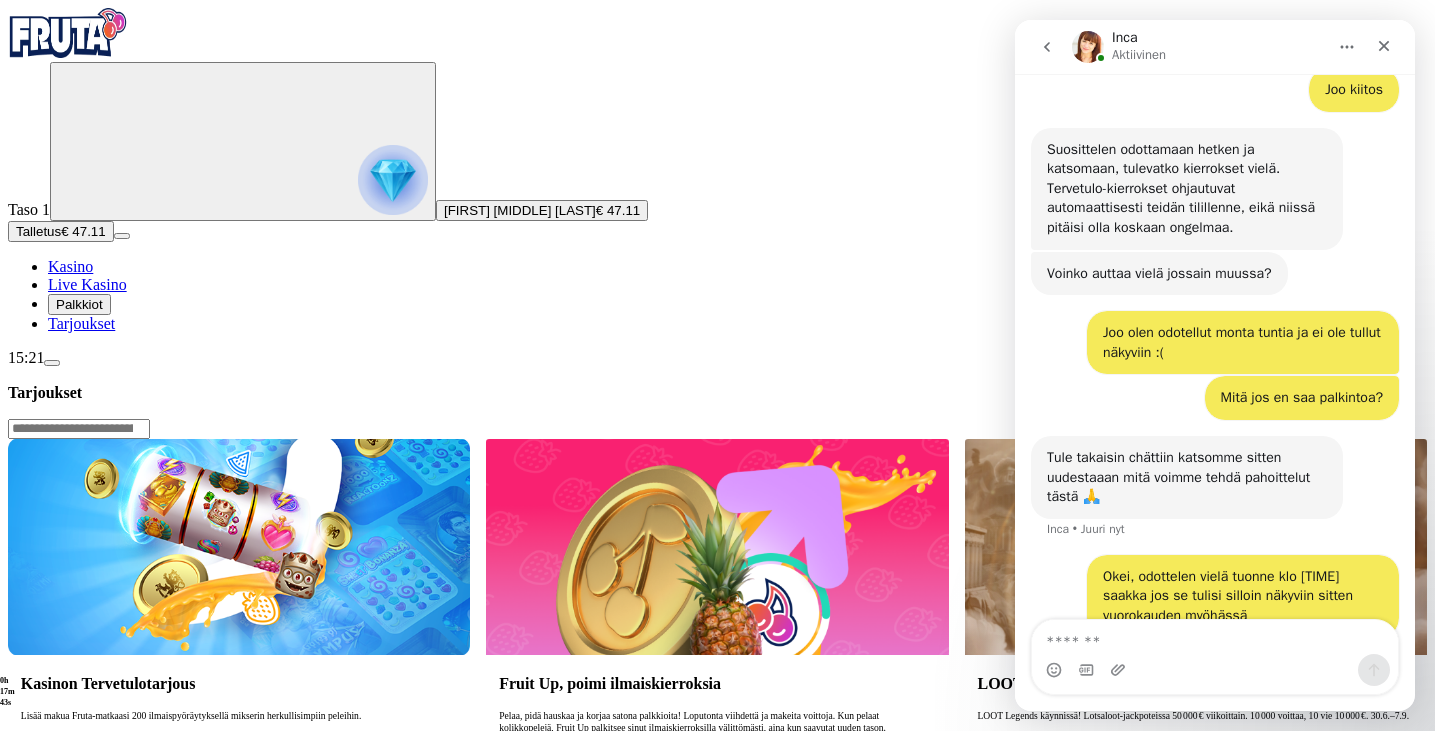 click at bounding box center (1215, 637) 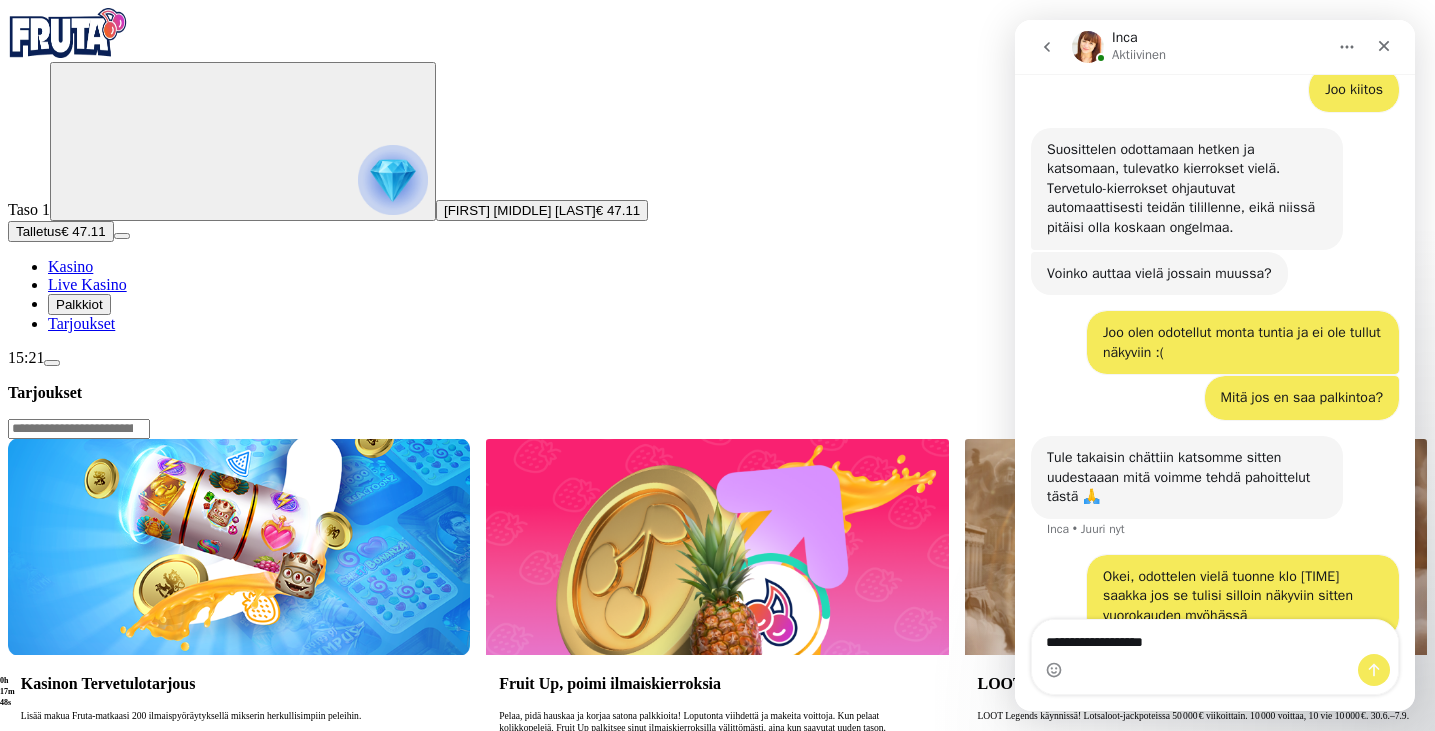 type on "**********" 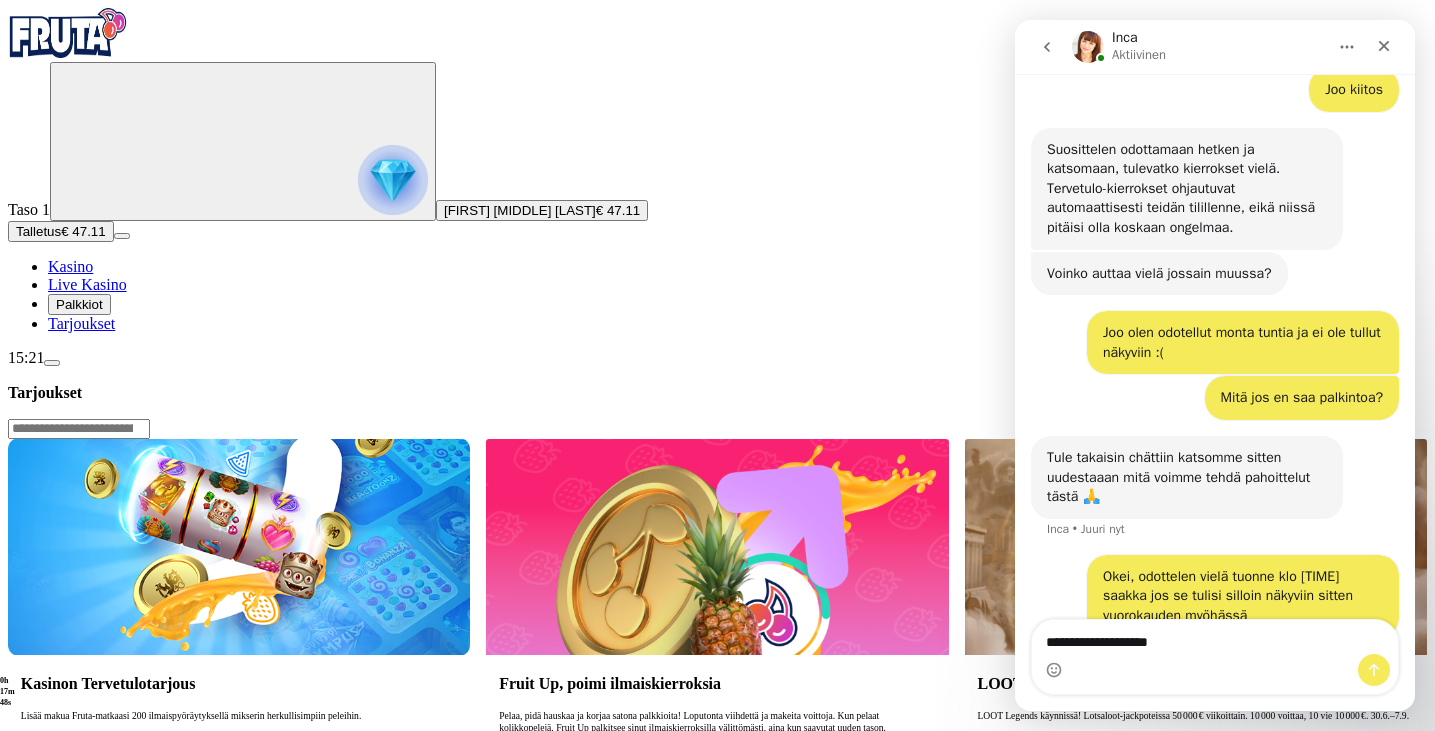type 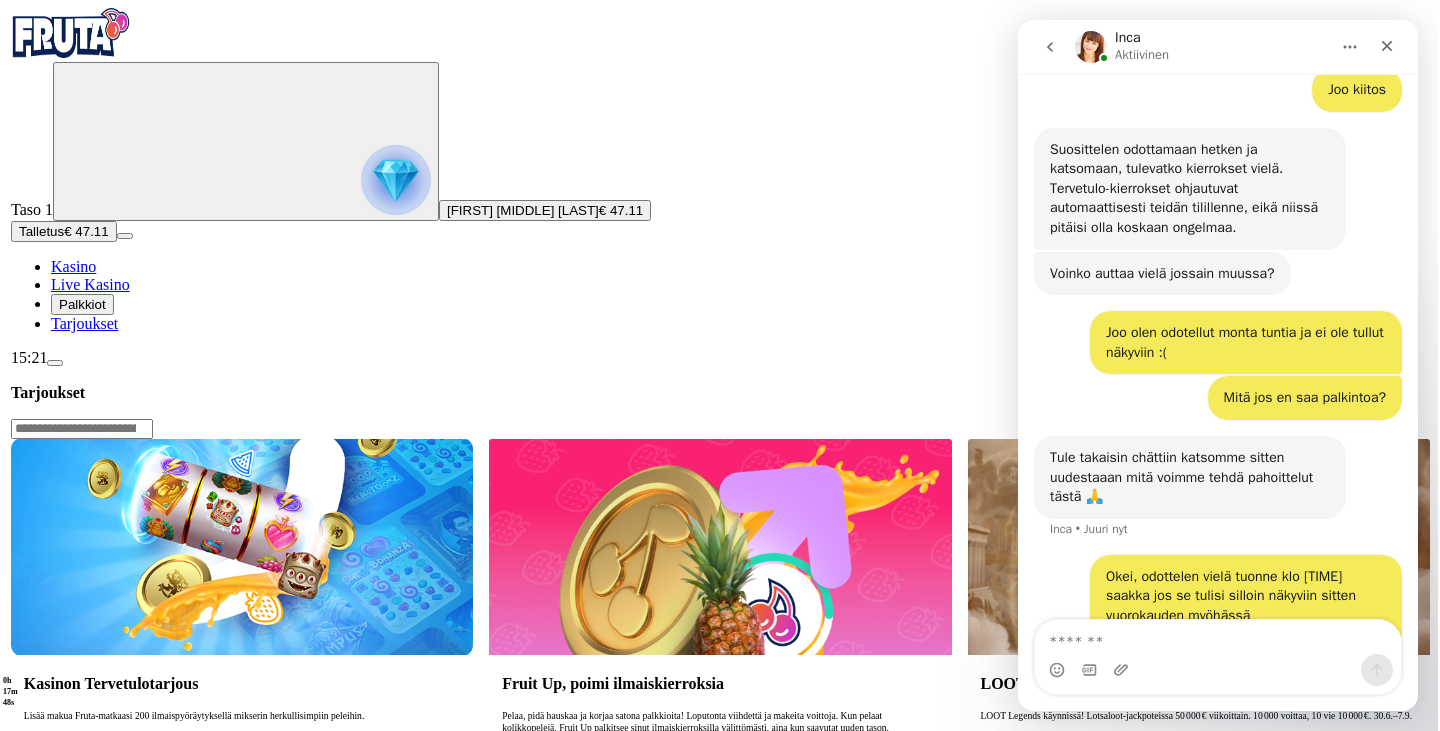 scroll, scrollTop: 2149, scrollLeft: 0, axis: vertical 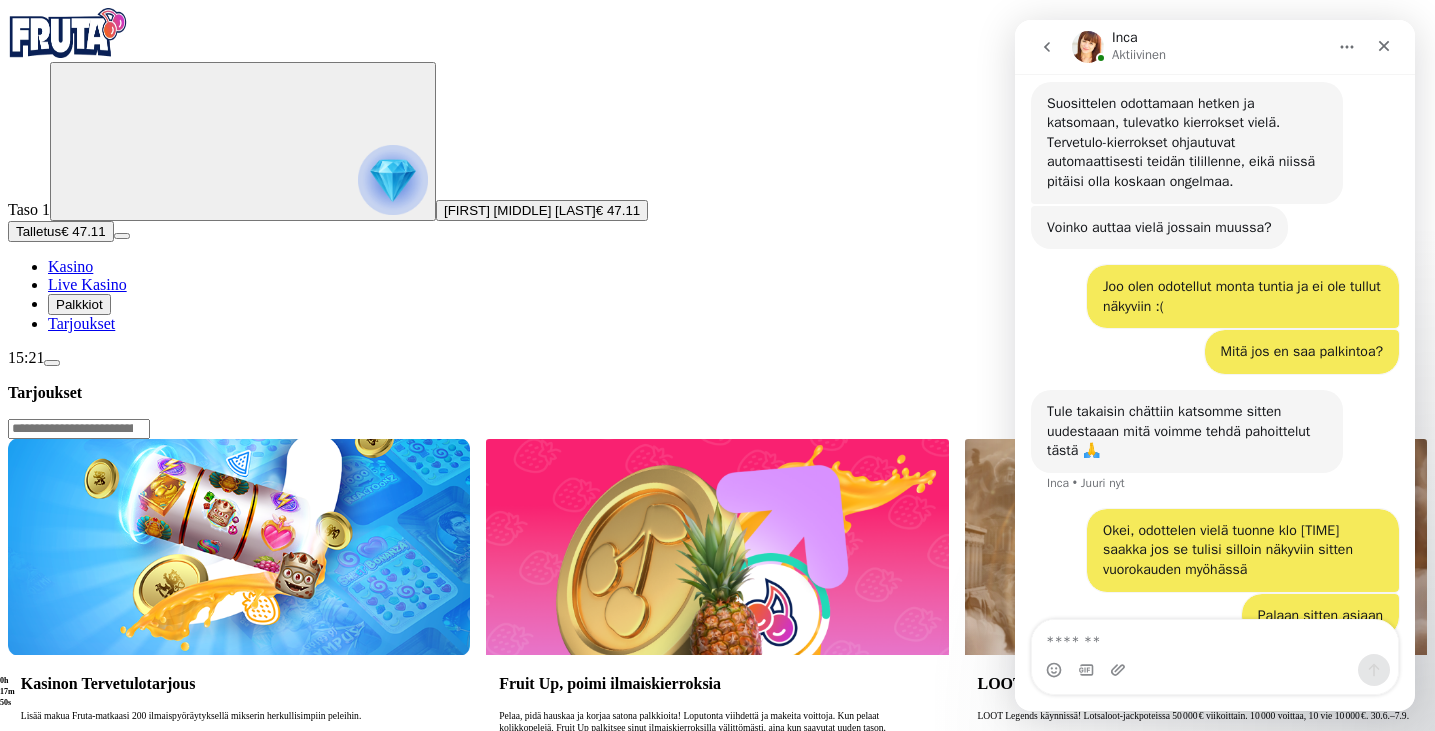 click on "Palkkiot" at bounding box center (79, 304) 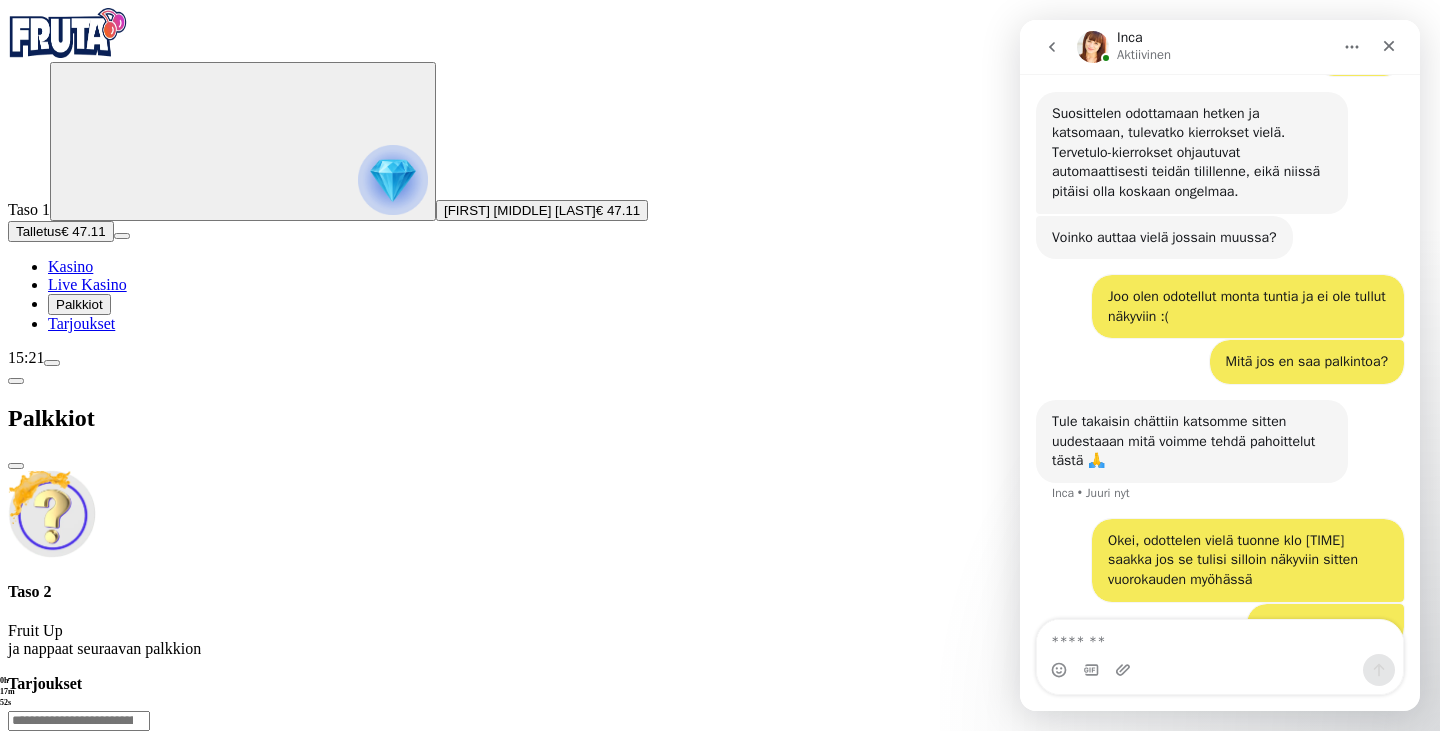 scroll, scrollTop: 2149, scrollLeft: 0, axis: vertical 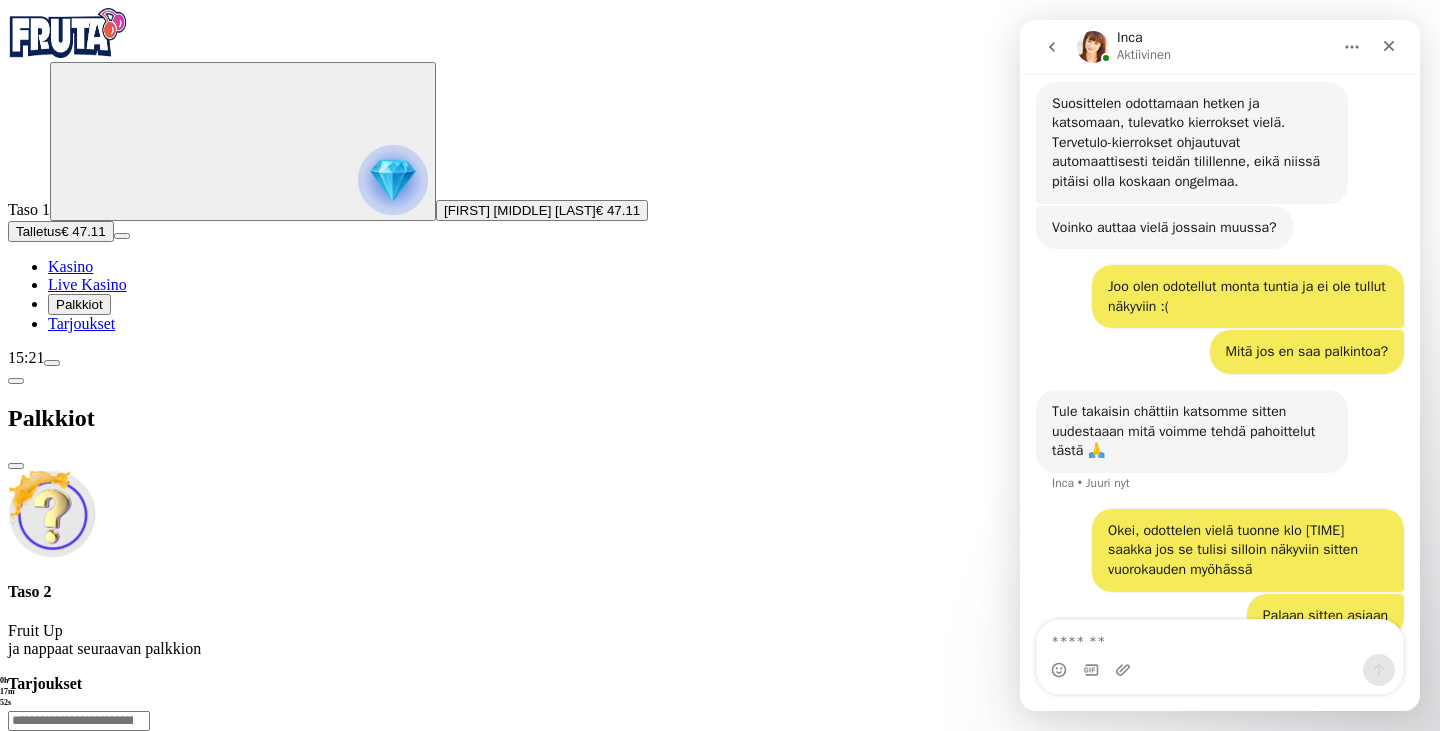 click at bounding box center (16, 381) 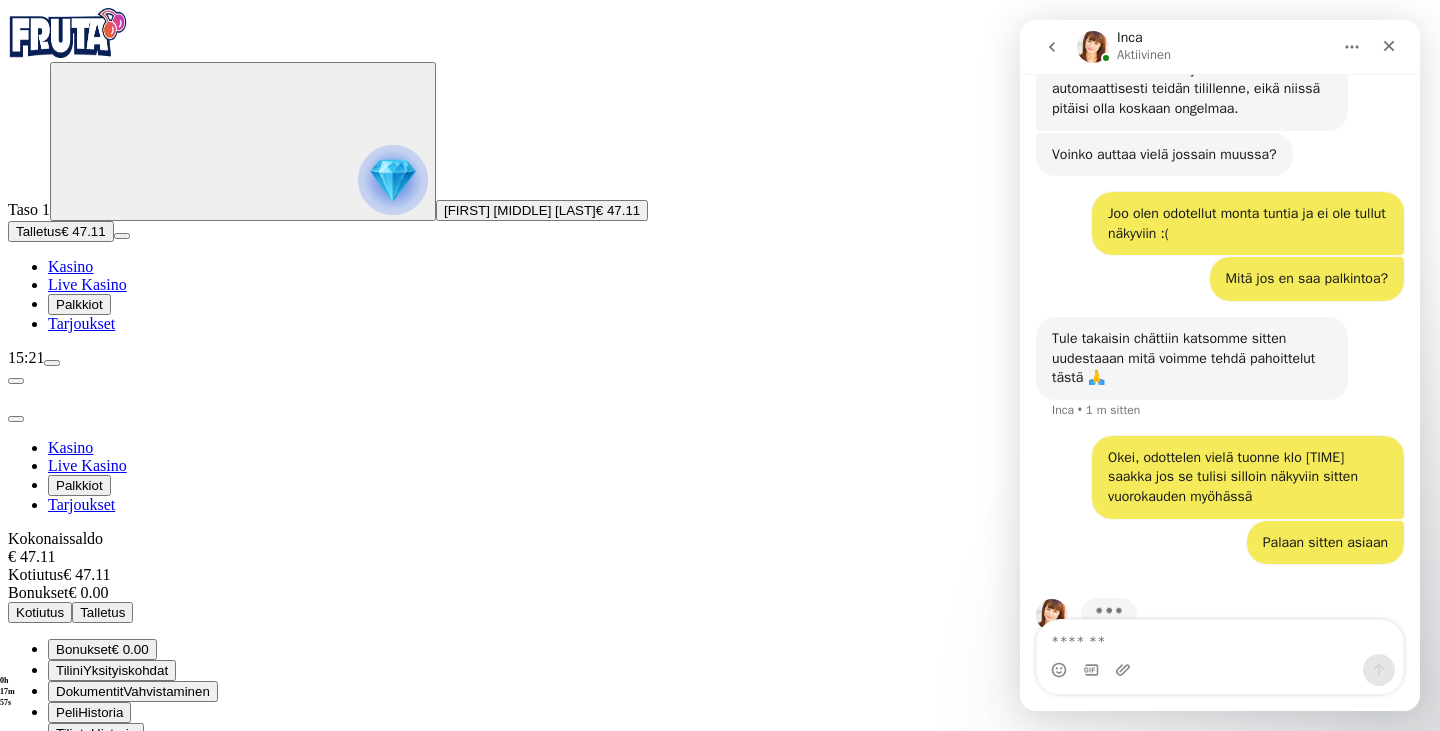 scroll, scrollTop: 2226, scrollLeft: 0, axis: vertical 